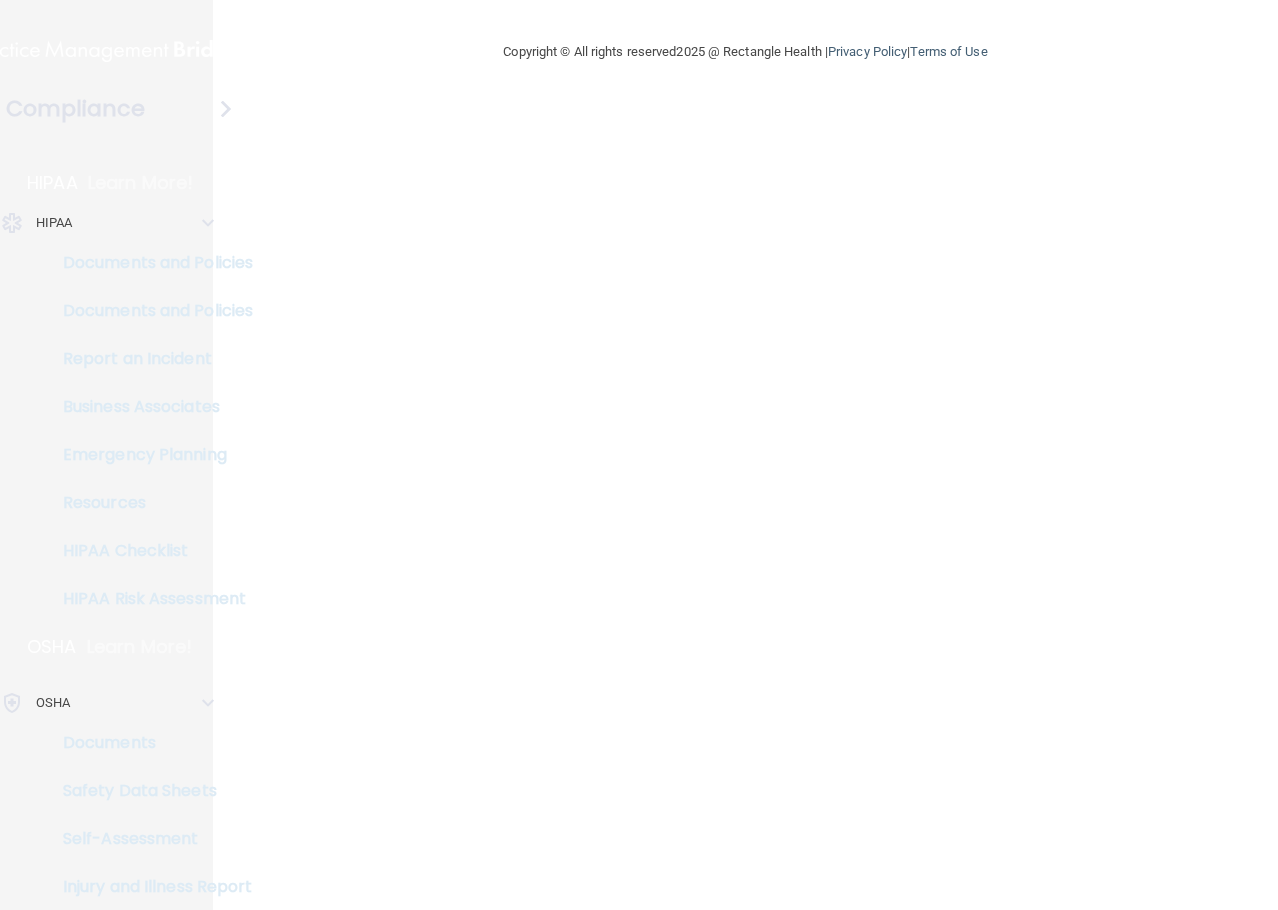 scroll, scrollTop: 0, scrollLeft: 0, axis: both 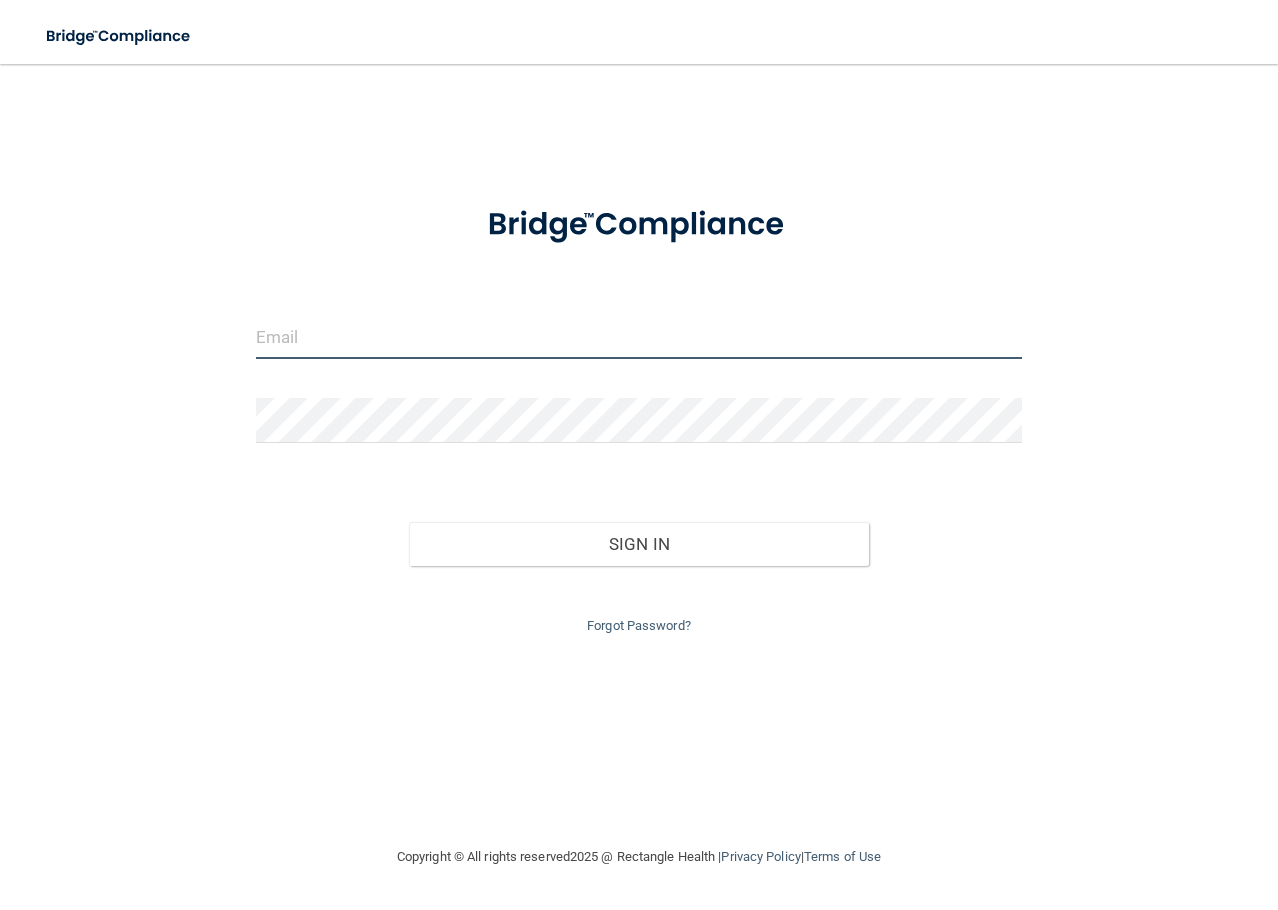 click at bounding box center [639, 336] 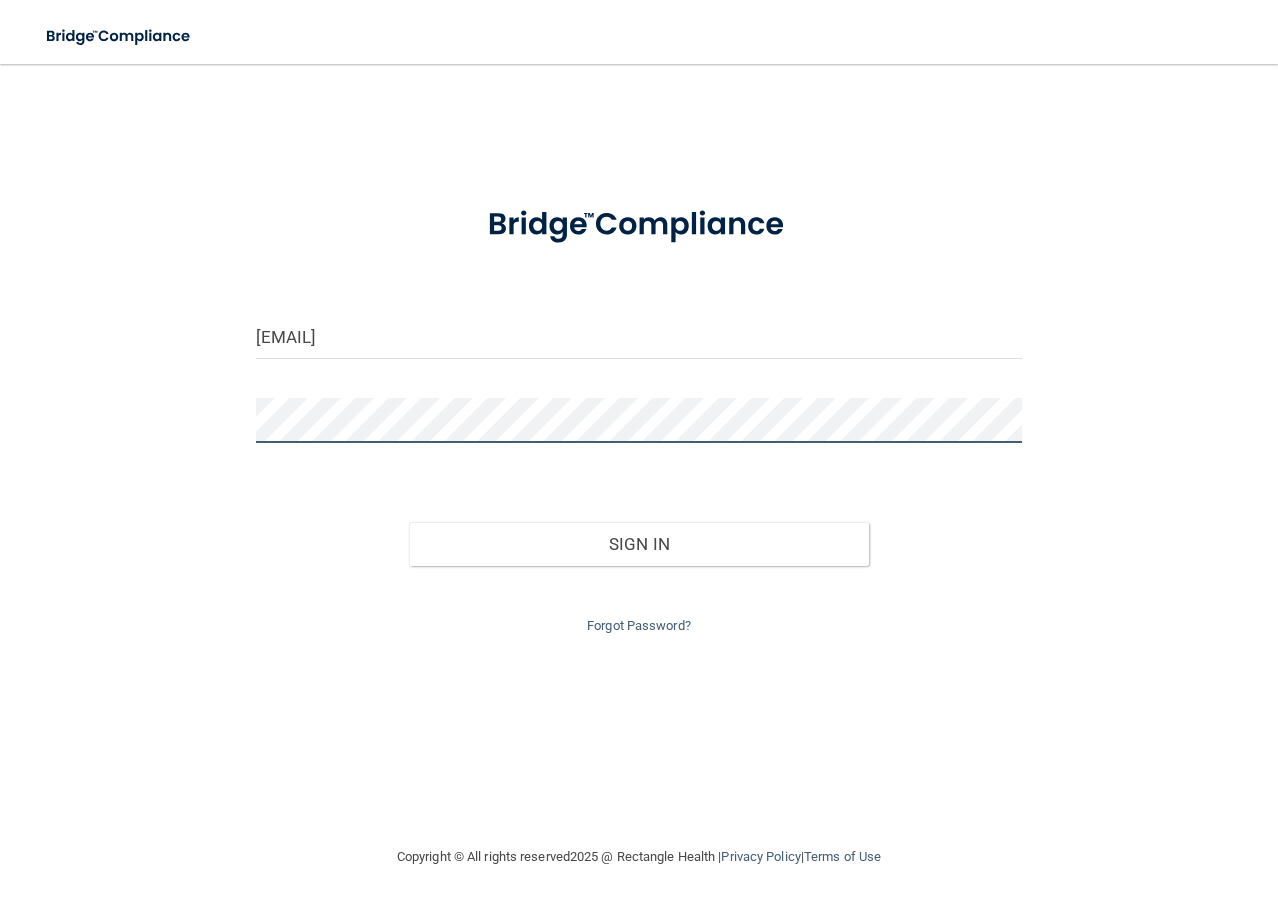 click on "Sign In" at bounding box center (639, 544) 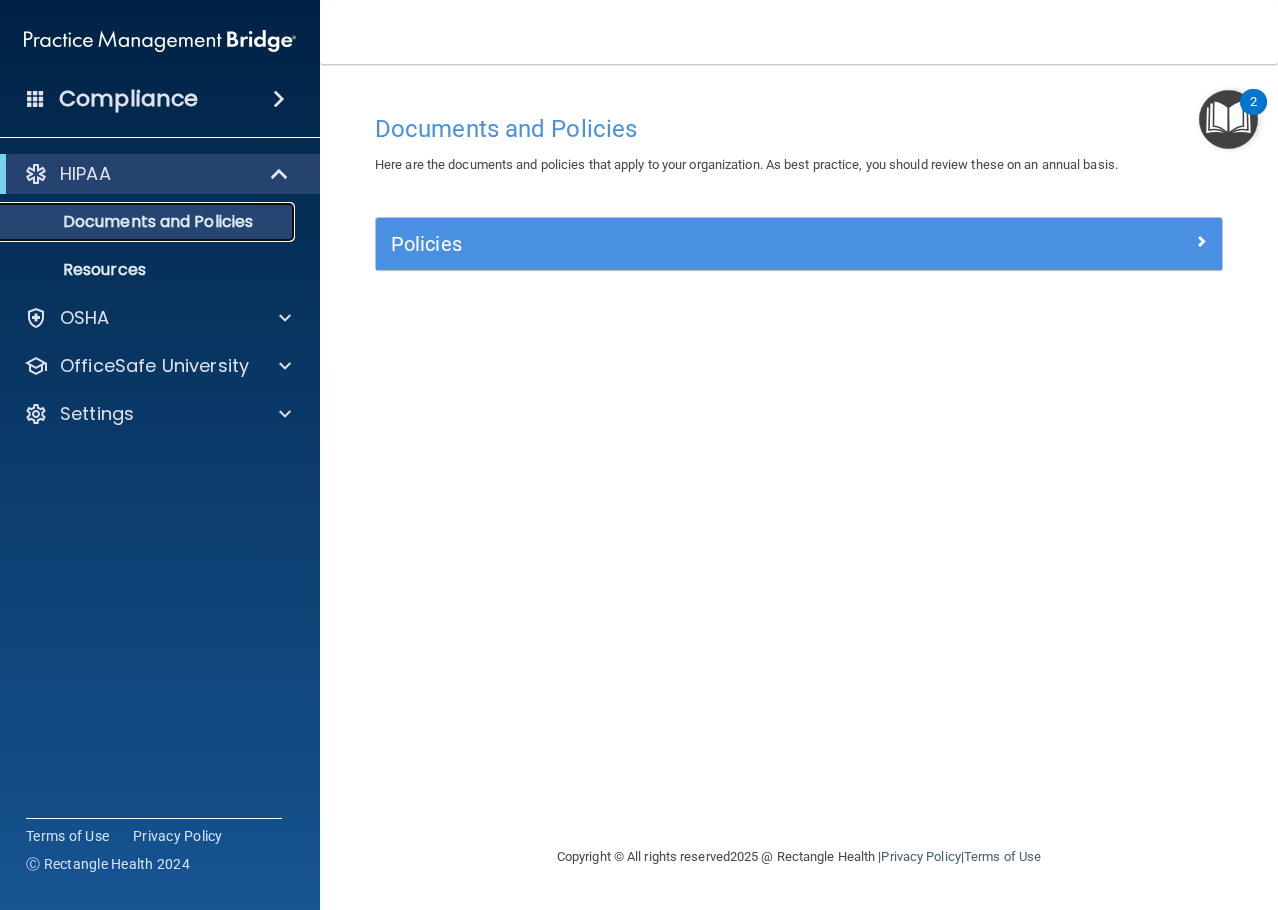click on "Documents and Policies" at bounding box center (149, 222) 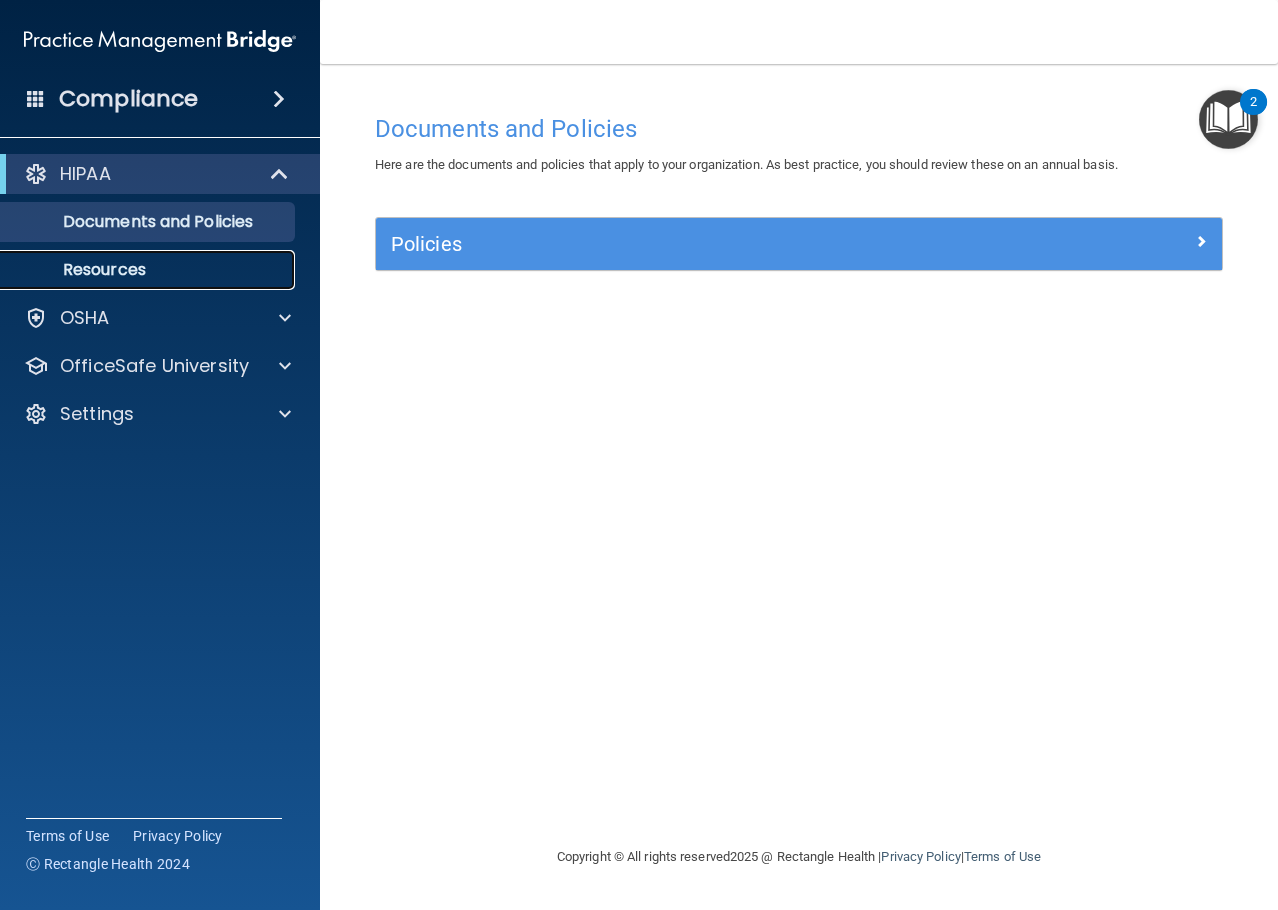 click on "Resources" at bounding box center [149, 270] 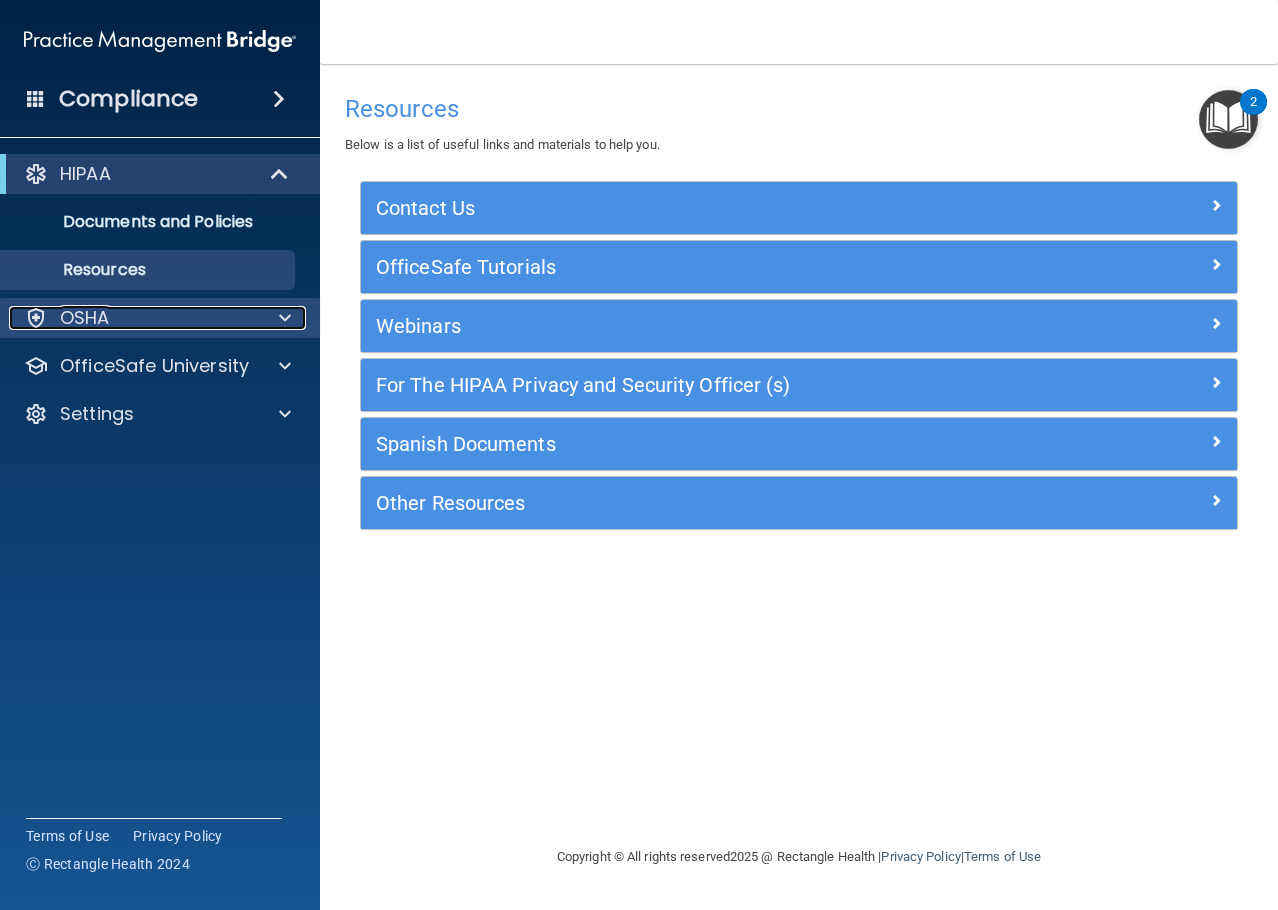click on "OSHA" at bounding box center [85, 318] 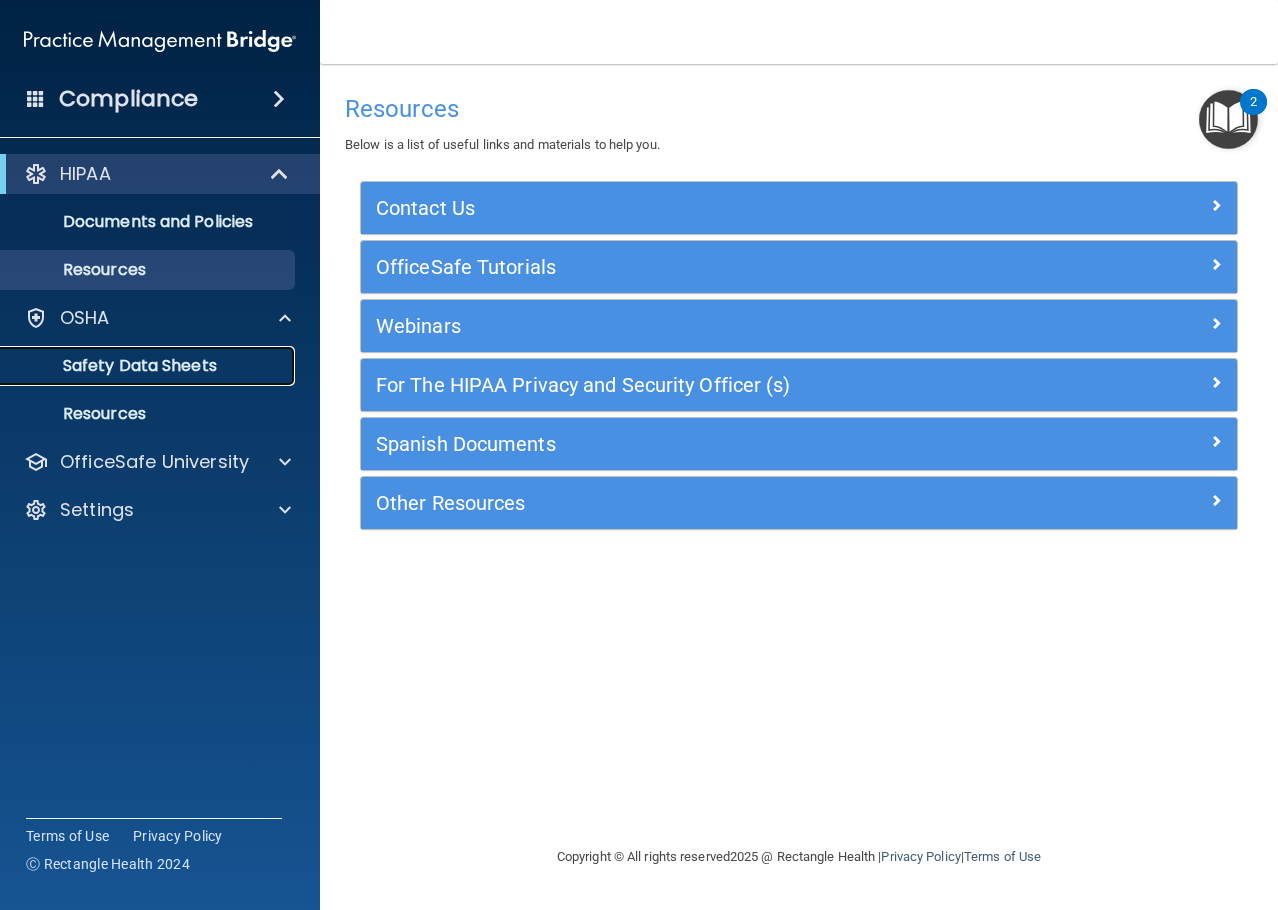 click on "Safety Data Sheets" at bounding box center (149, 366) 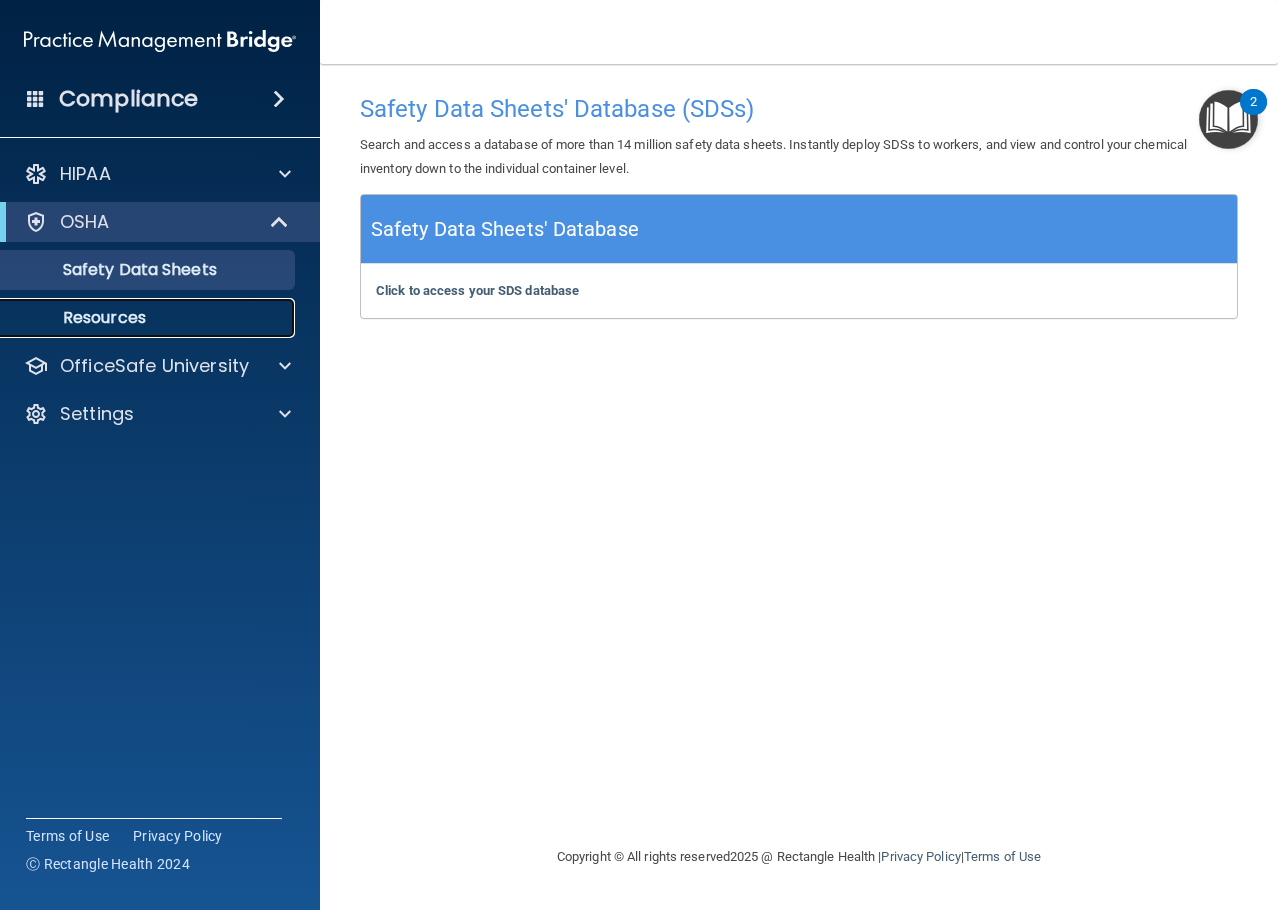 click on "Resources" at bounding box center [149, 318] 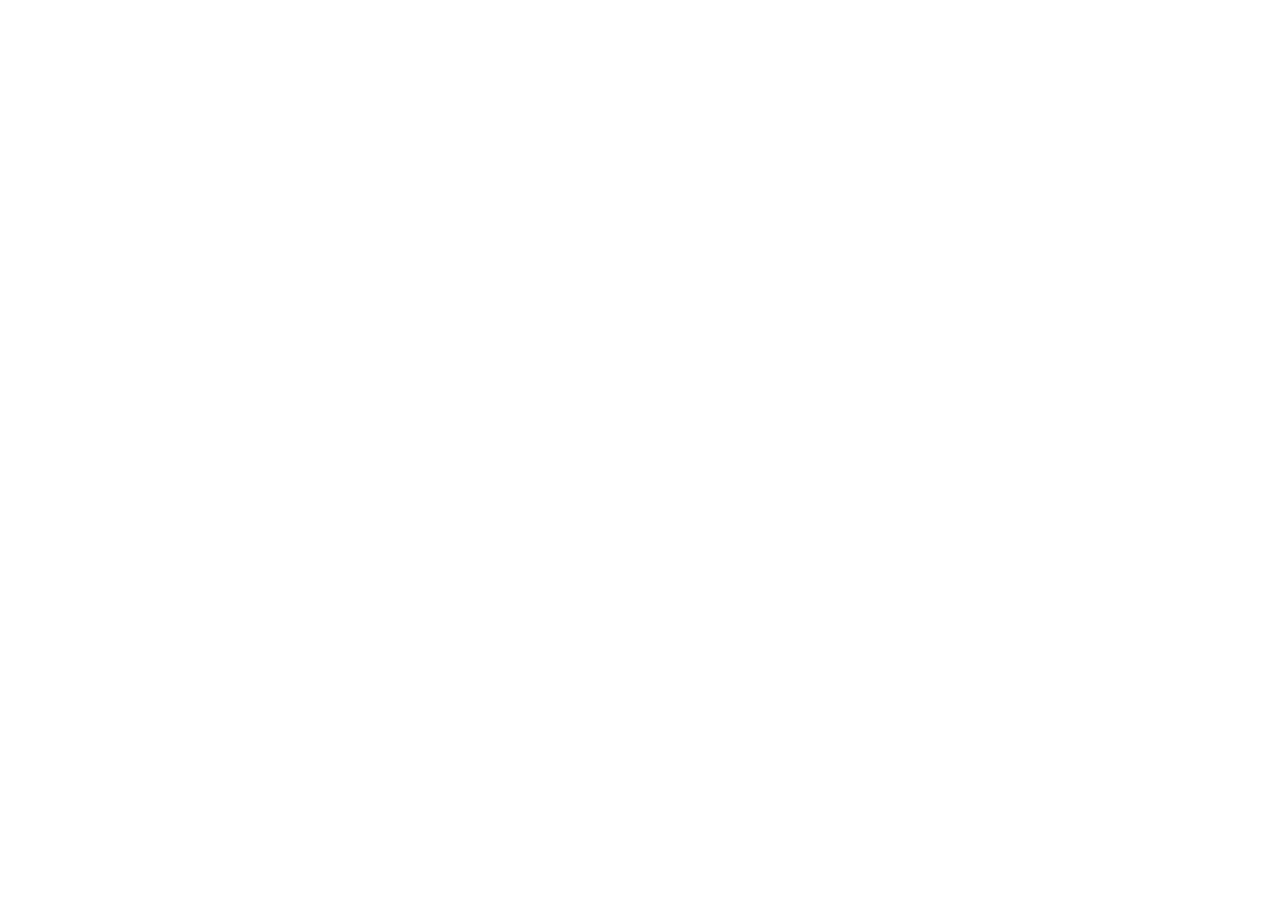 scroll, scrollTop: 0, scrollLeft: 0, axis: both 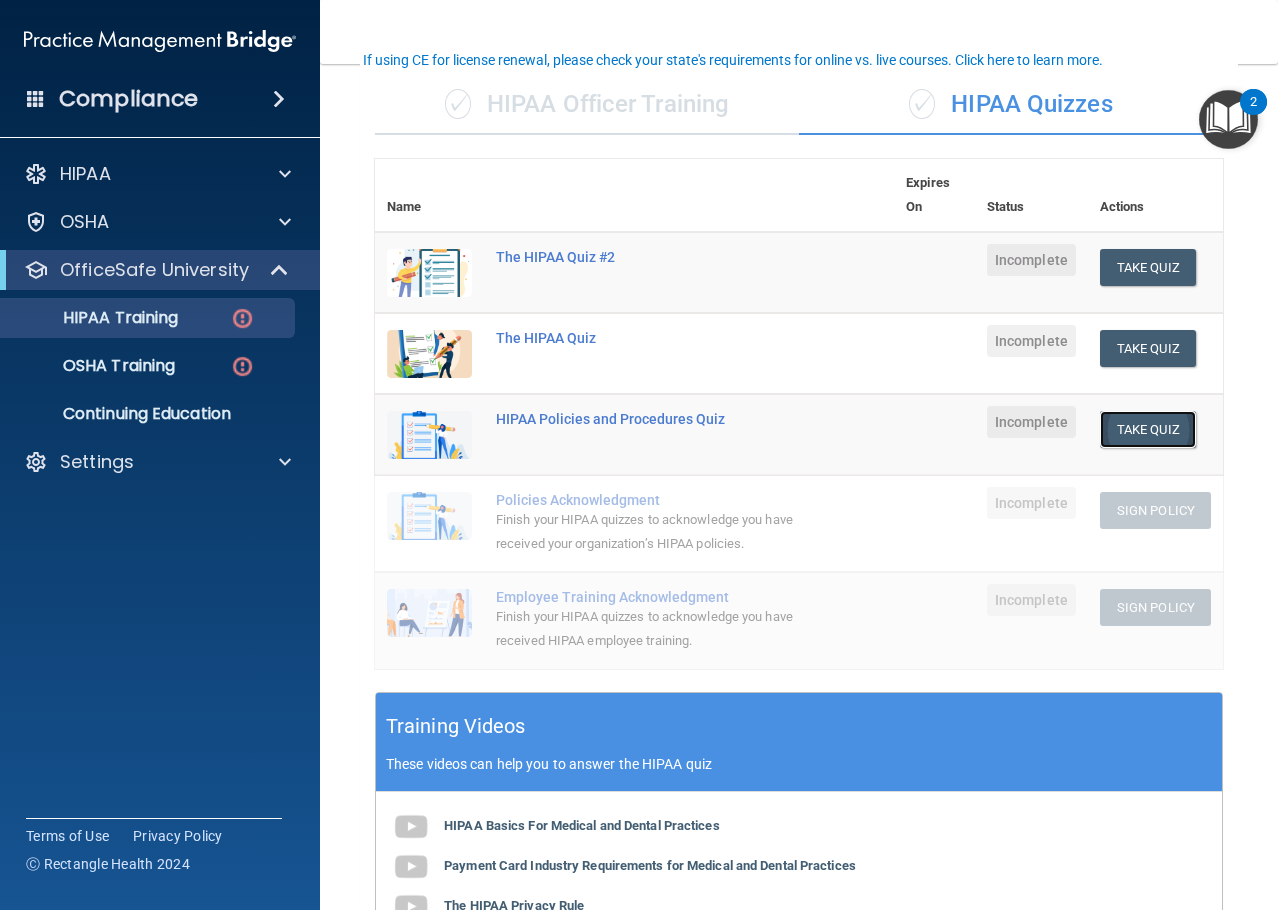 click on "Take Quiz" at bounding box center [1148, 429] 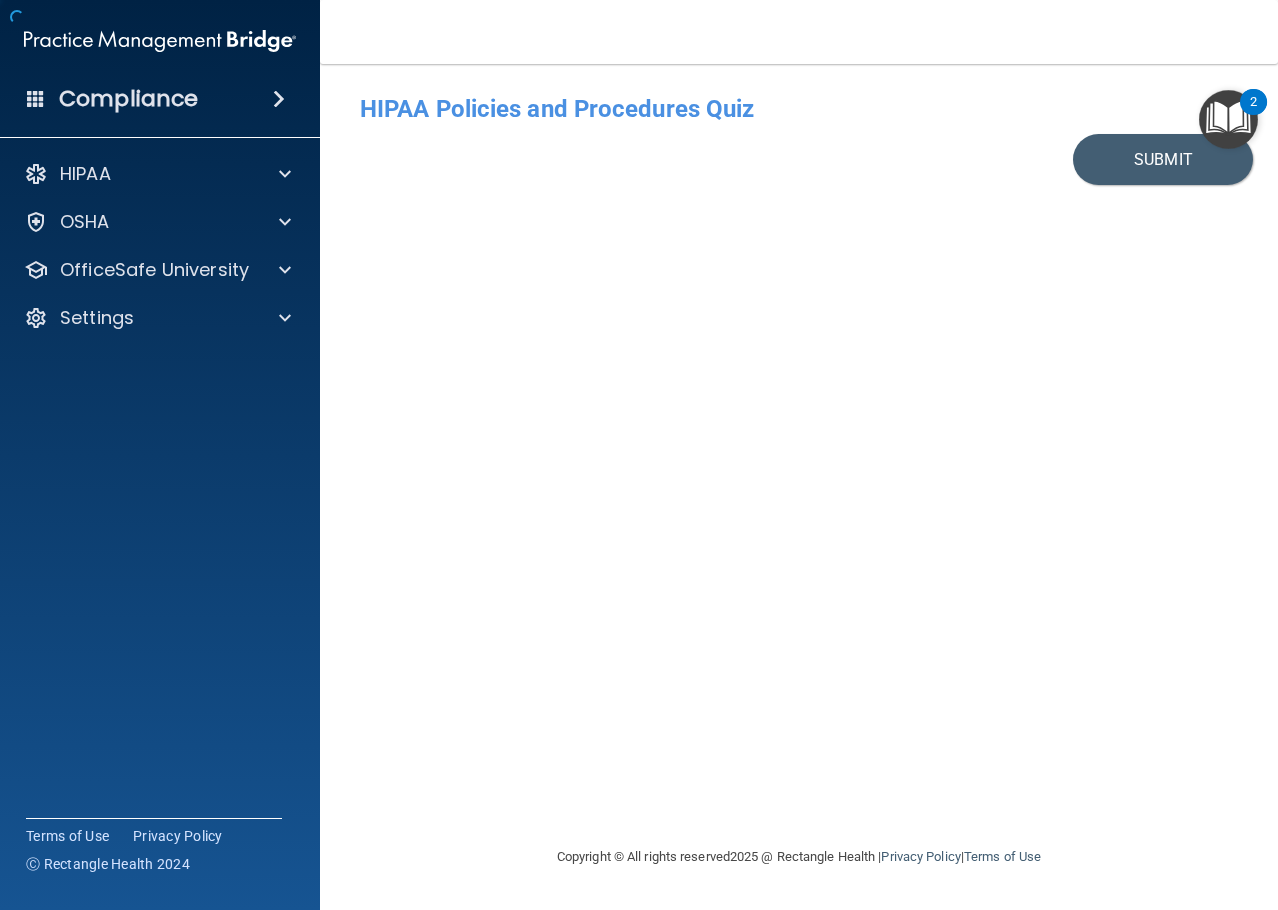 scroll, scrollTop: 0, scrollLeft: 0, axis: both 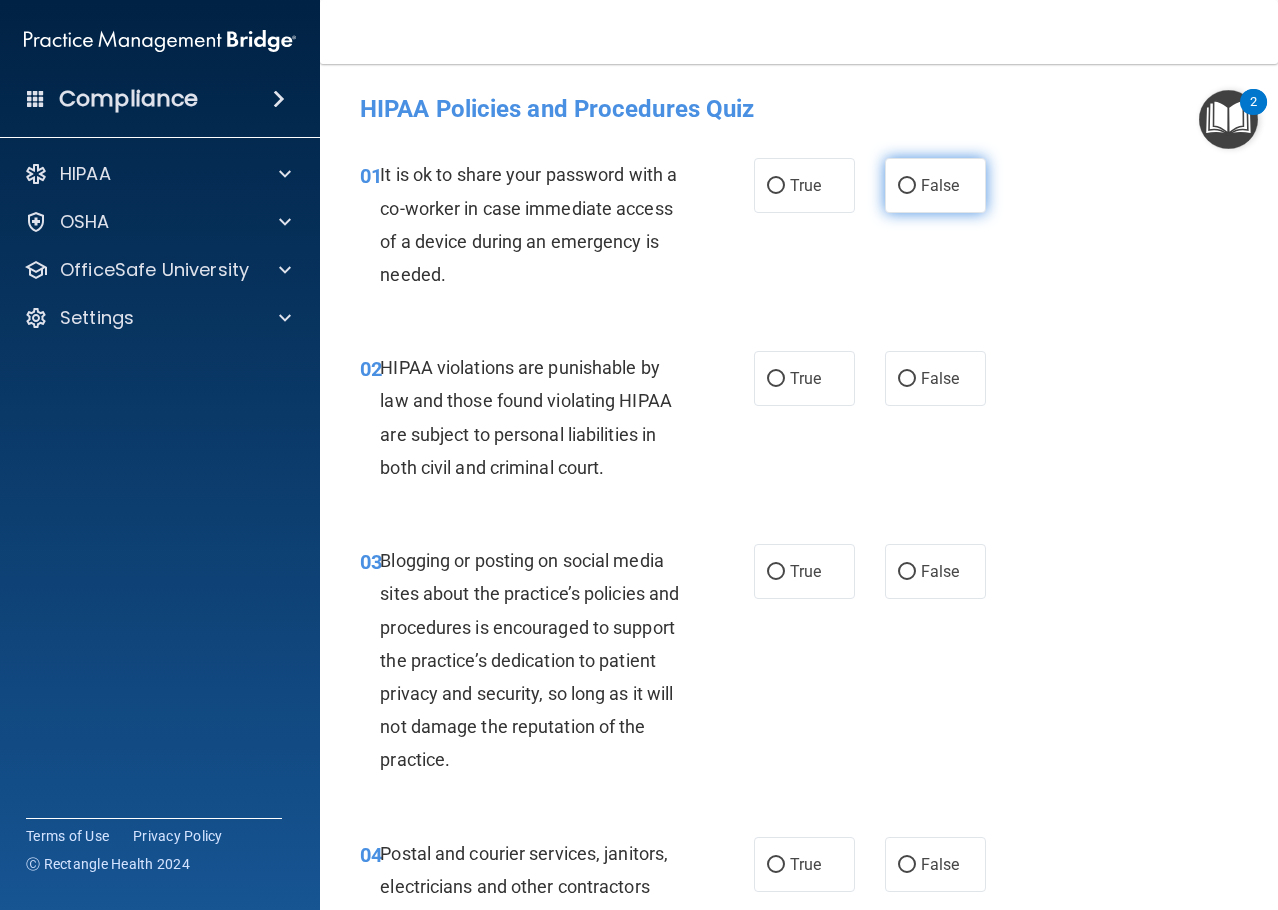 click on "False" at bounding box center [907, 186] 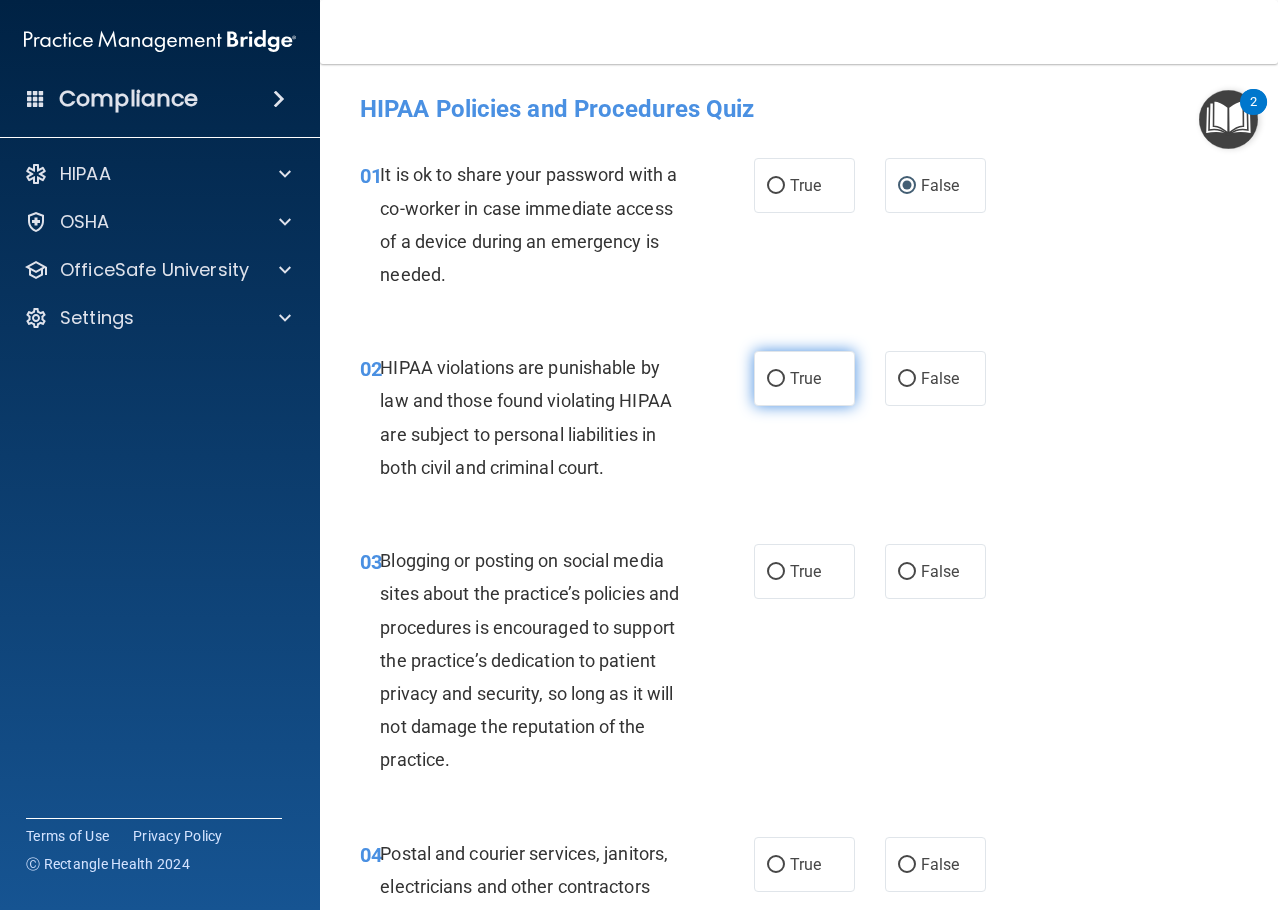 click on "True" at bounding box center [804, 378] 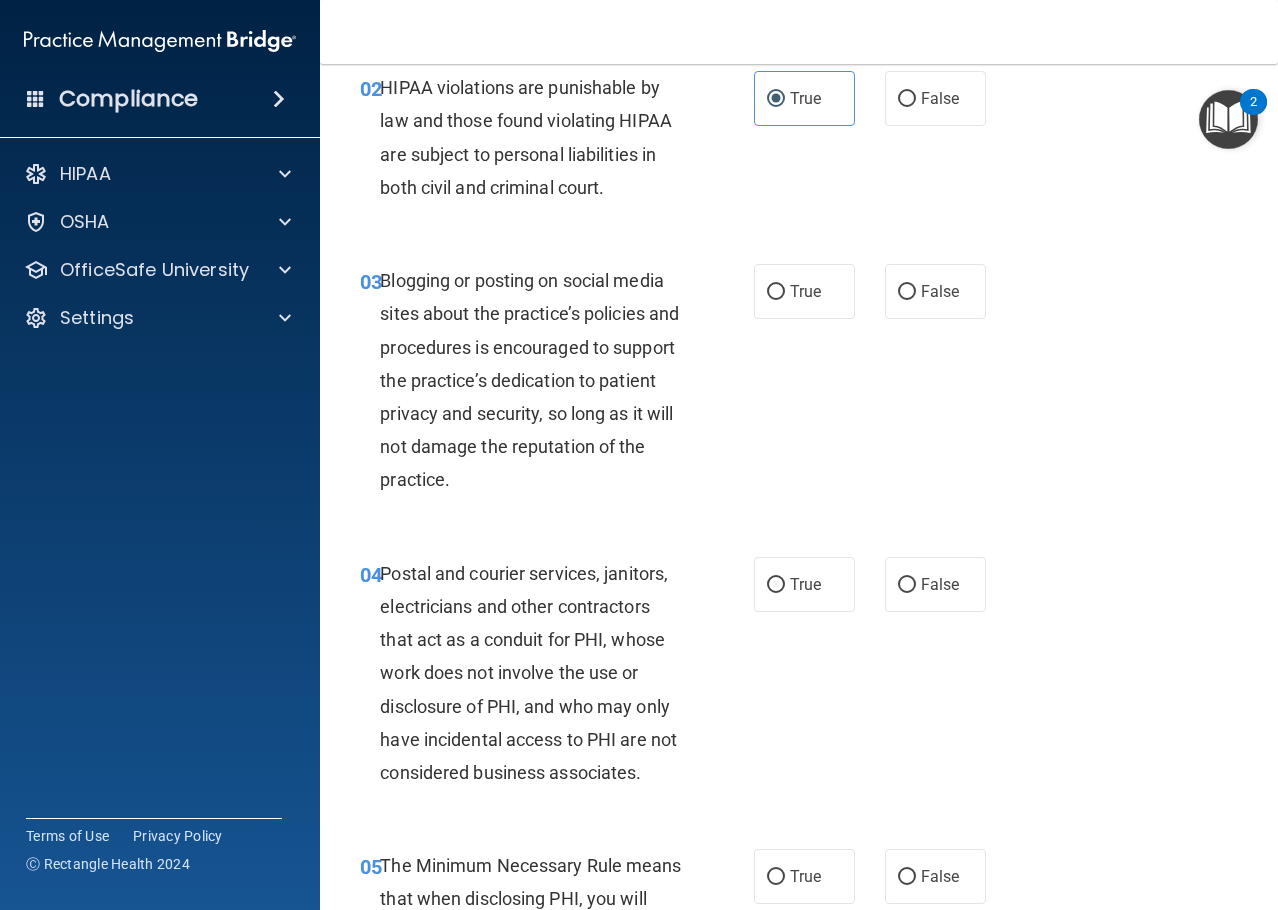 scroll, scrollTop: 289, scrollLeft: 0, axis: vertical 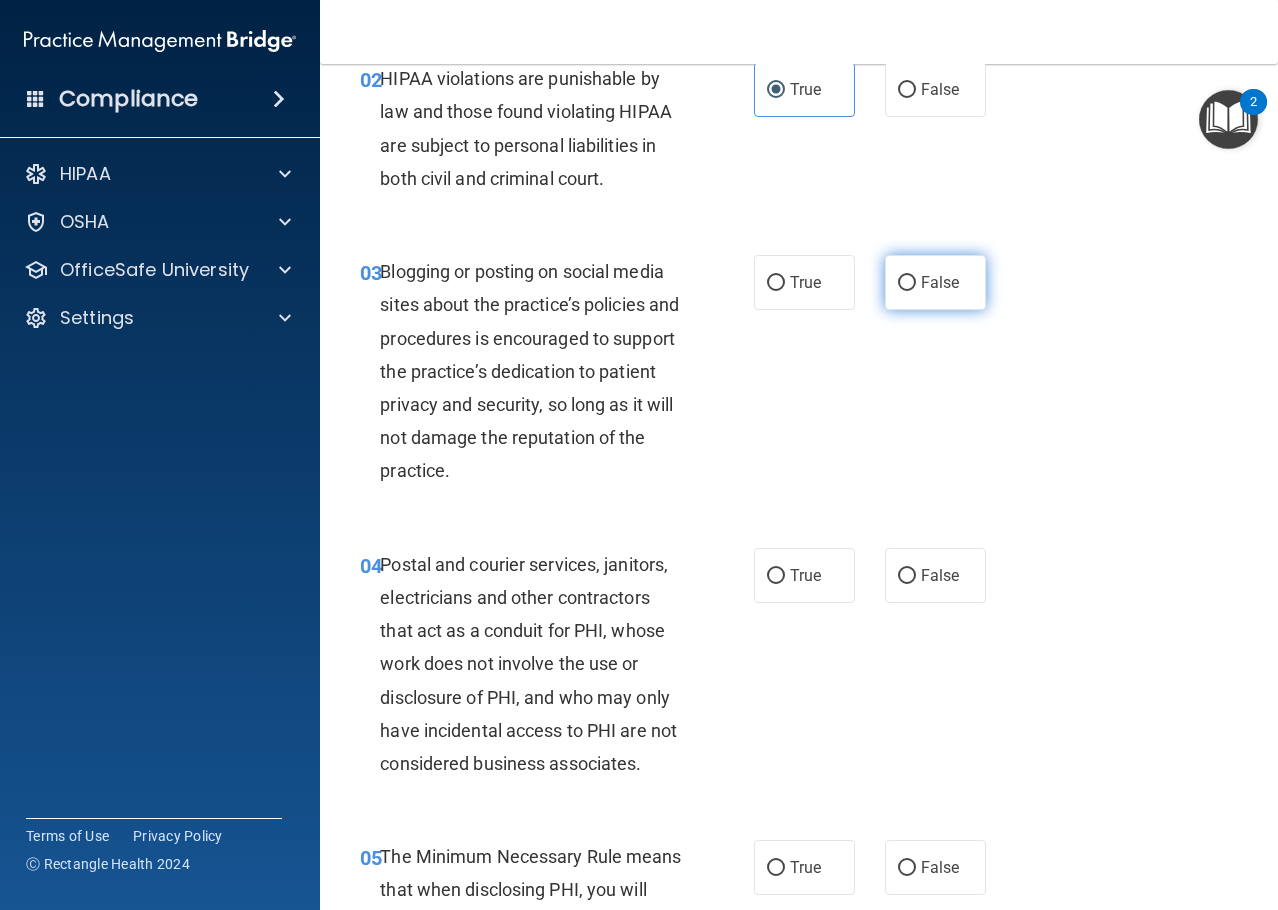 click on "False" at bounding box center (907, 283) 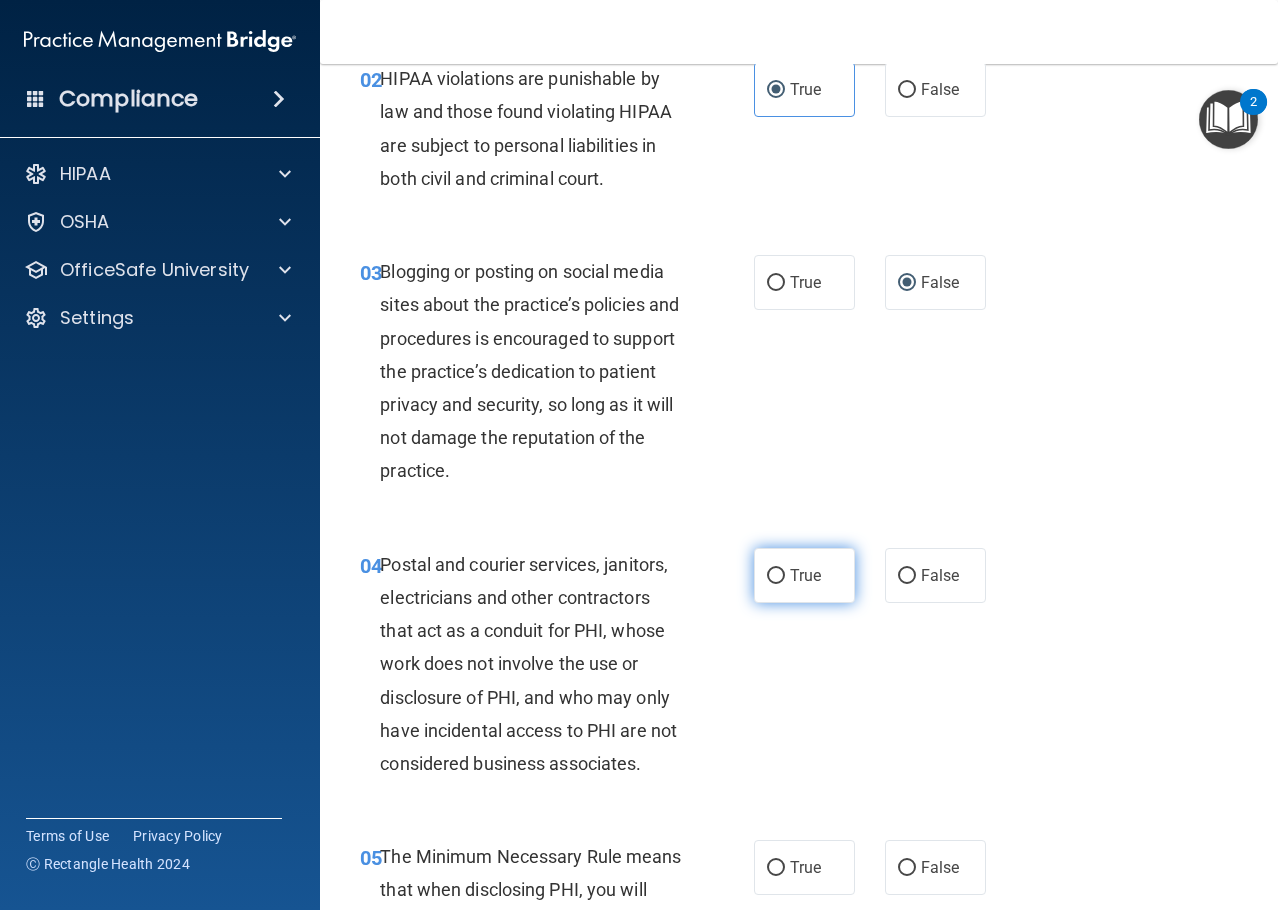 click on "True" at bounding box center [776, 576] 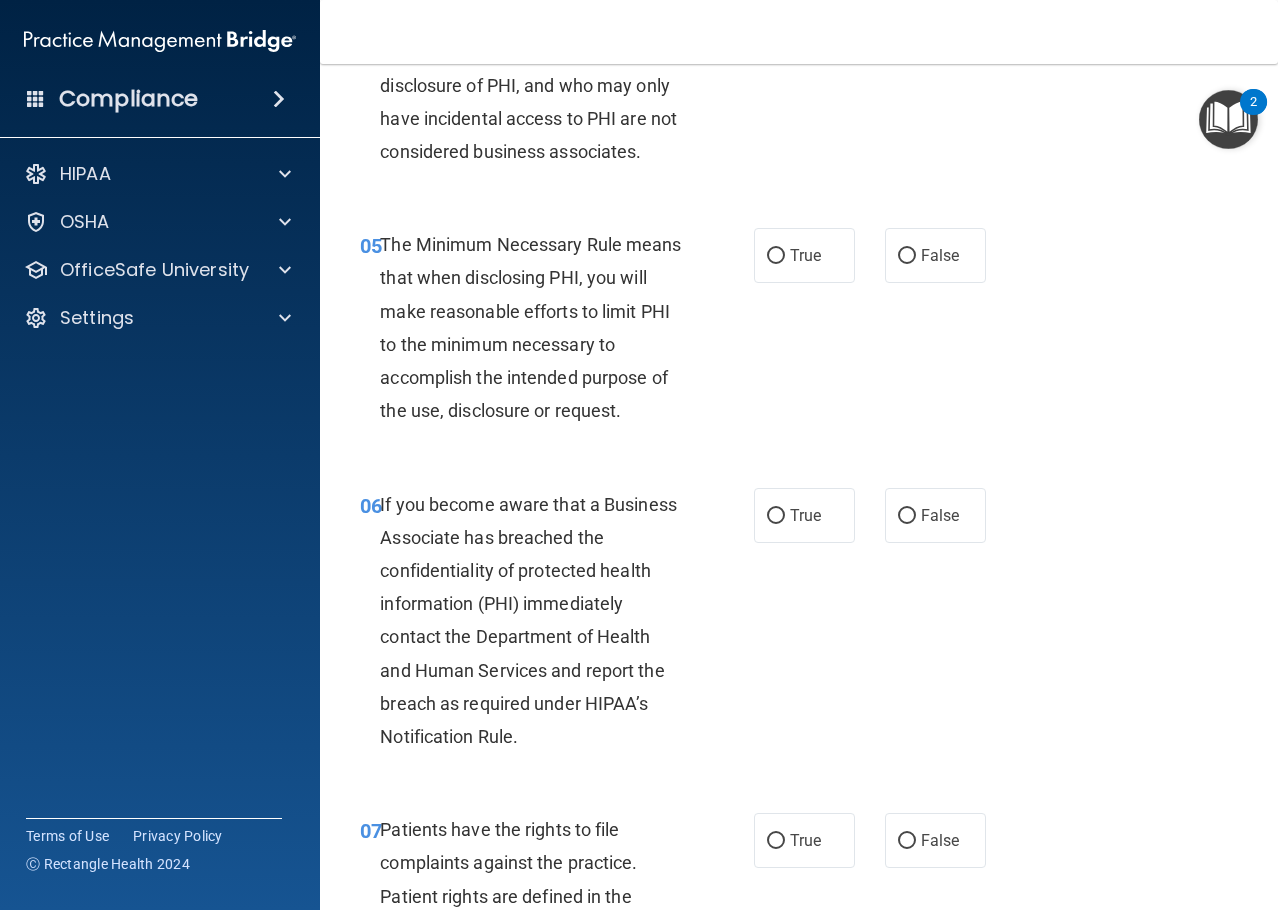 scroll, scrollTop: 910, scrollLeft: 0, axis: vertical 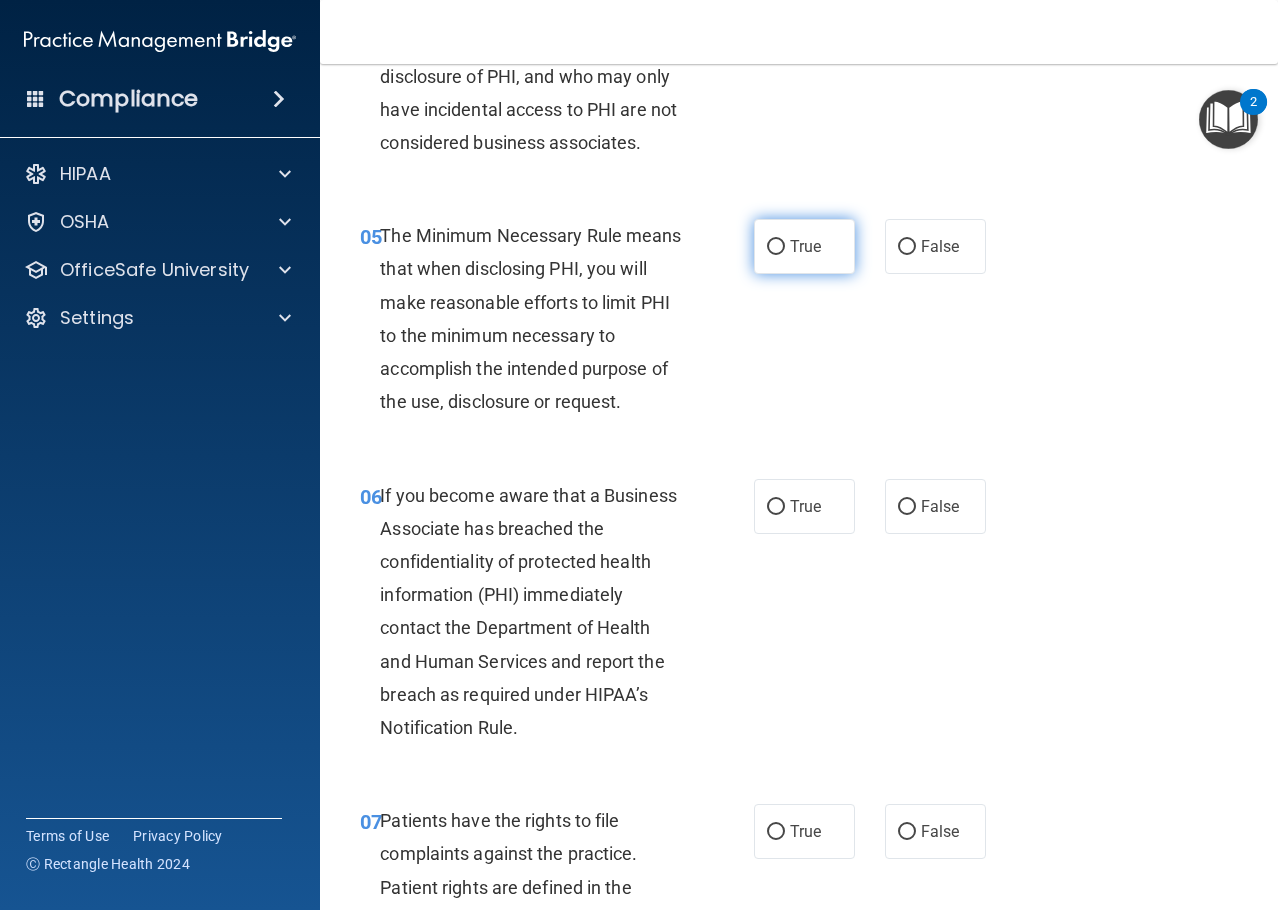 click on "True" at bounding box center (804, 246) 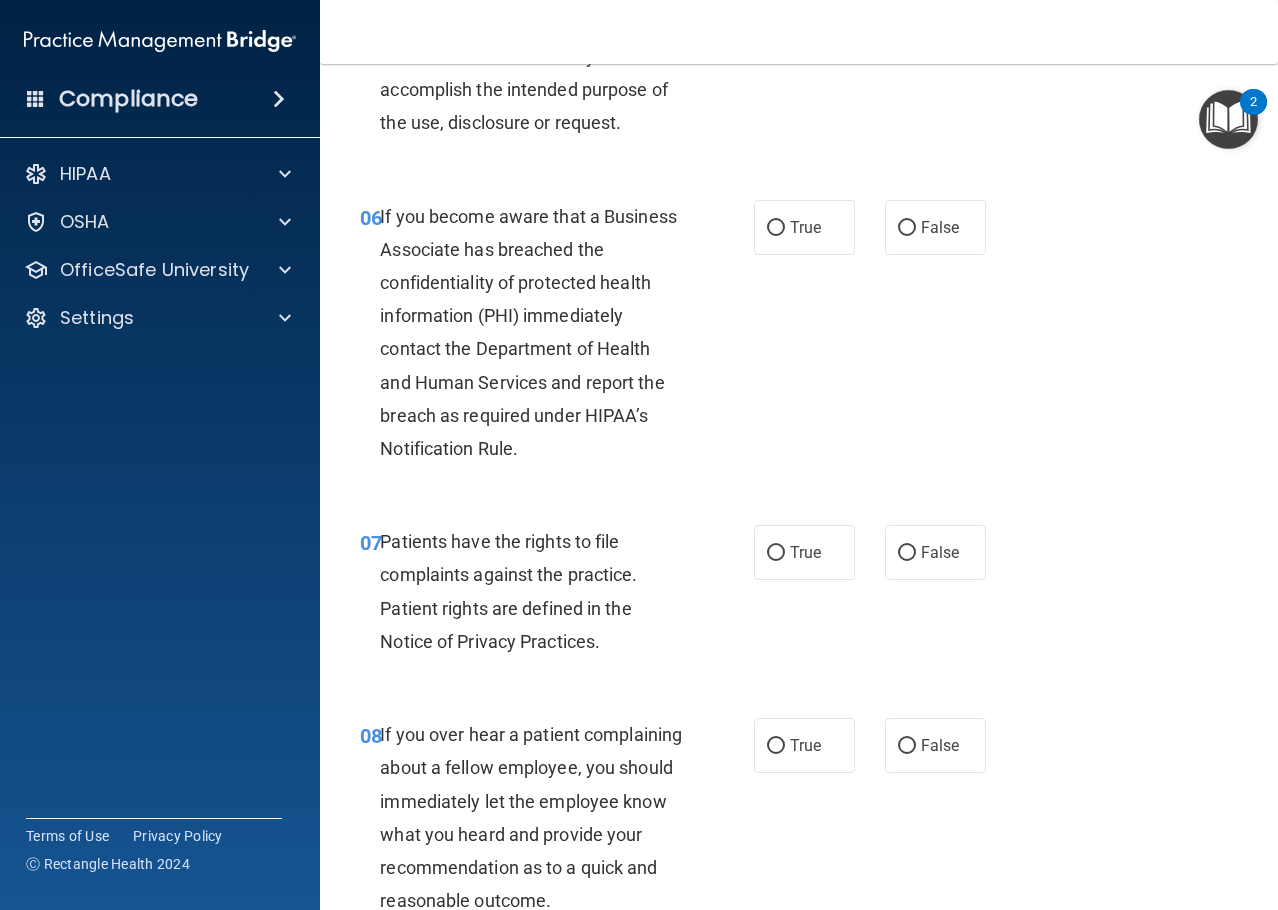 scroll, scrollTop: 1198, scrollLeft: 0, axis: vertical 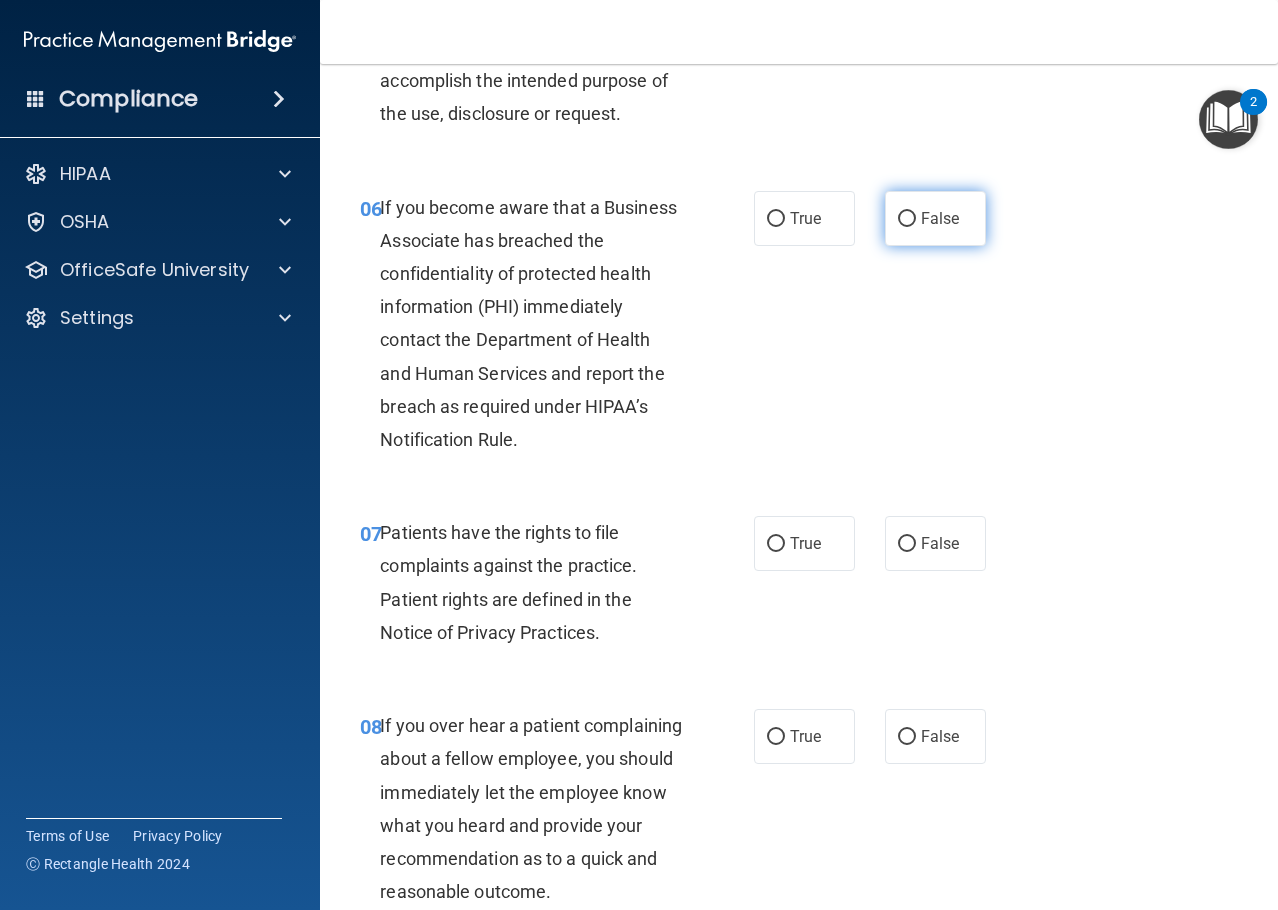 click on "False" at bounding box center [907, 219] 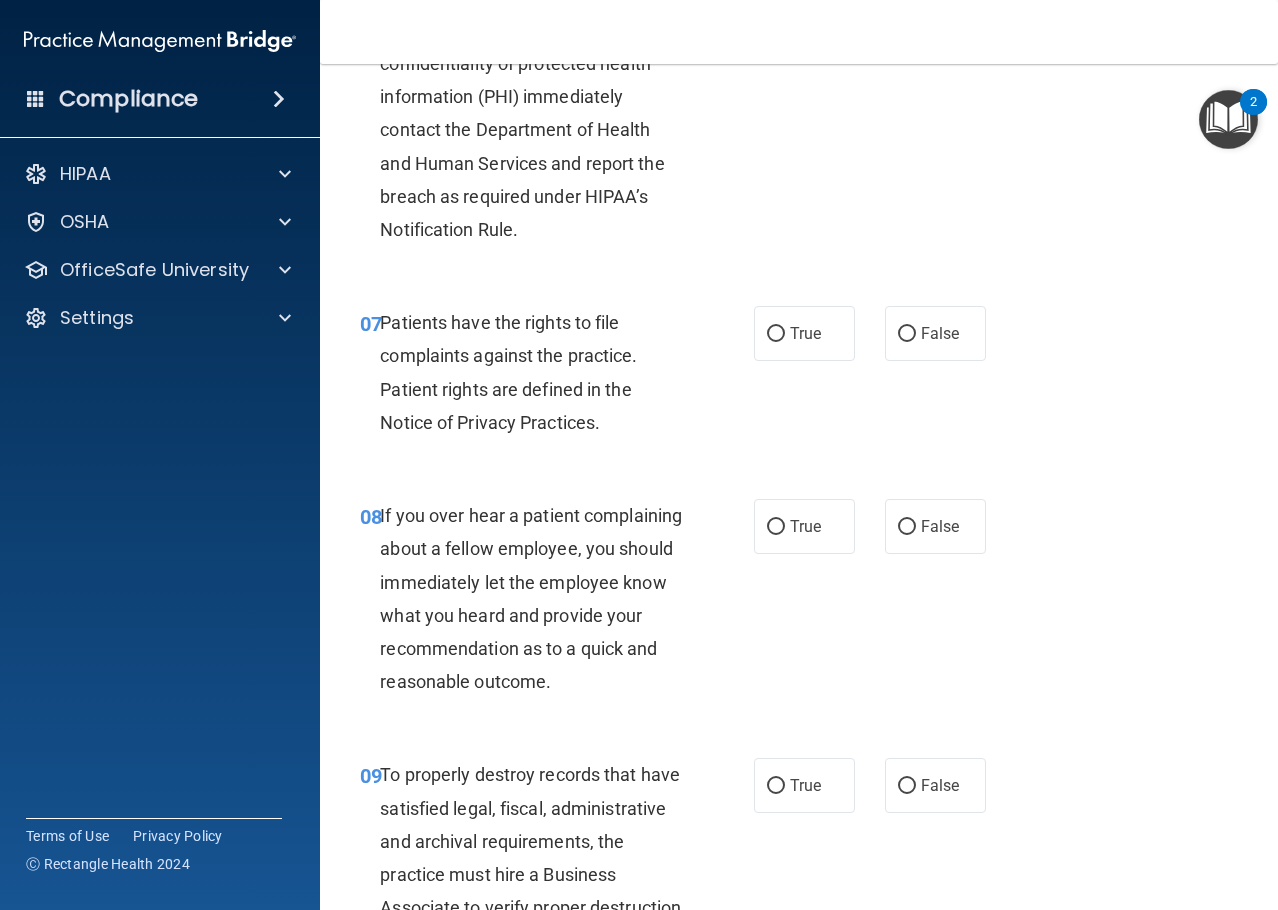scroll, scrollTop: 1434, scrollLeft: 0, axis: vertical 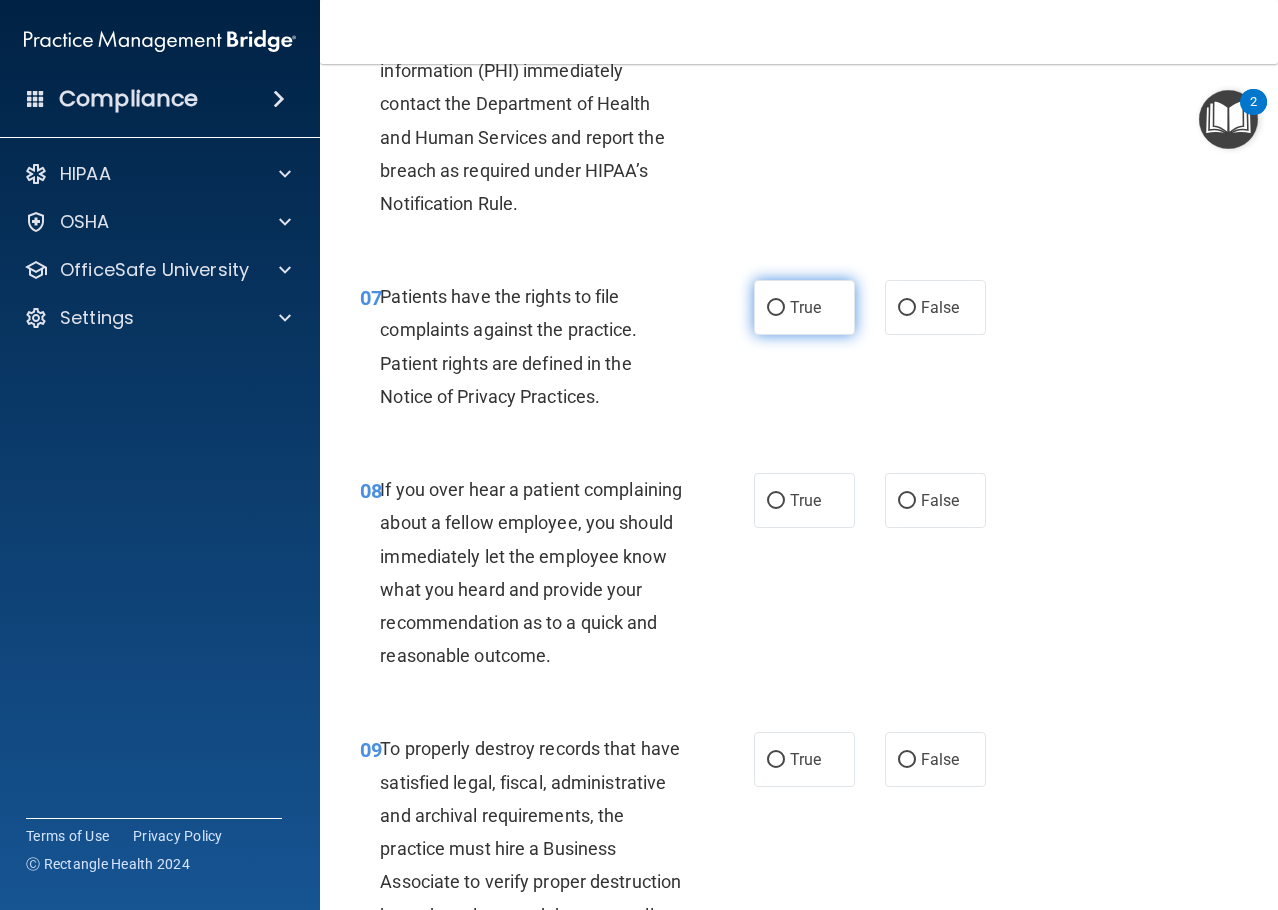 click on "True" at bounding box center (776, 308) 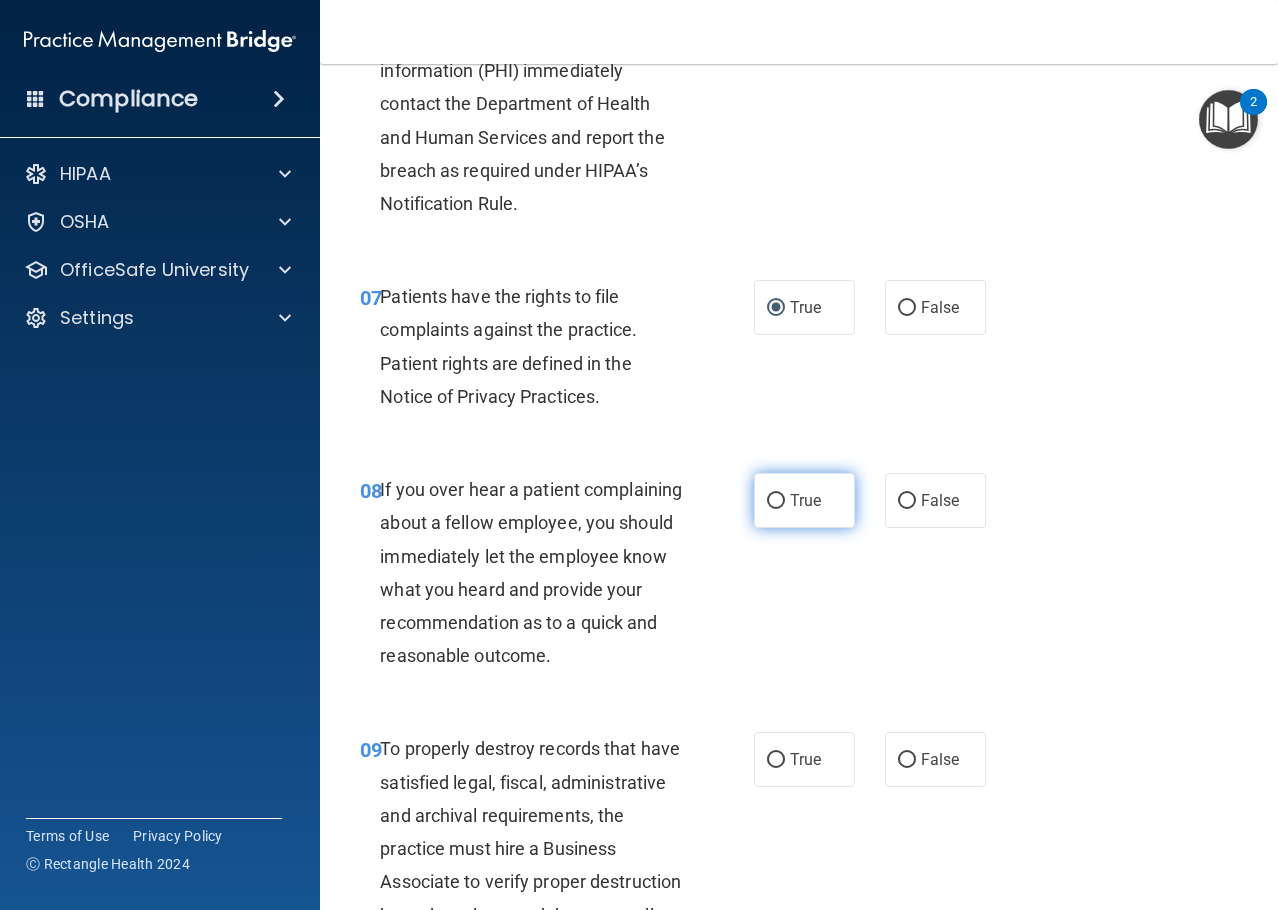 click on "True" at bounding box center (776, 501) 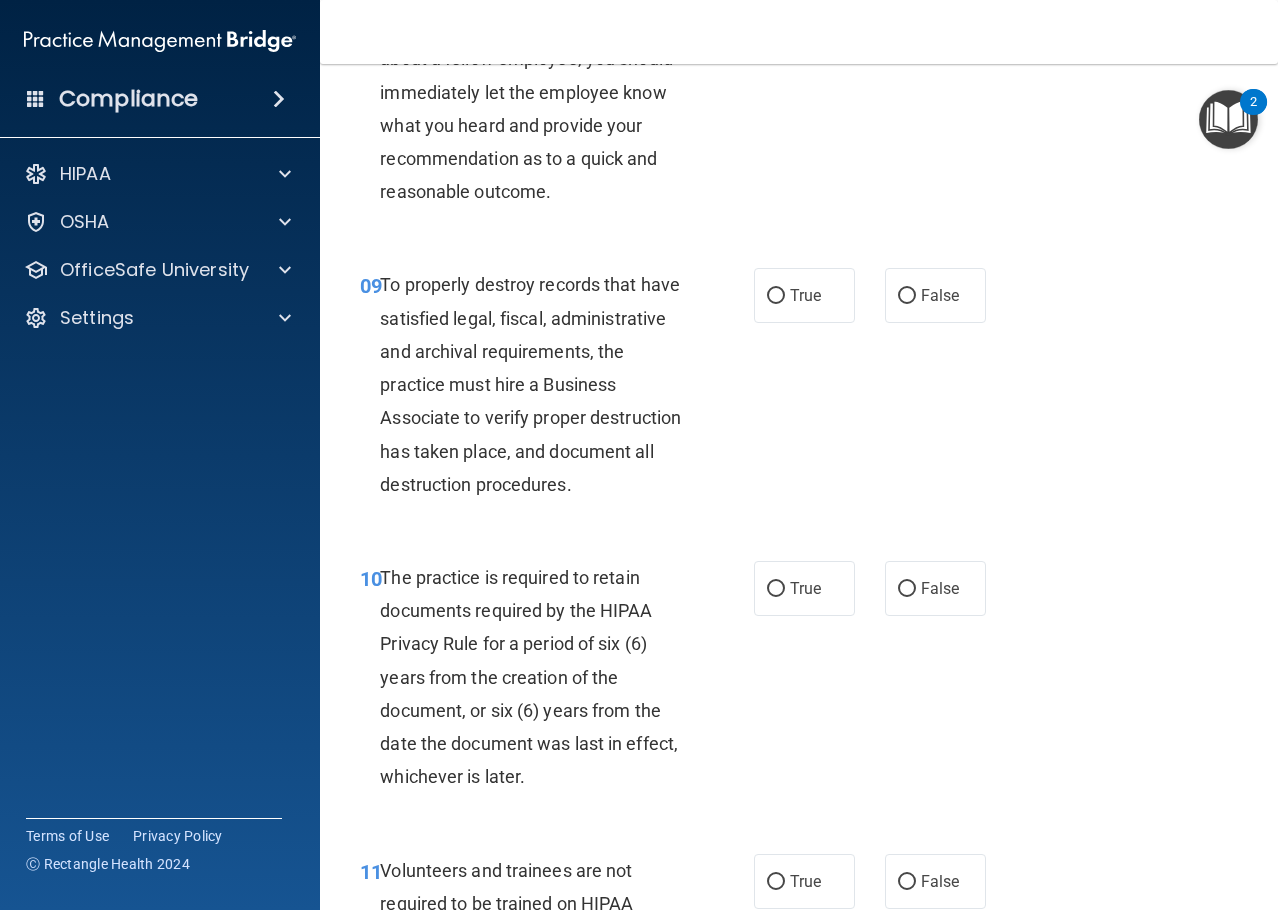 scroll, scrollTop: 1907, scrollLeft: 0, axis: vertical 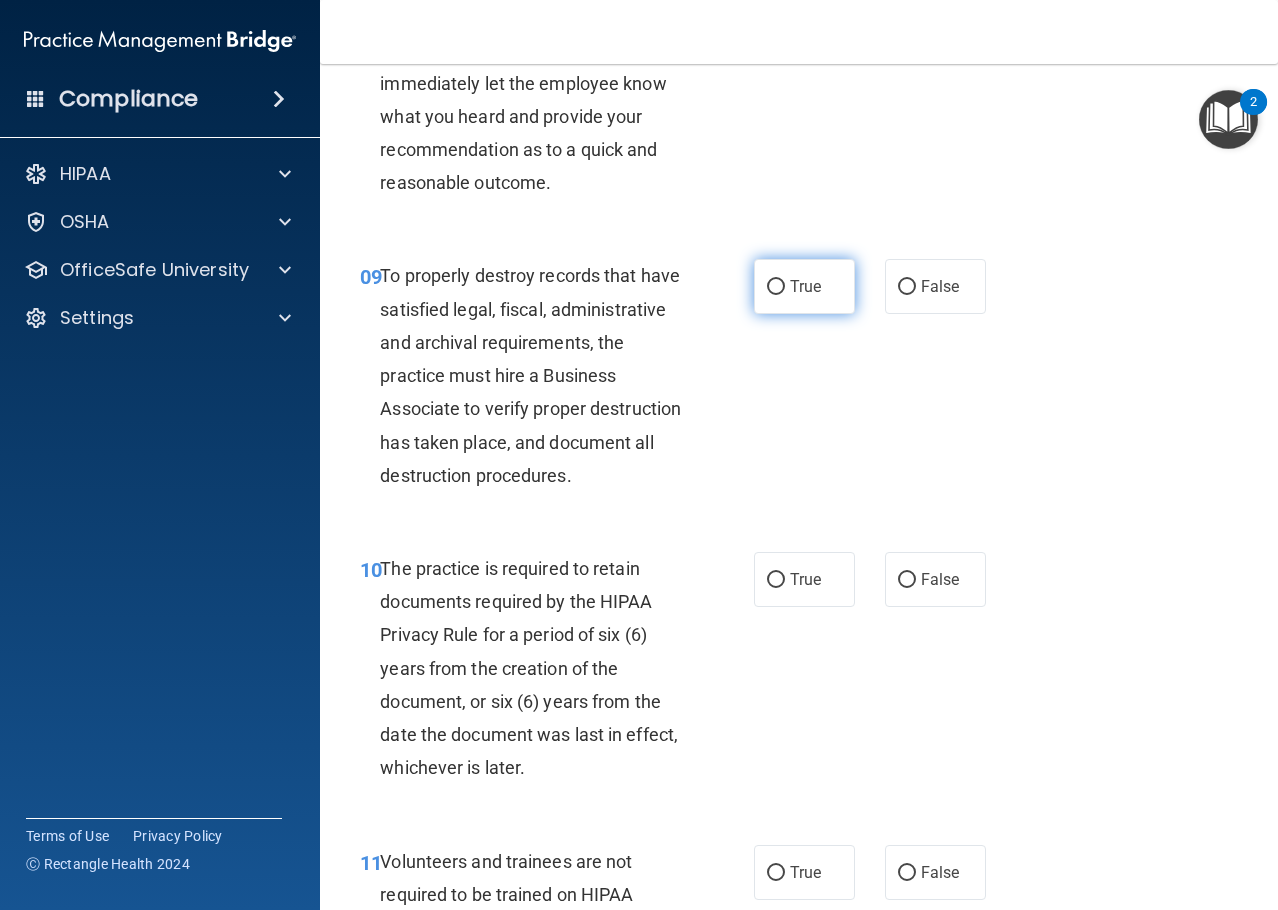 click on "True" at bounding box center (776, 287) 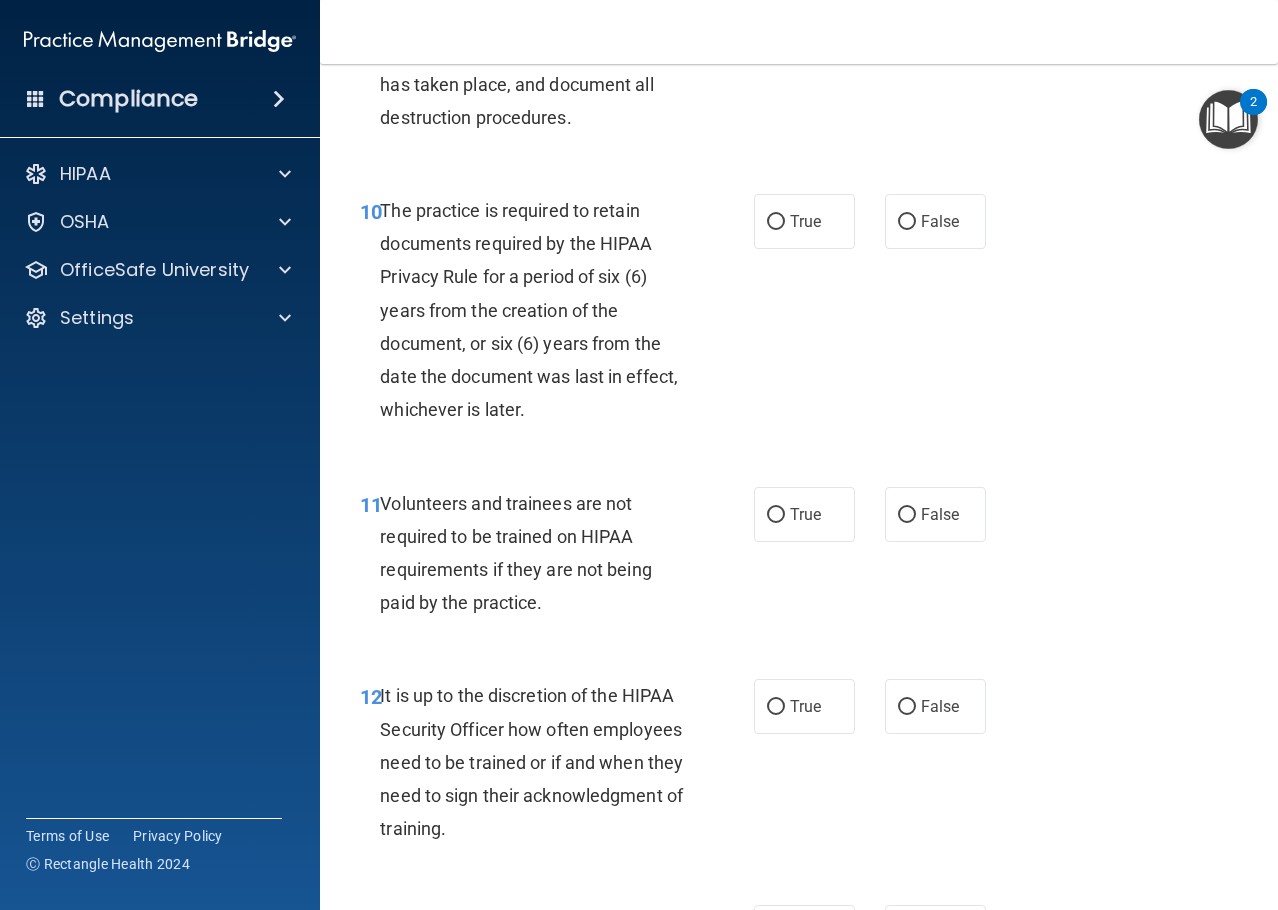scroll, scrollTop: 2274, scrollLeft: 0, axis: vertical 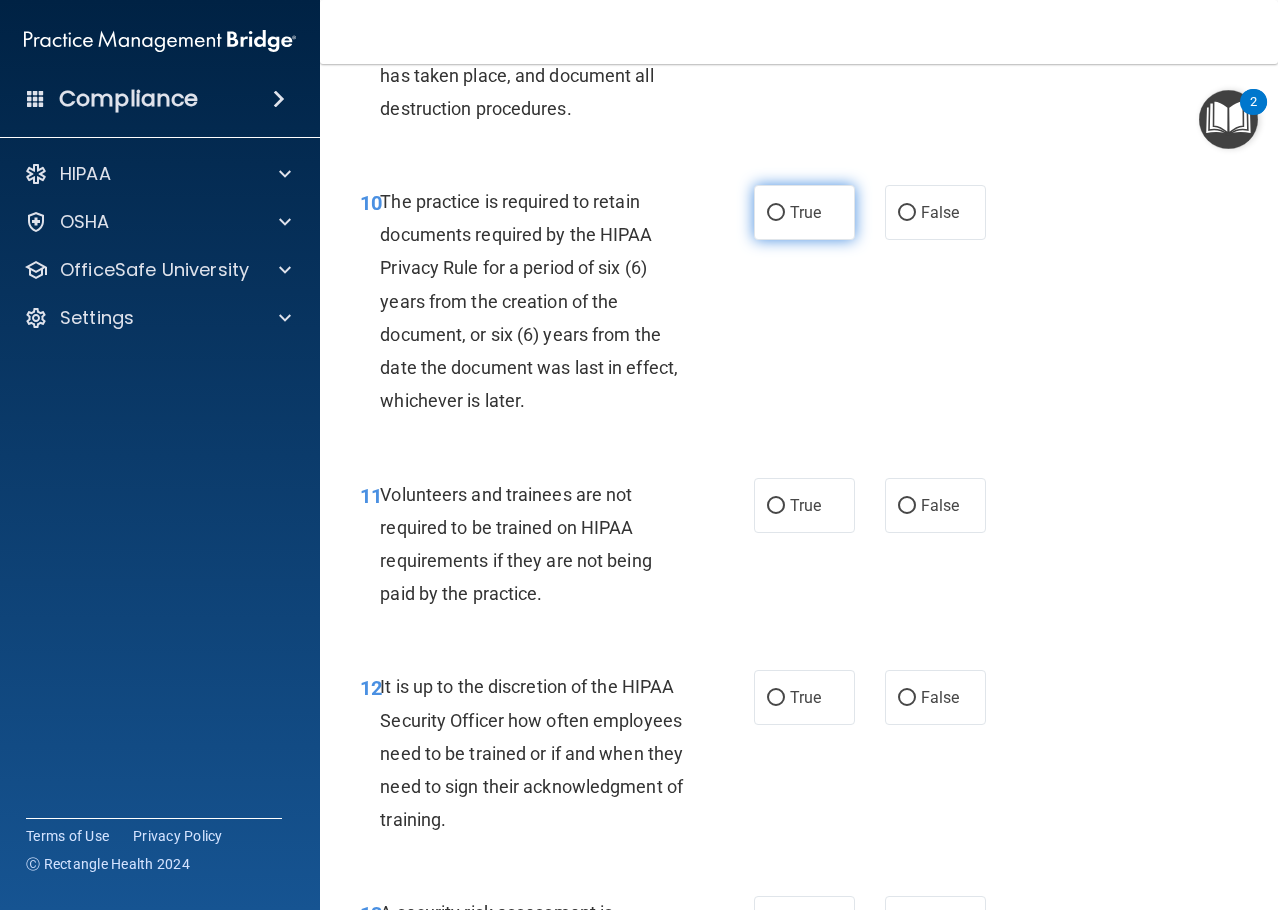 click on "True" at bounding box center (776, 213) 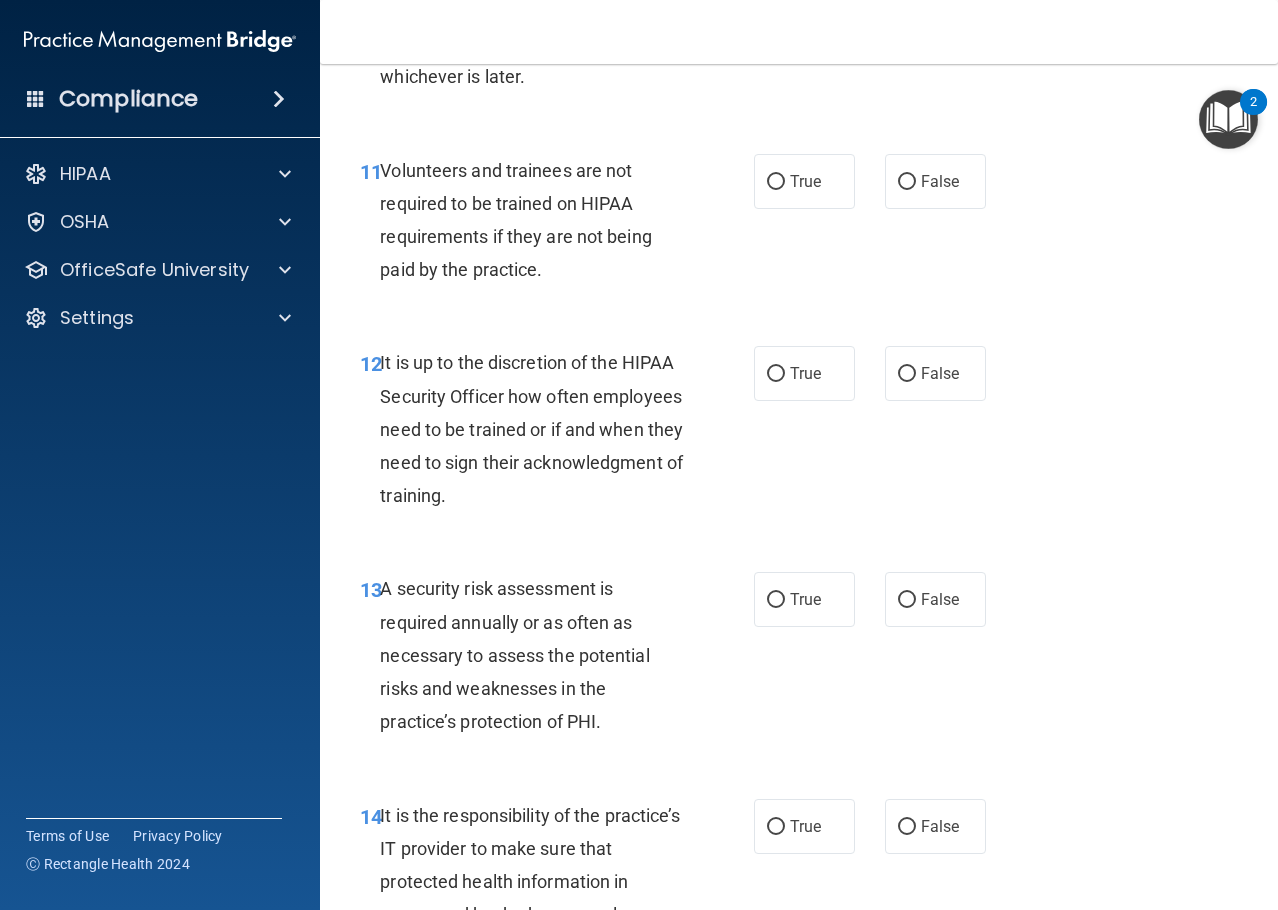 scroll, scrollTop: 2615, scrollLeft: 0, axis: vertical 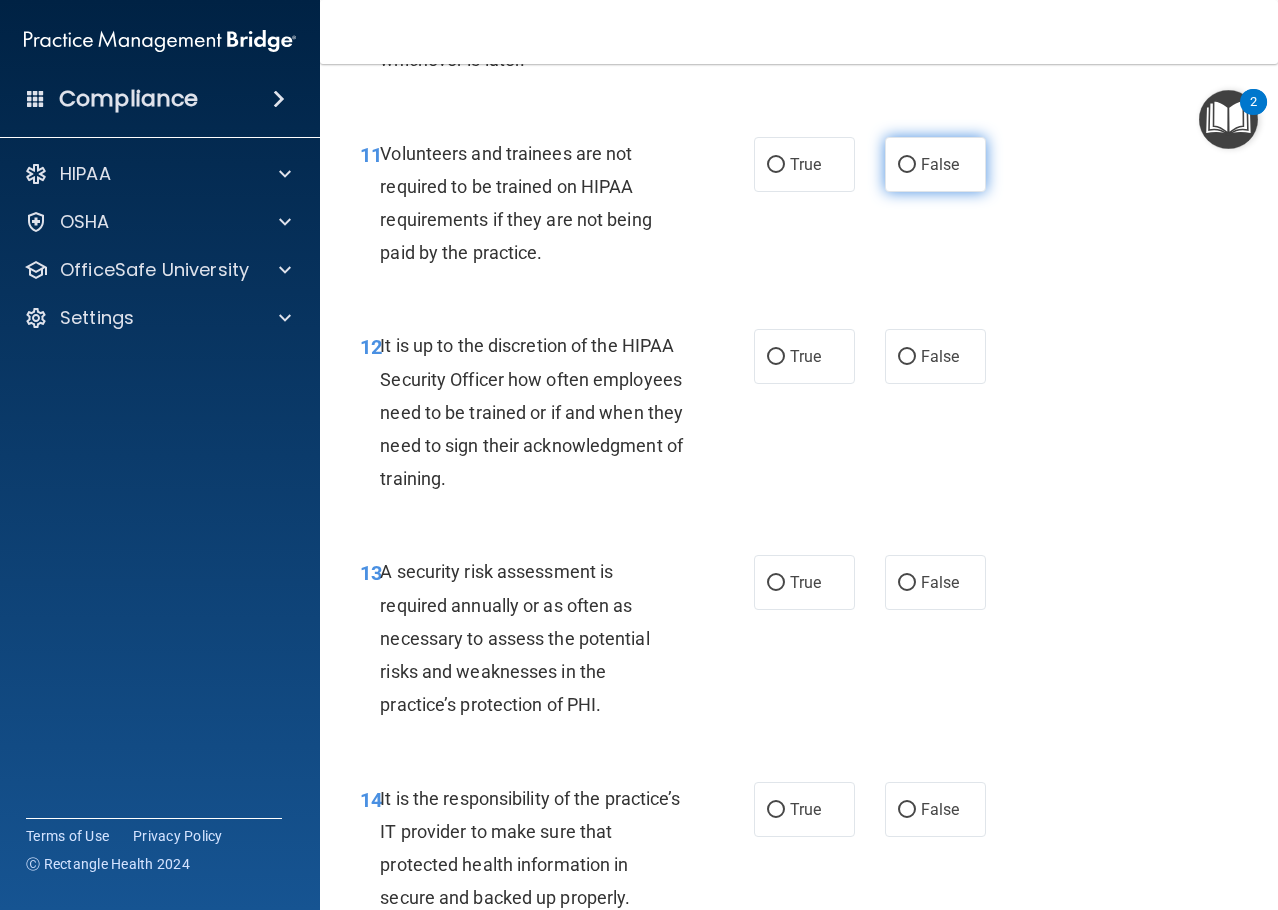 click on "False" at bounding box center (907, 165) 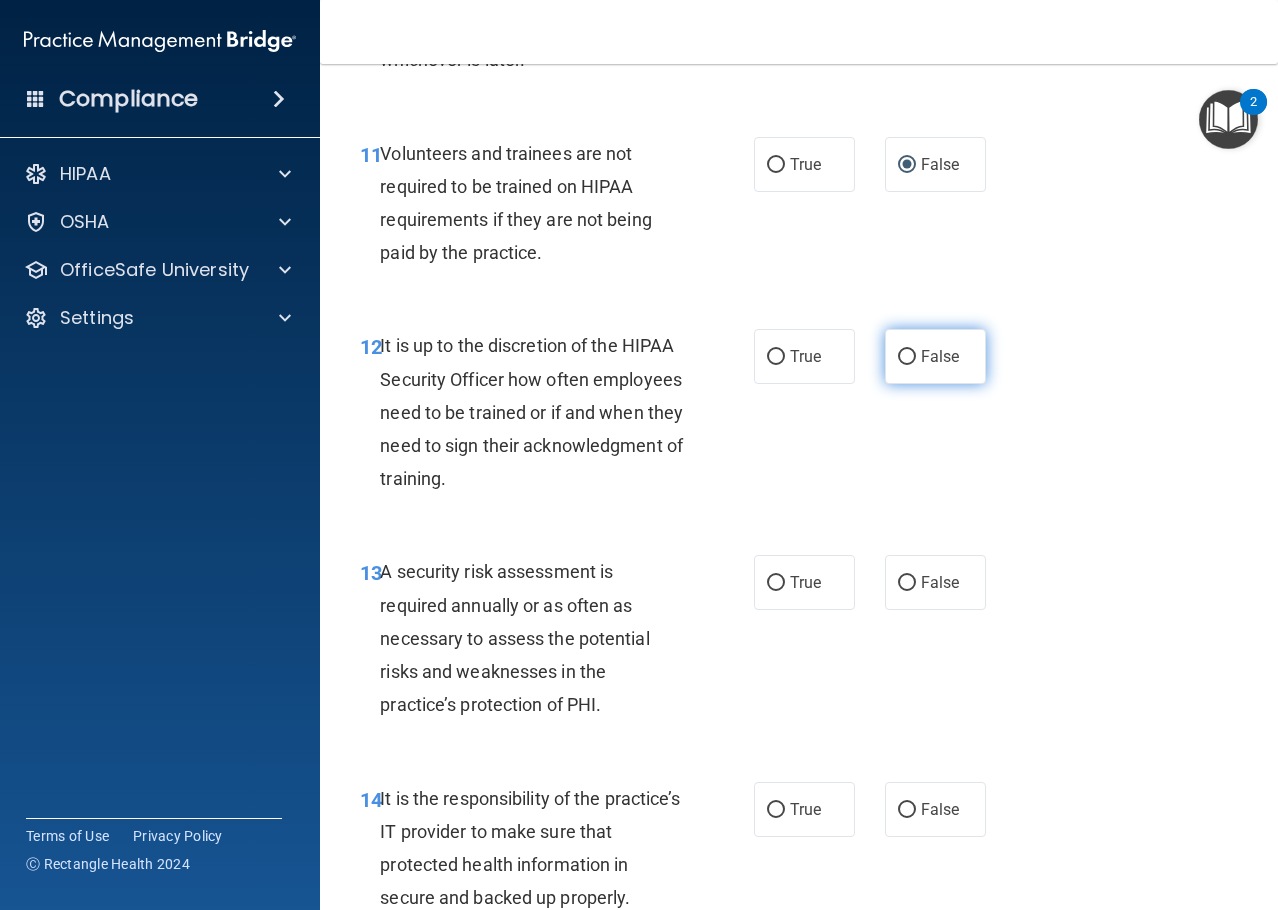 click on "False" at bounding box center (907, 357) 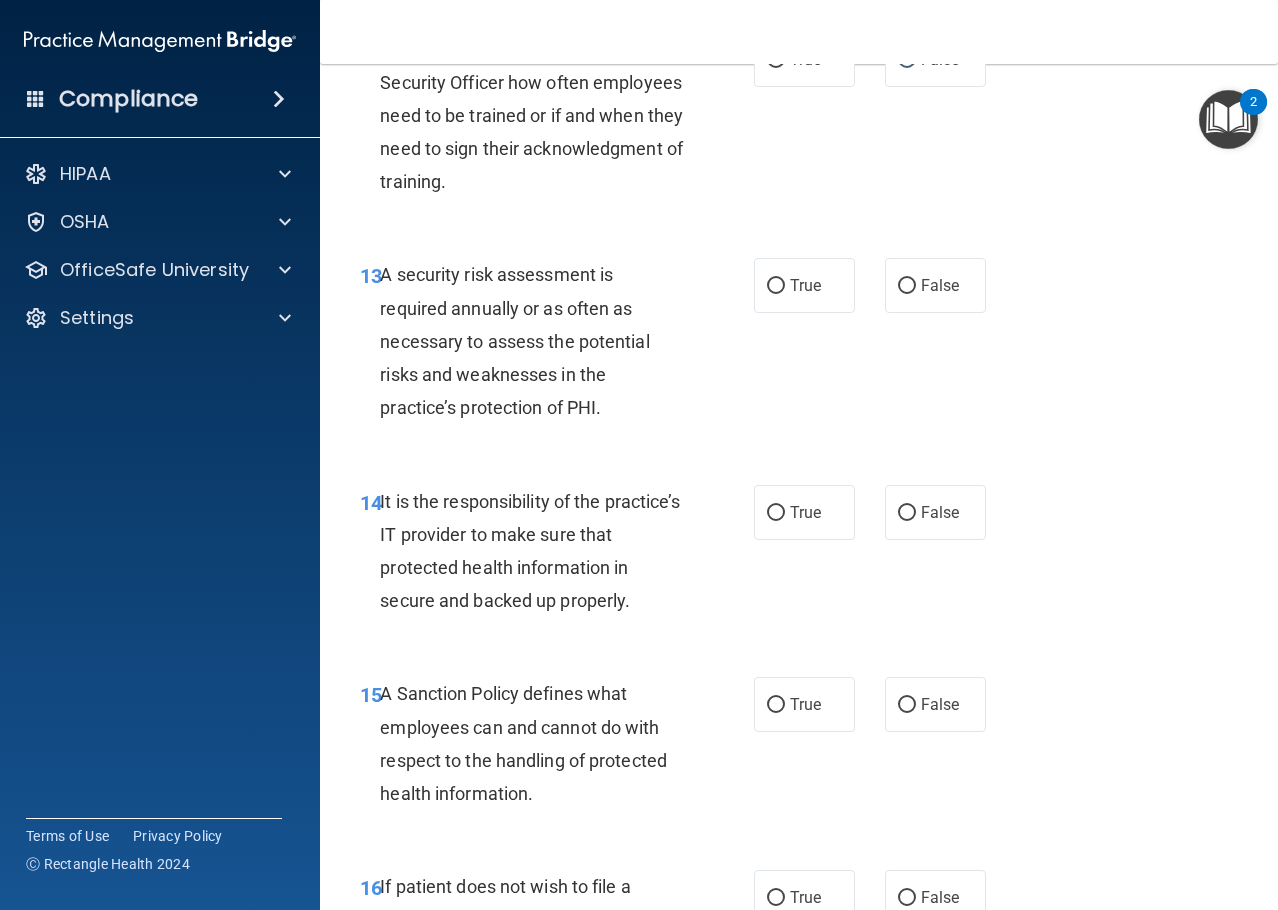 scroll, scrollTop: 2921, scrollLeft: 0, axis: vertical 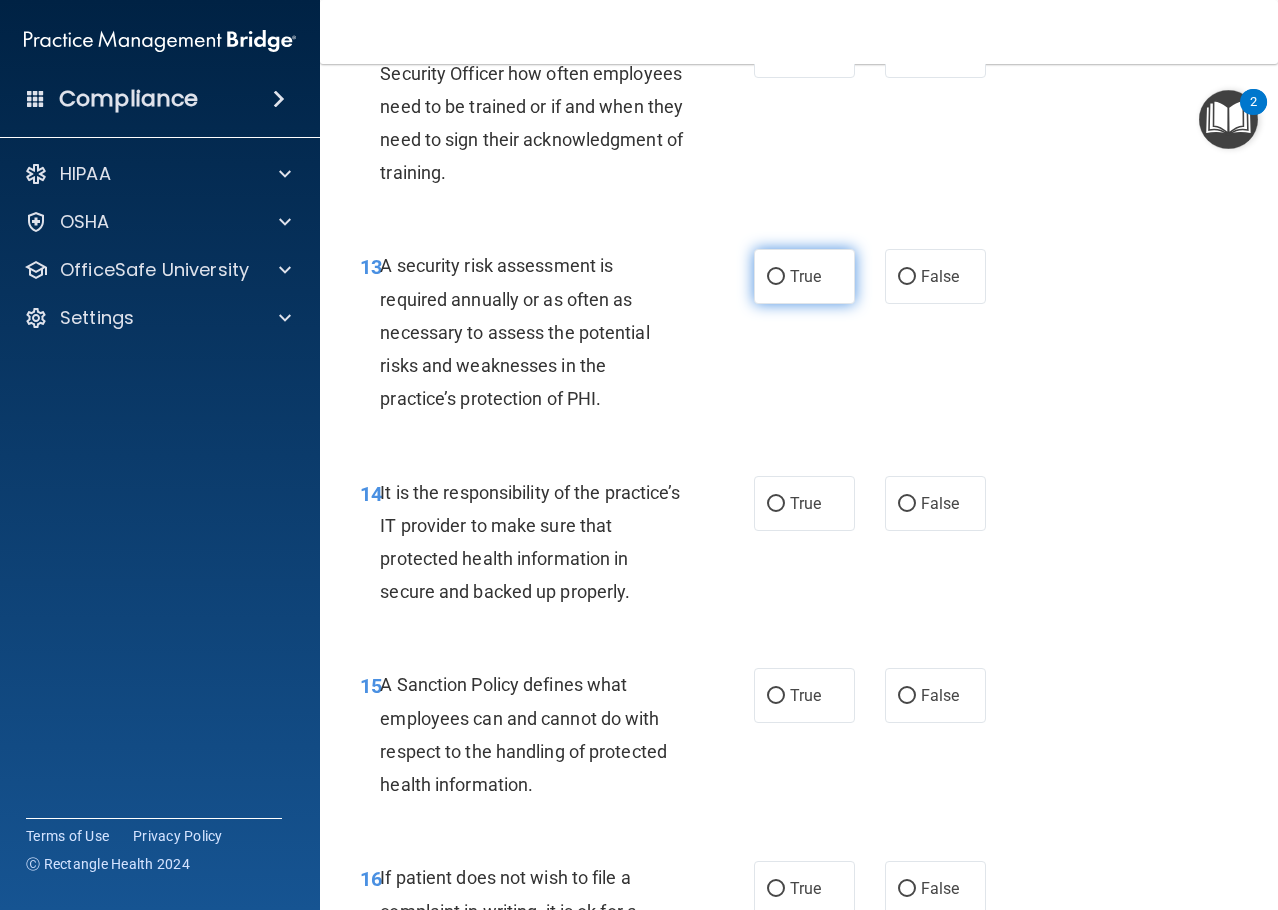 click on "True" at bounding box center (776, 277) 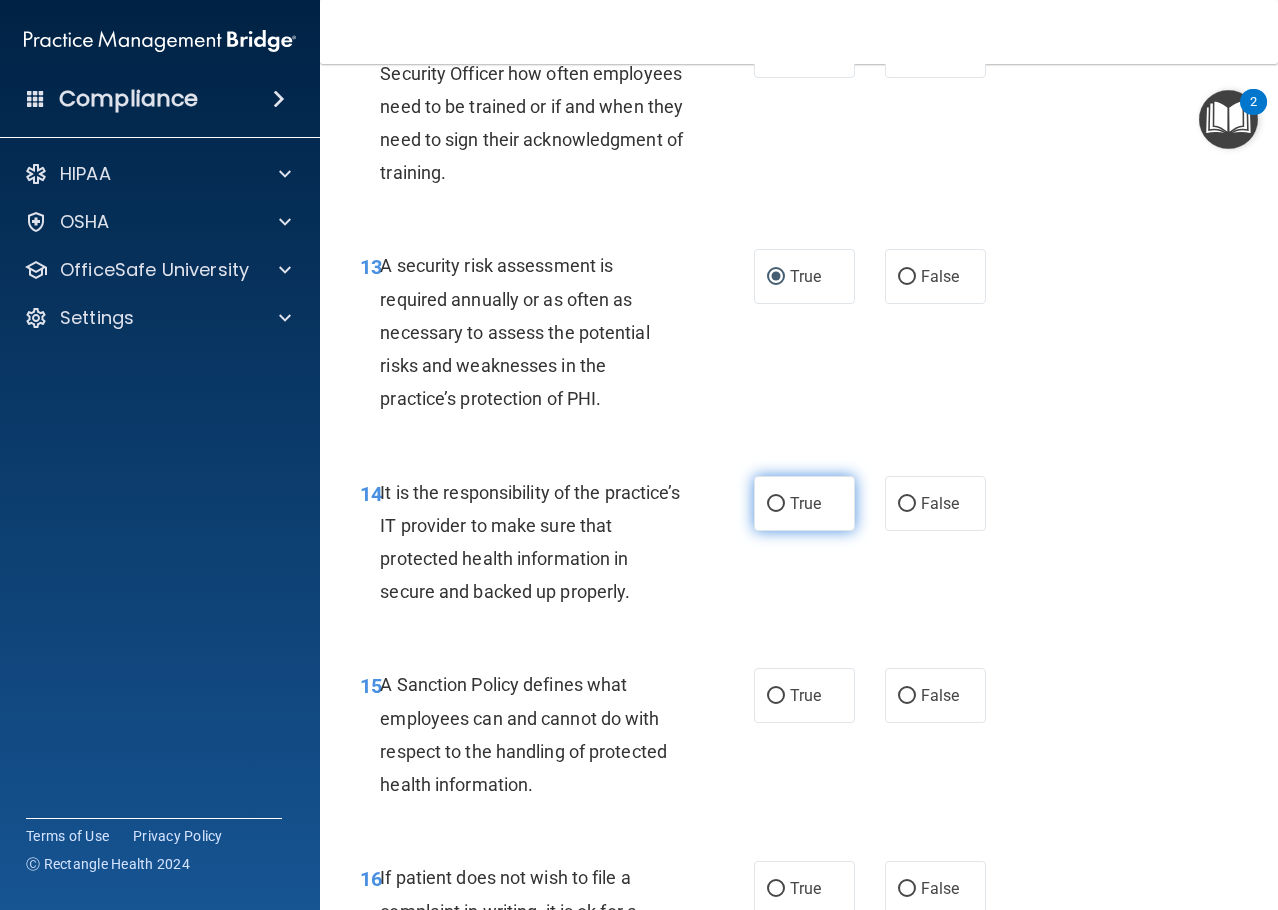 click on "True" at bounding box center (804, 503) 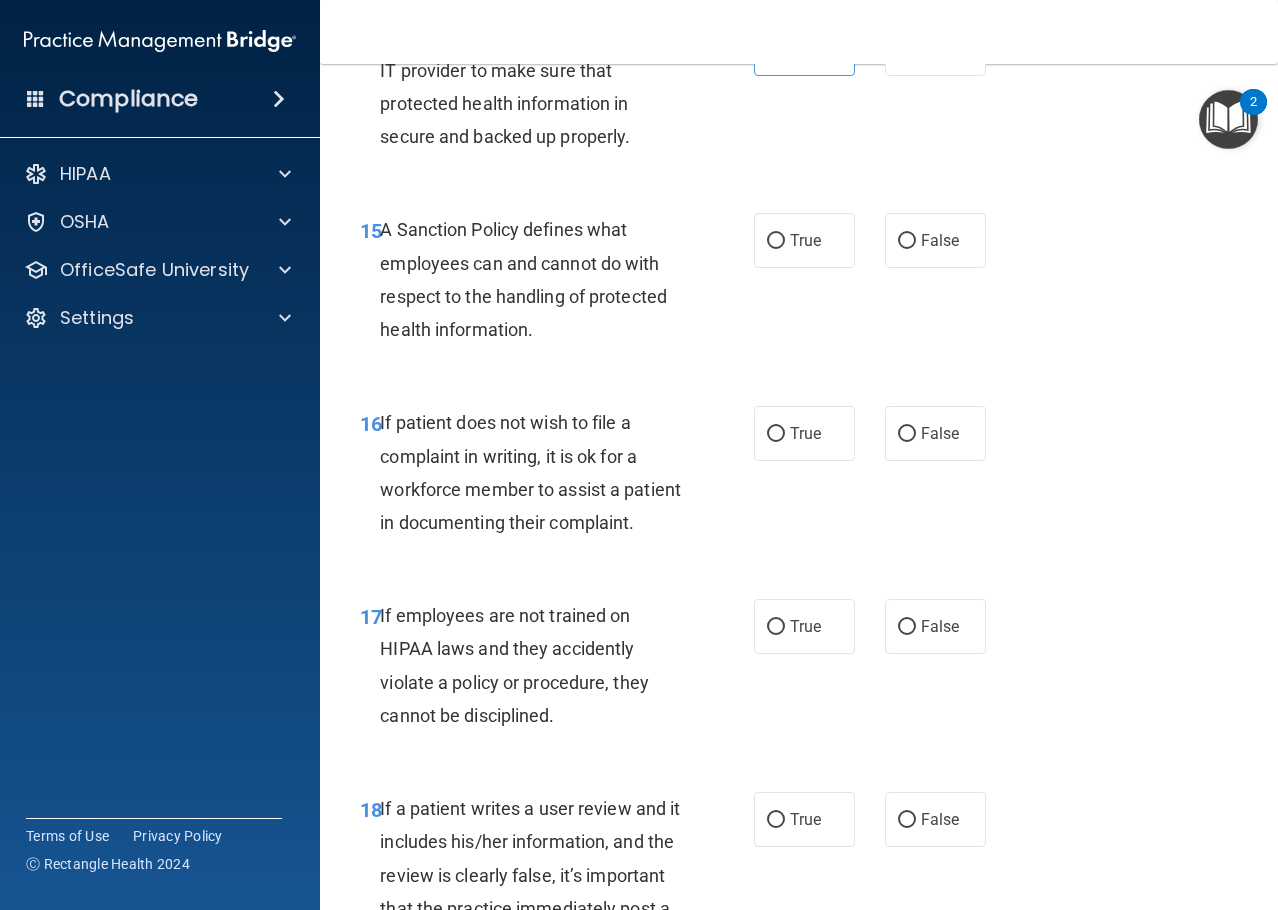 scroll, scrollTop: 3394, scrollLeft: 0, axis: vertical 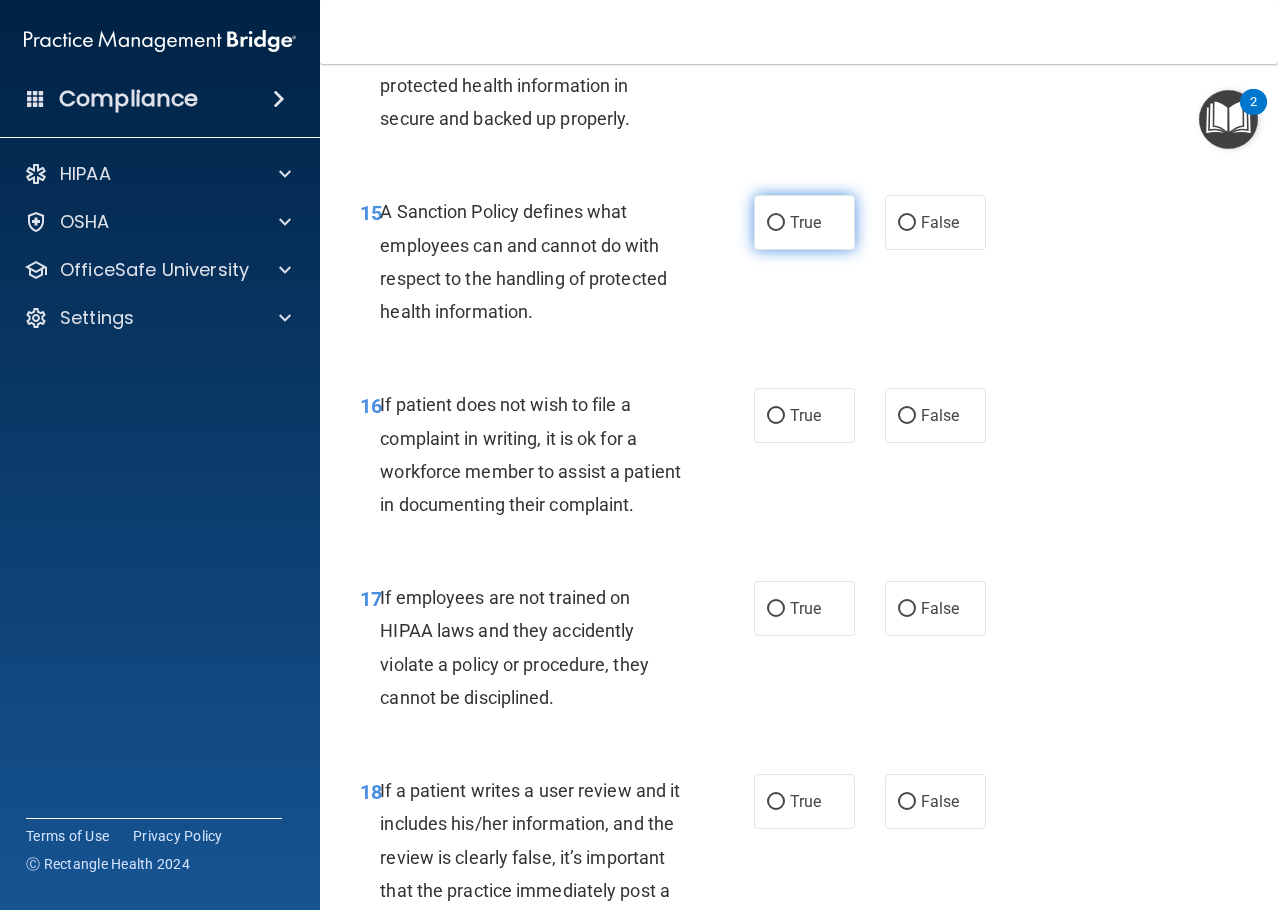 click on "True" at bounding box center [804, 222] 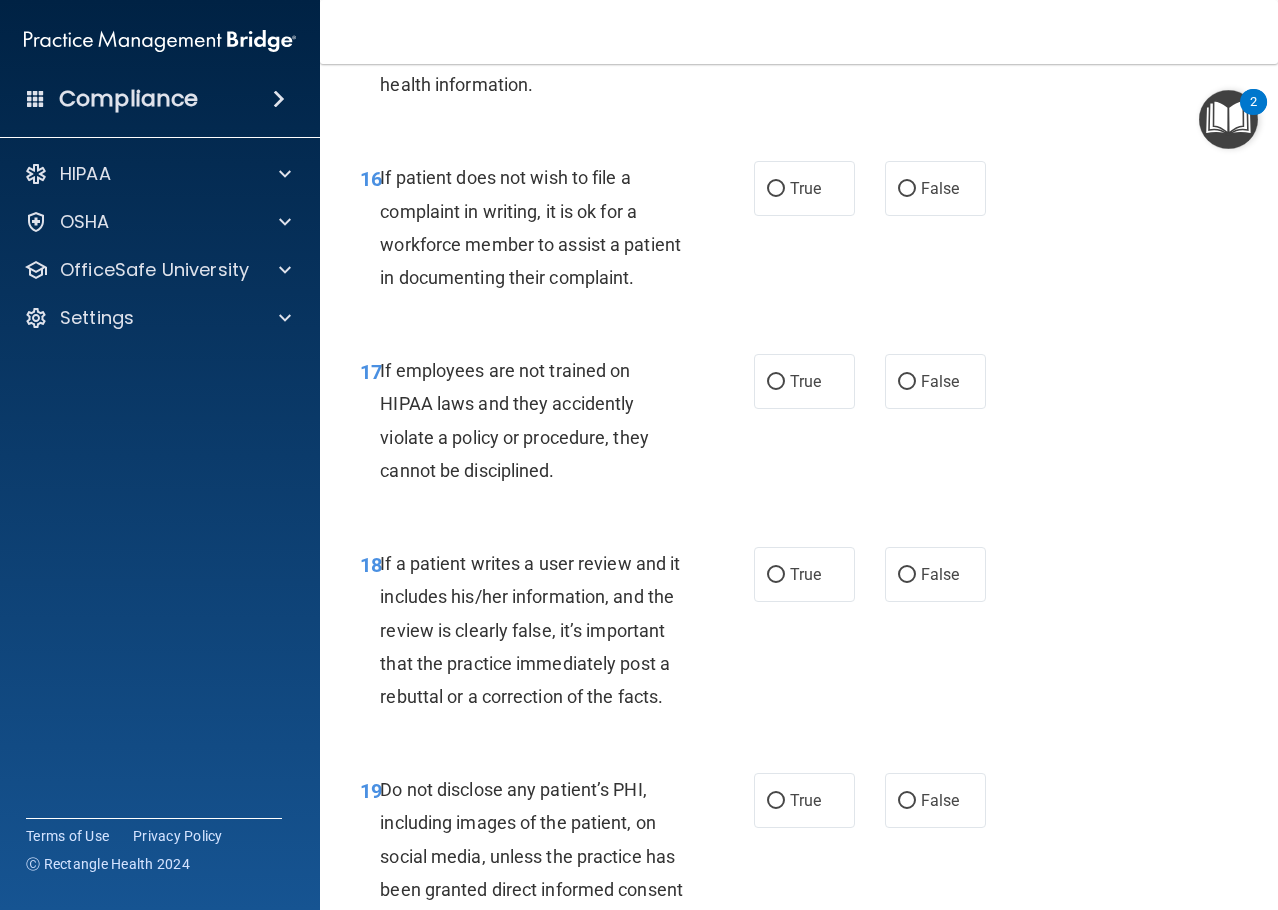 scroll, scrollTop: 3673, scrollLeft: 0, axis: vertical 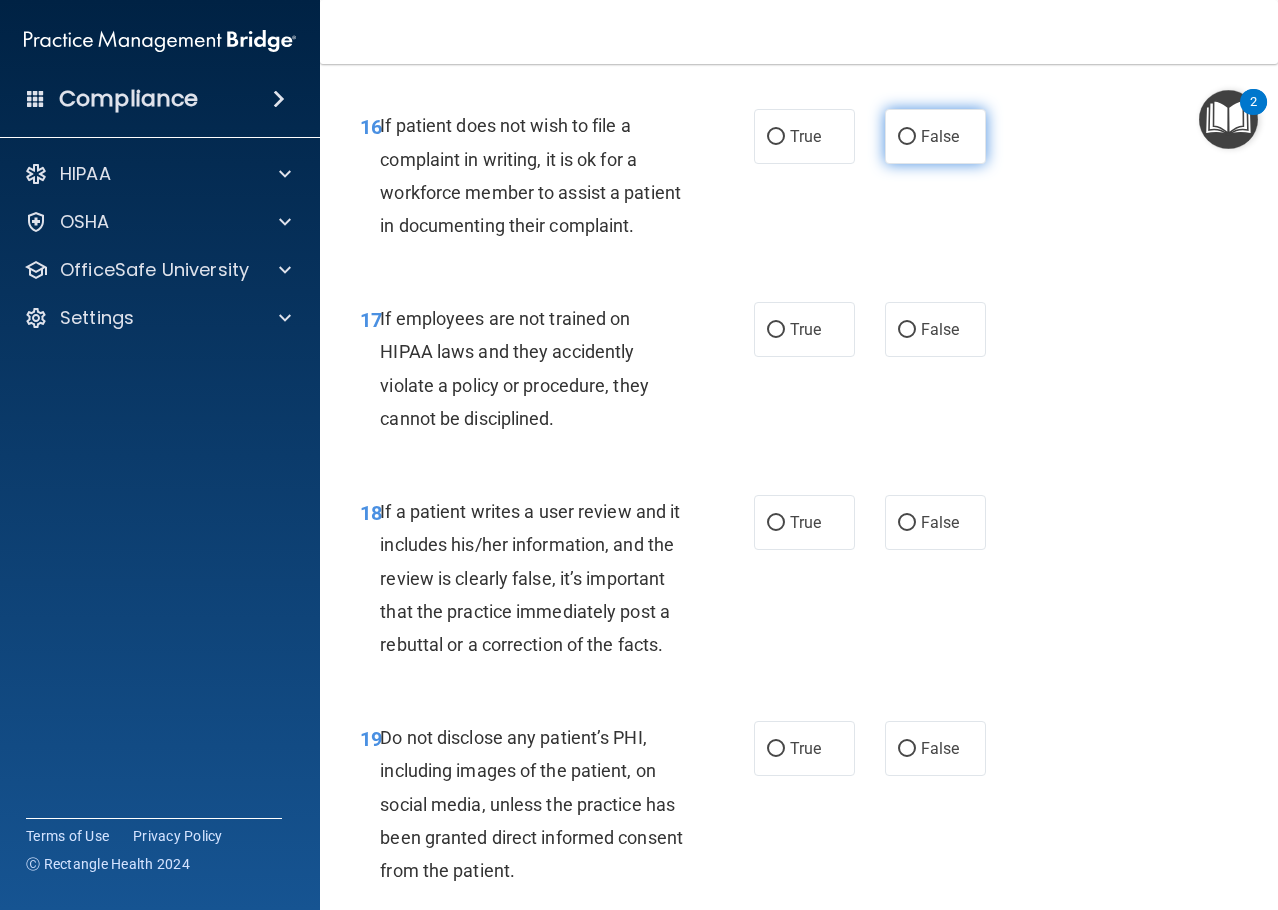 click on "False" at bounding box center [907, 137] 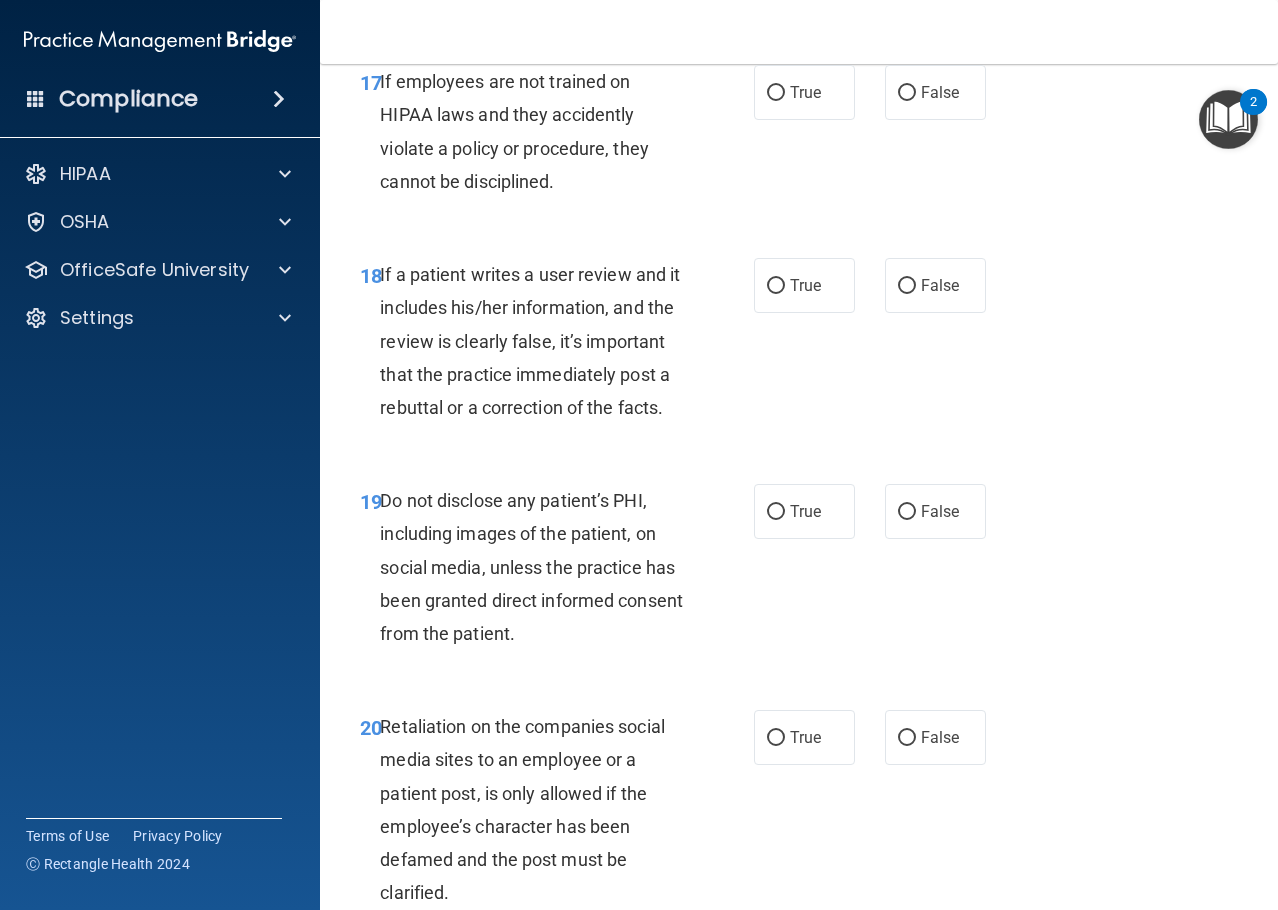 scroll, scrollTop: 3927, scrollLeft: 0, axis: vertical 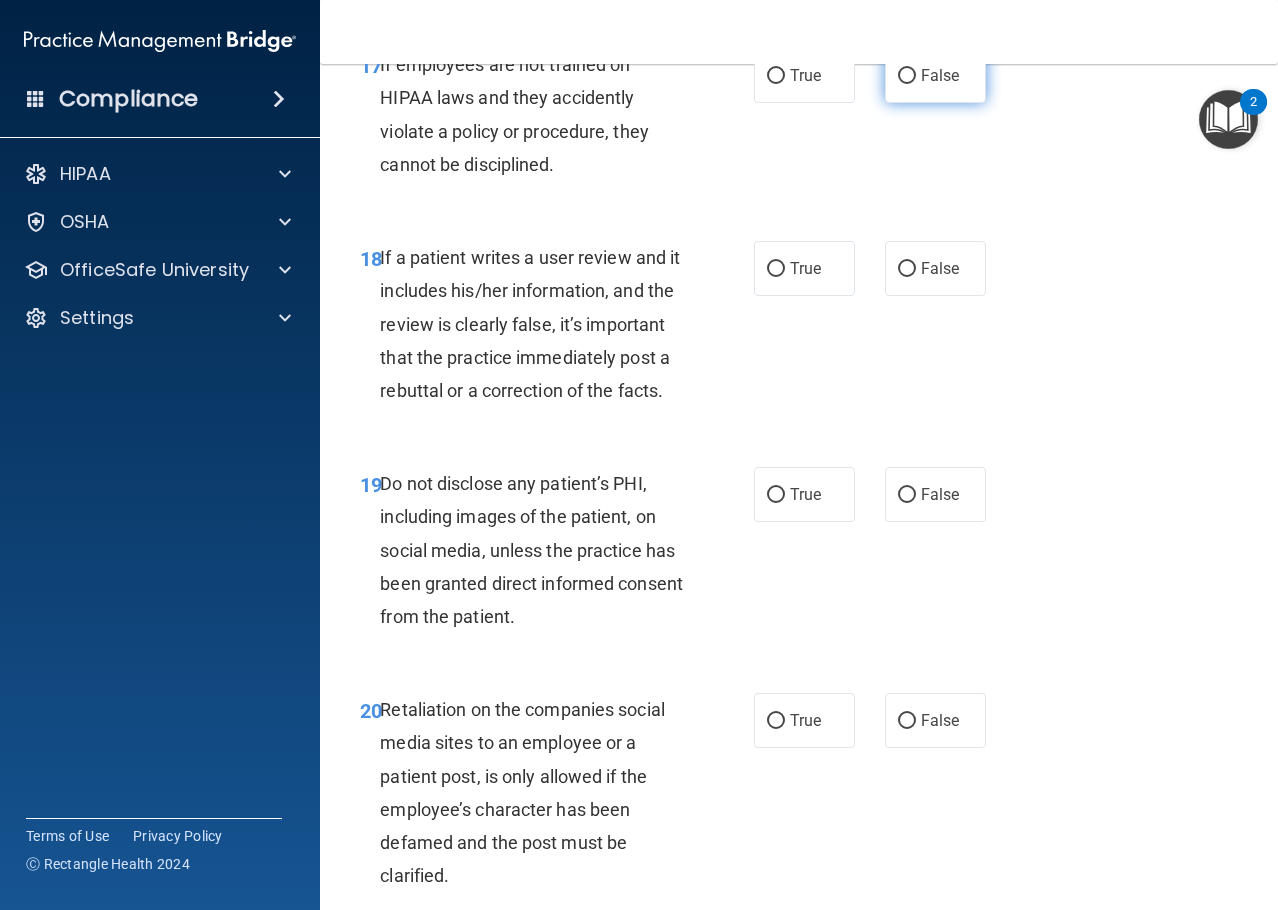 click on "False" at bounding box center [907, 76] 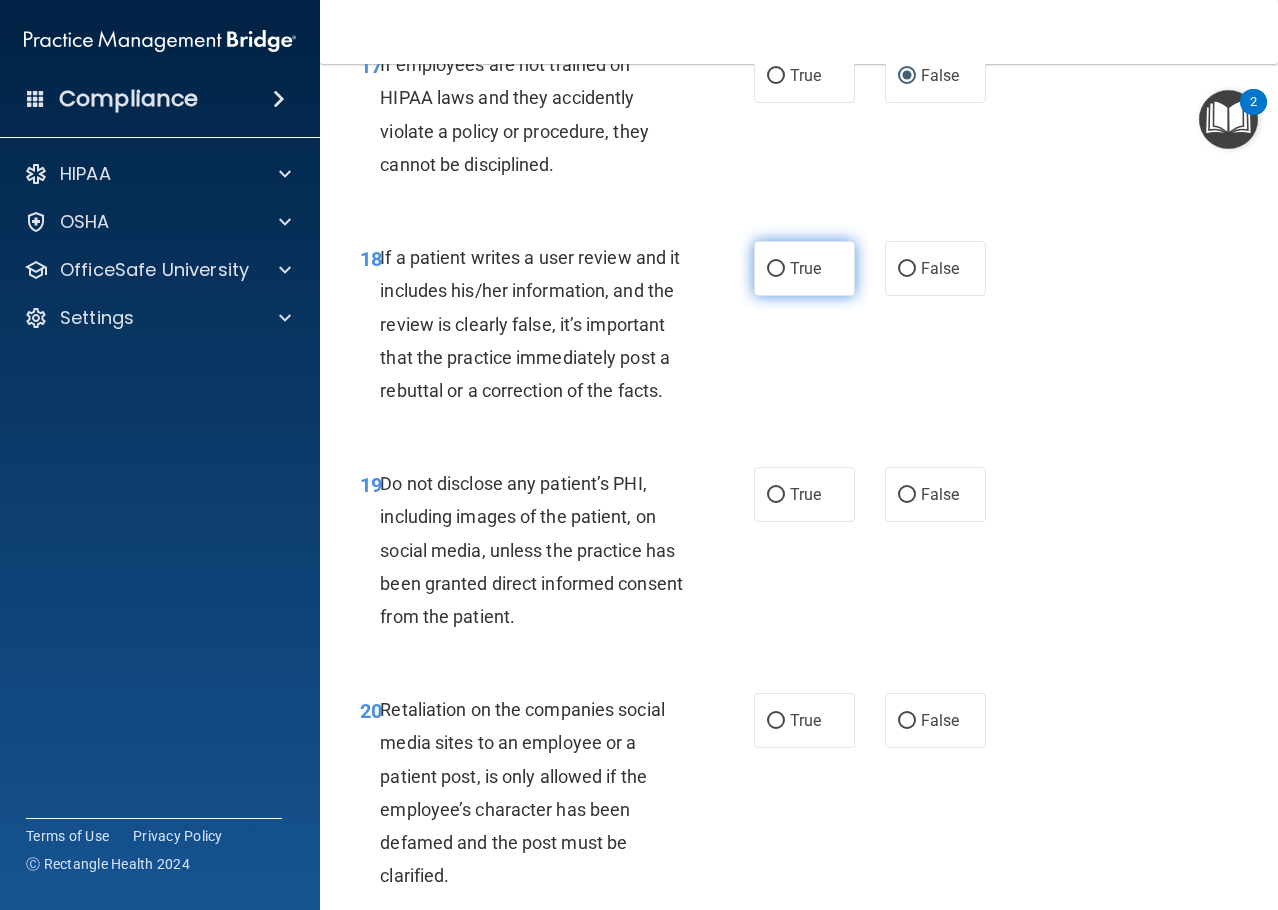 click on "True" at bounding box center (776, 269) 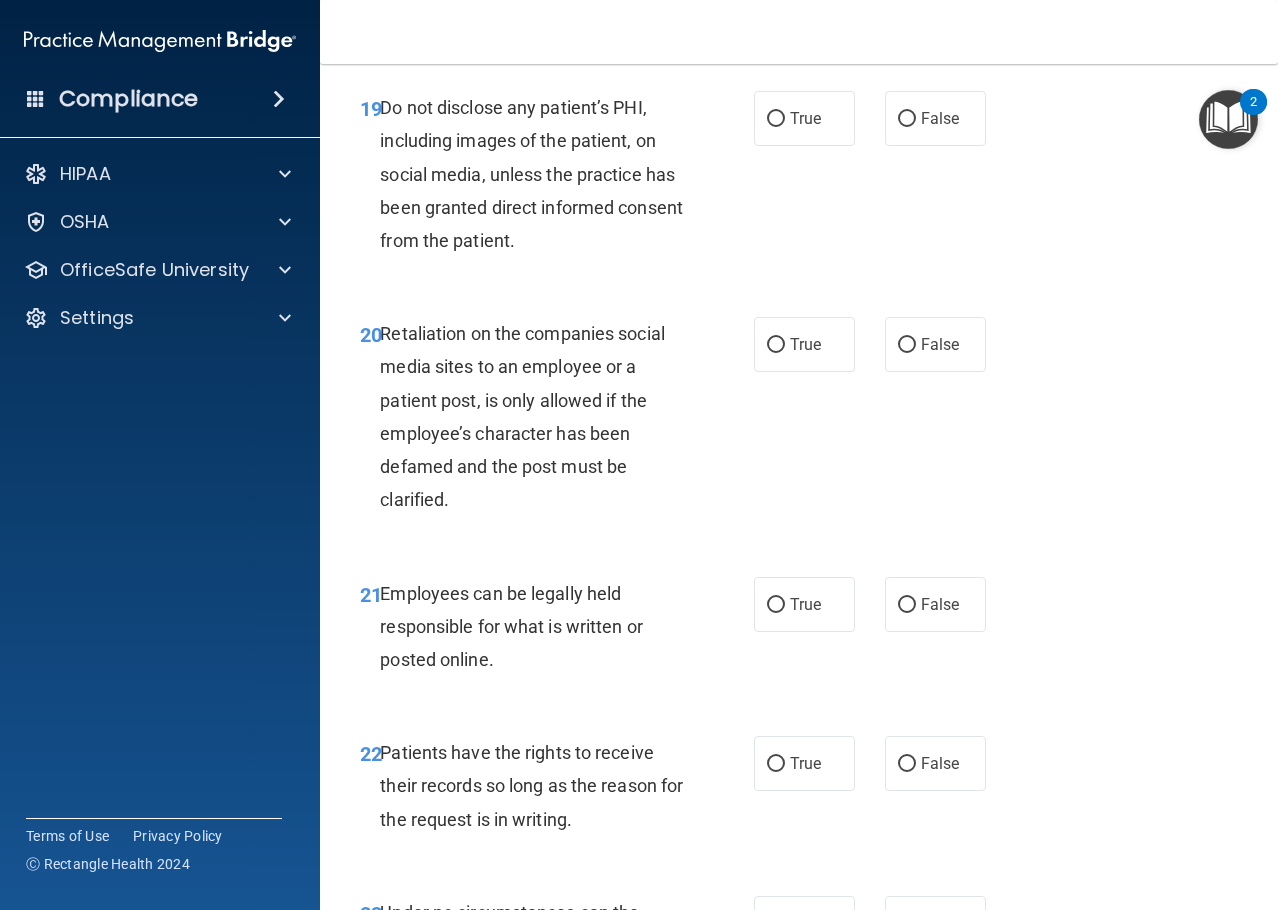 scroll, scrollTop: 4312, scrollLeft: 0, axis: vertical 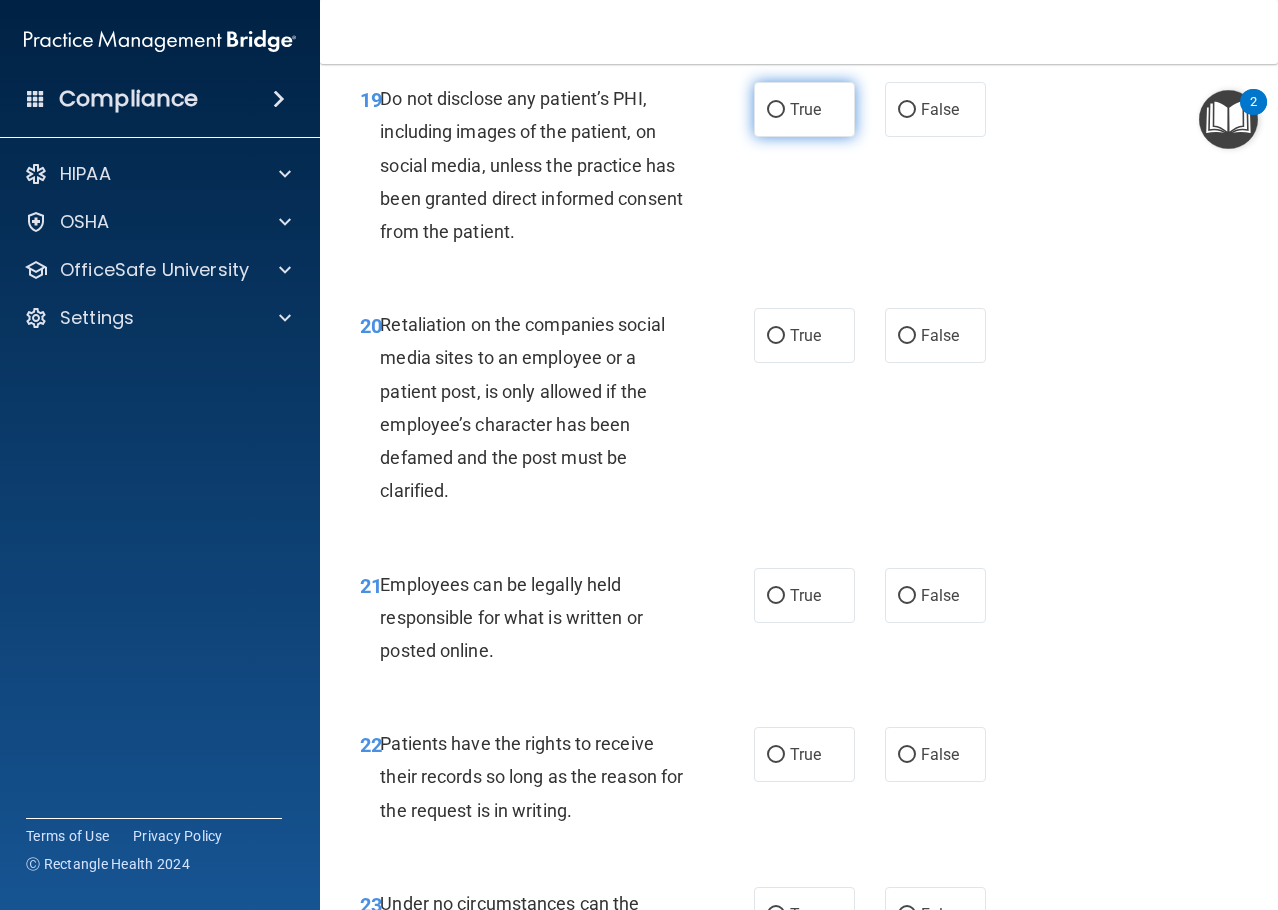 click on "True" at bounding box center [776, 110] 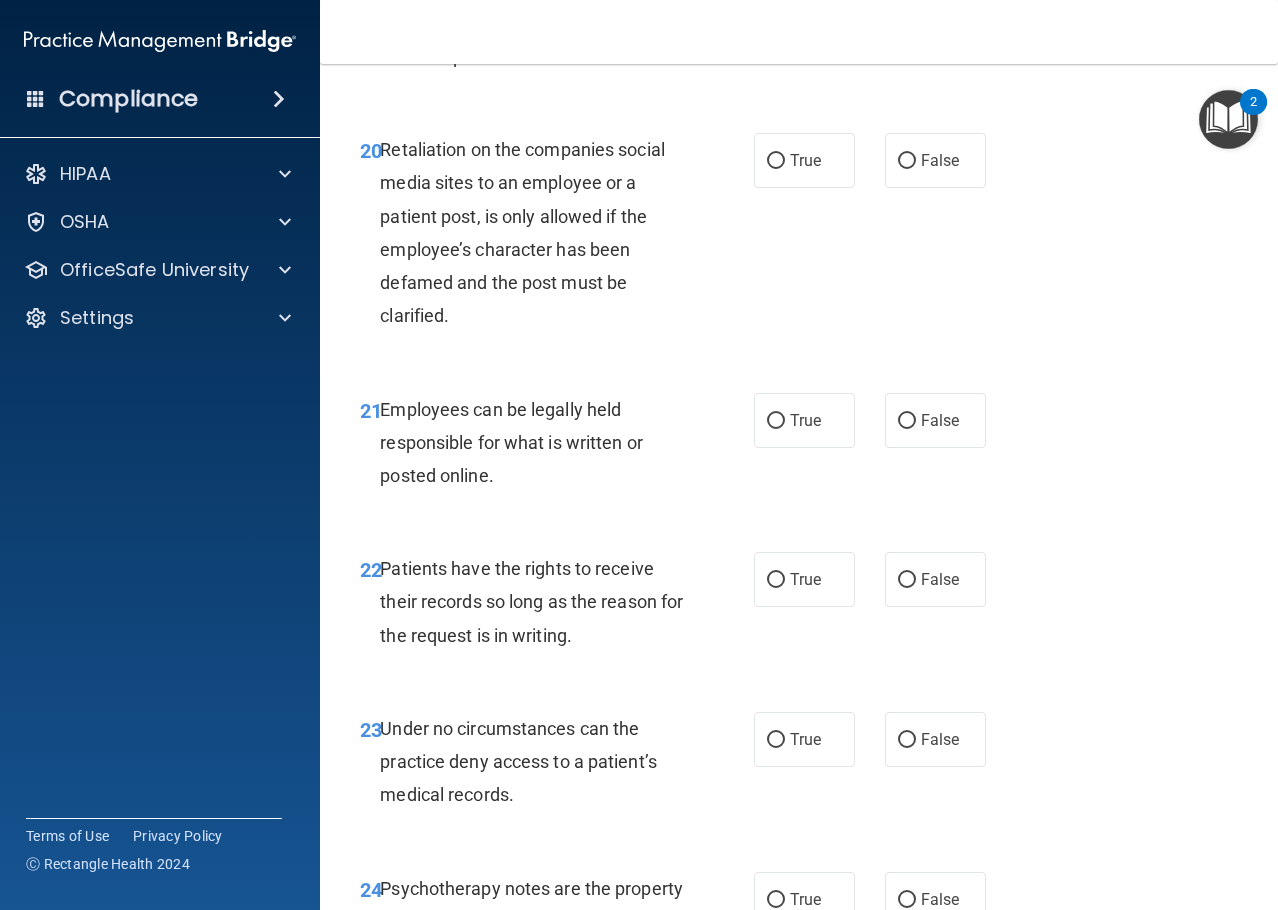 scroll, scrollTop: 4504, scrollLeft: 0, axis: vertical 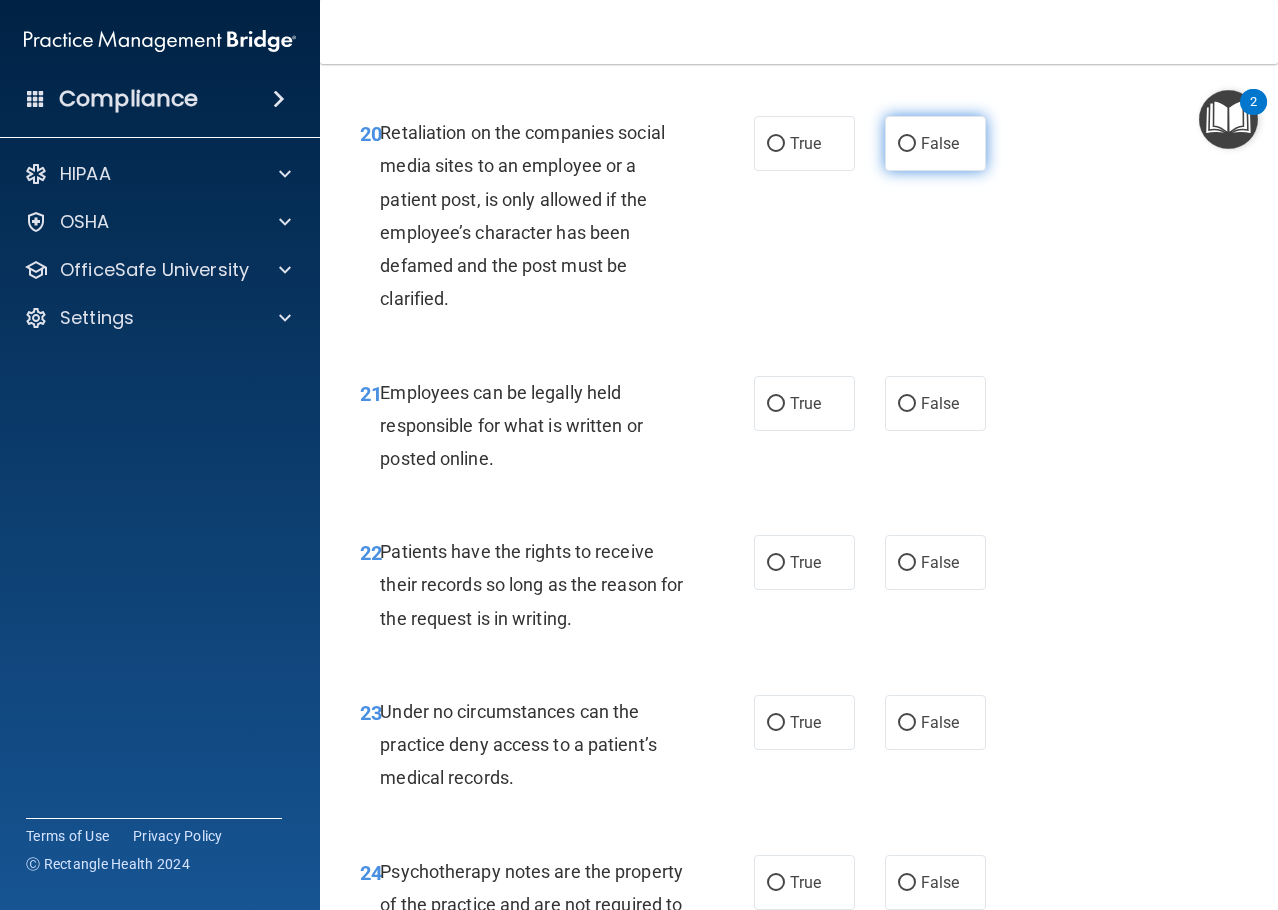 click on "False" at bounding box center [907, 144] 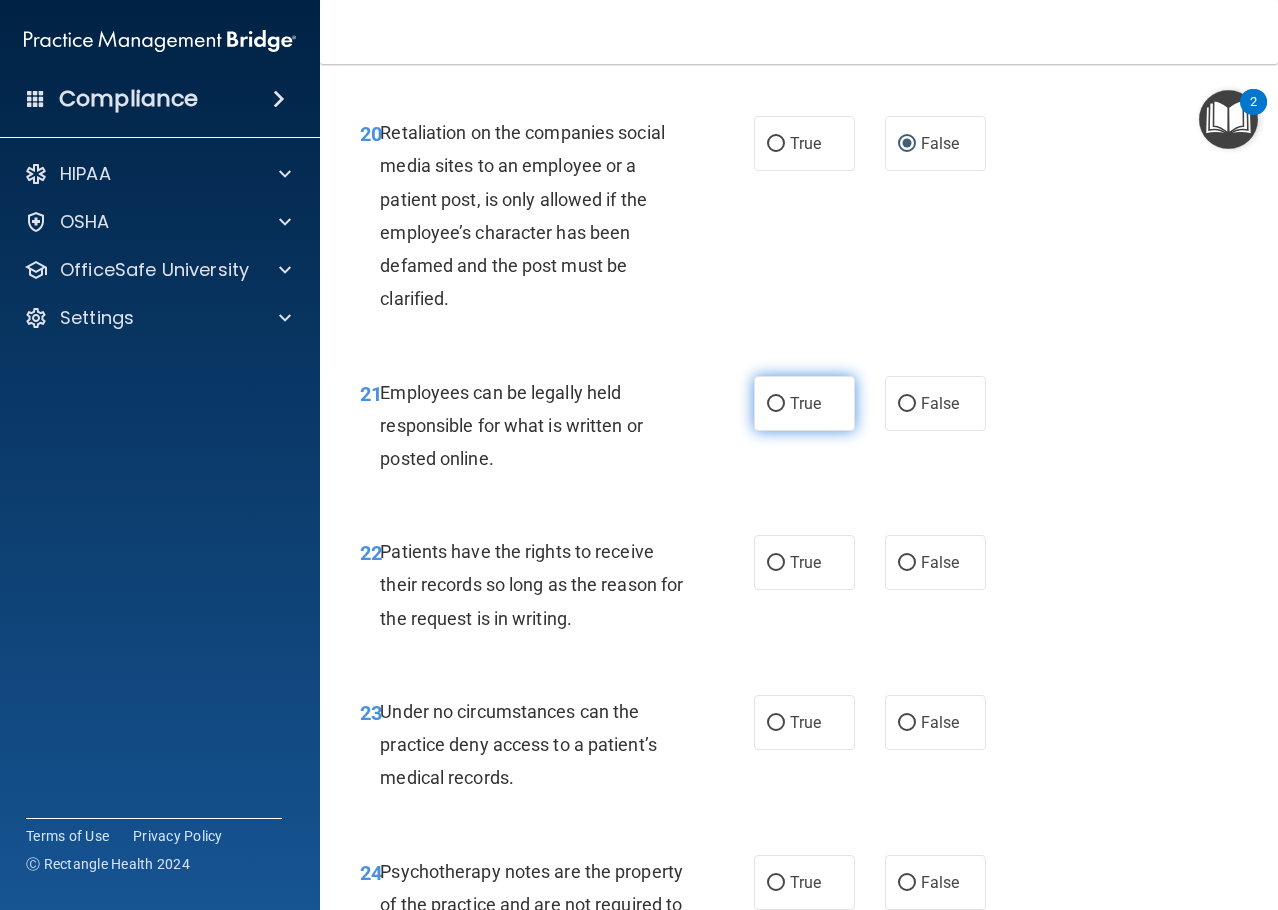 click on "True" at bounding box center [776, 404] 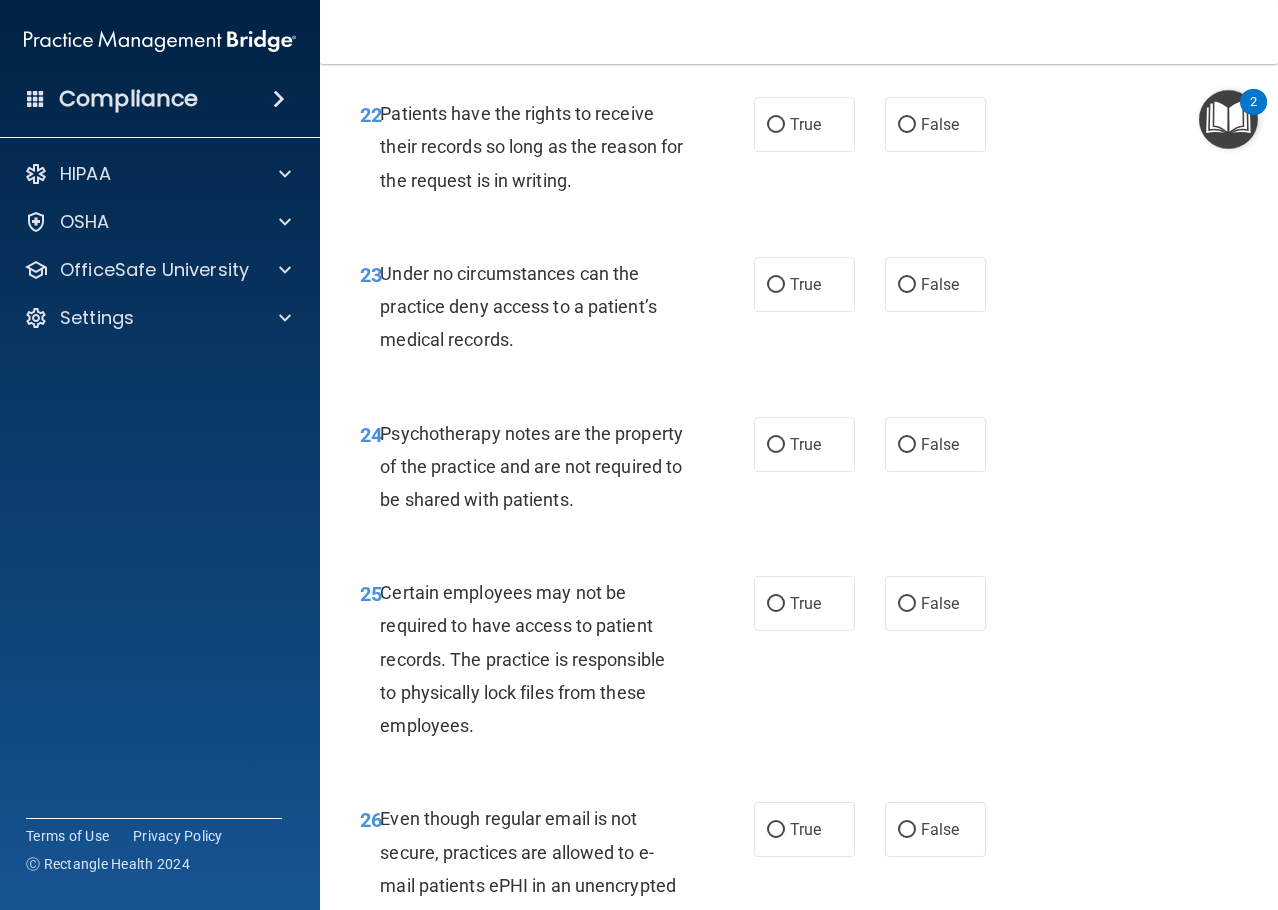 scroll, scrollTop: 4950, scrollLeft: 0, axis: vertical 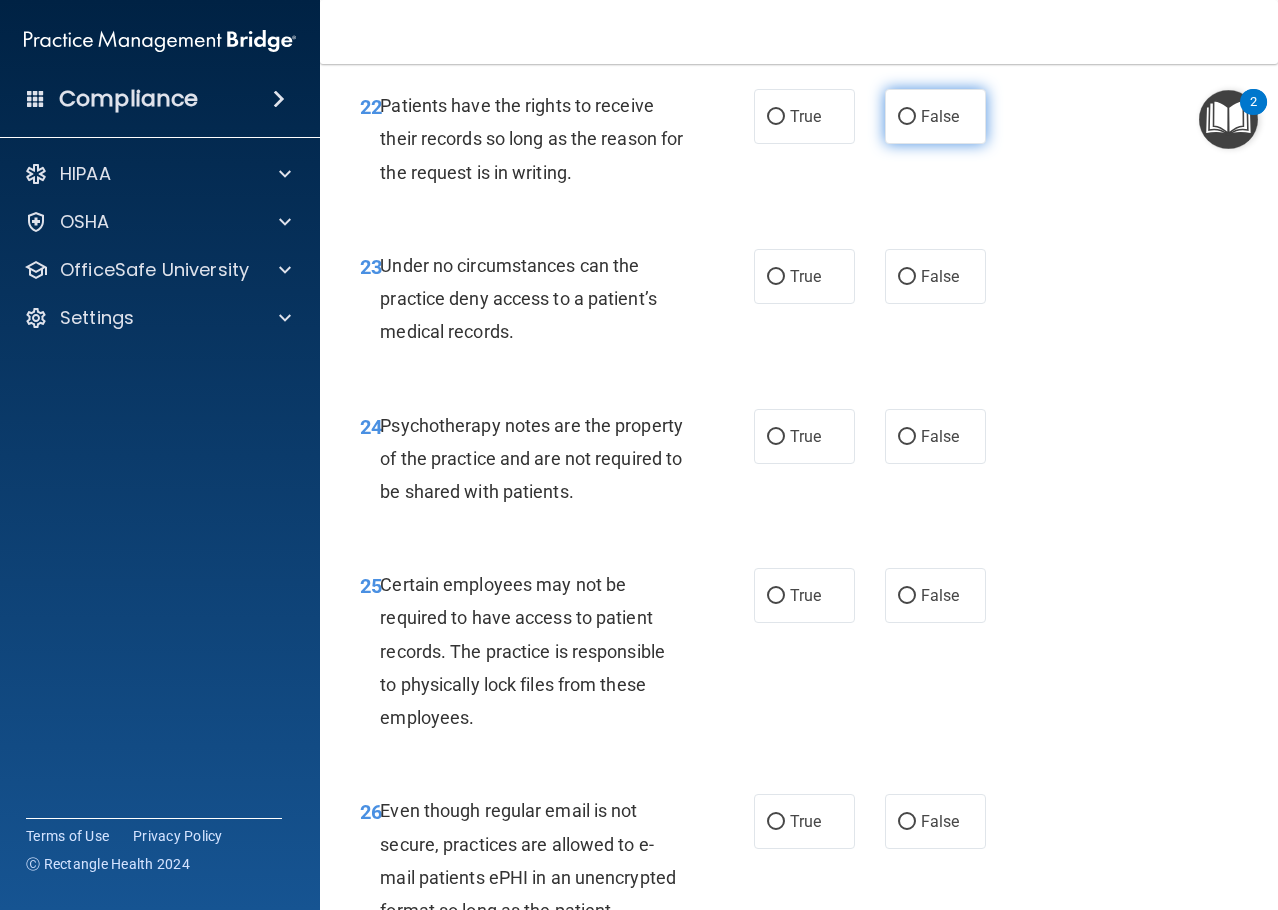 click on "False" at bounding box center [907, 117] 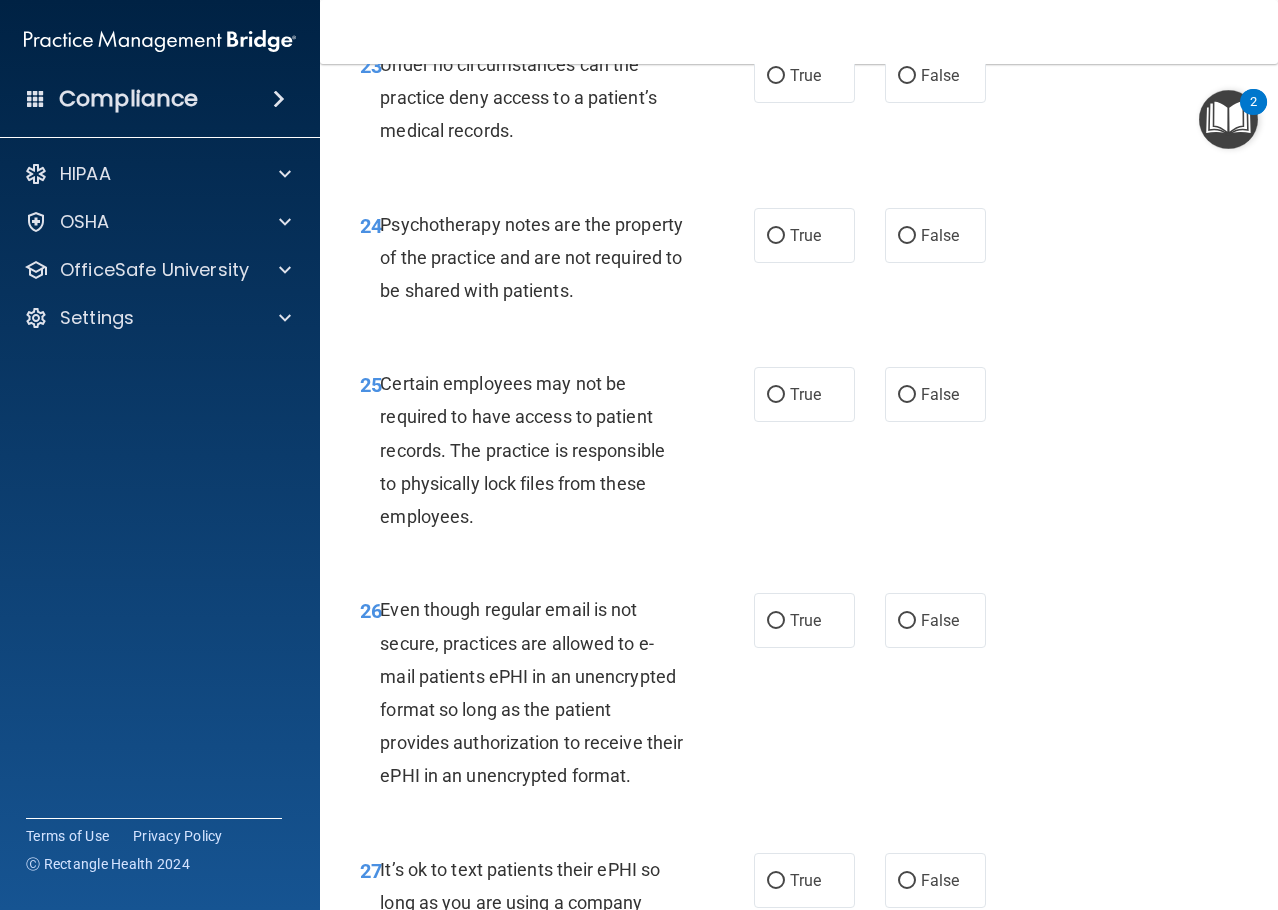 scroll, scrollTop: 5169, scrollLeft: 0, axis: vertical 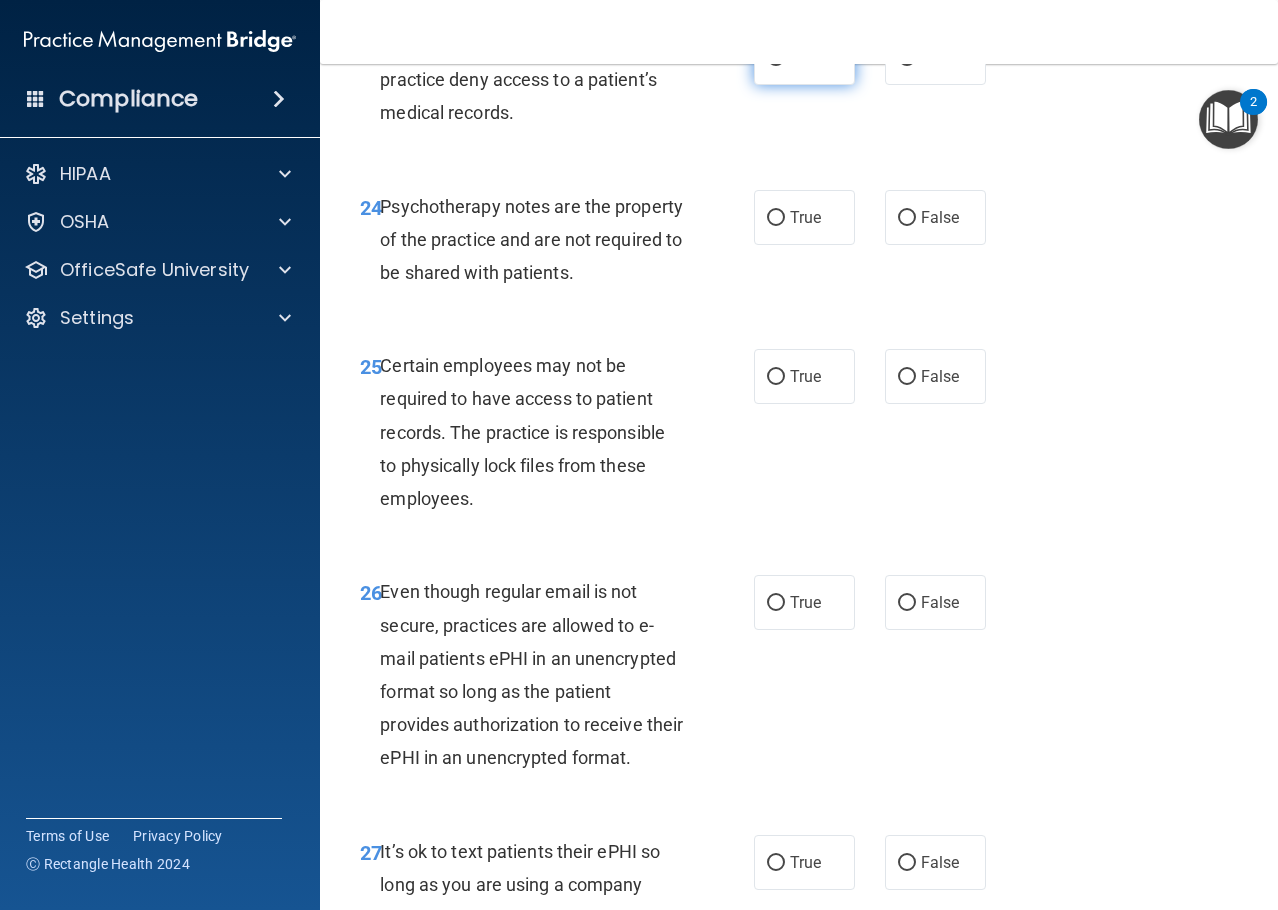 click on "True" at bounding box center (776, 58) 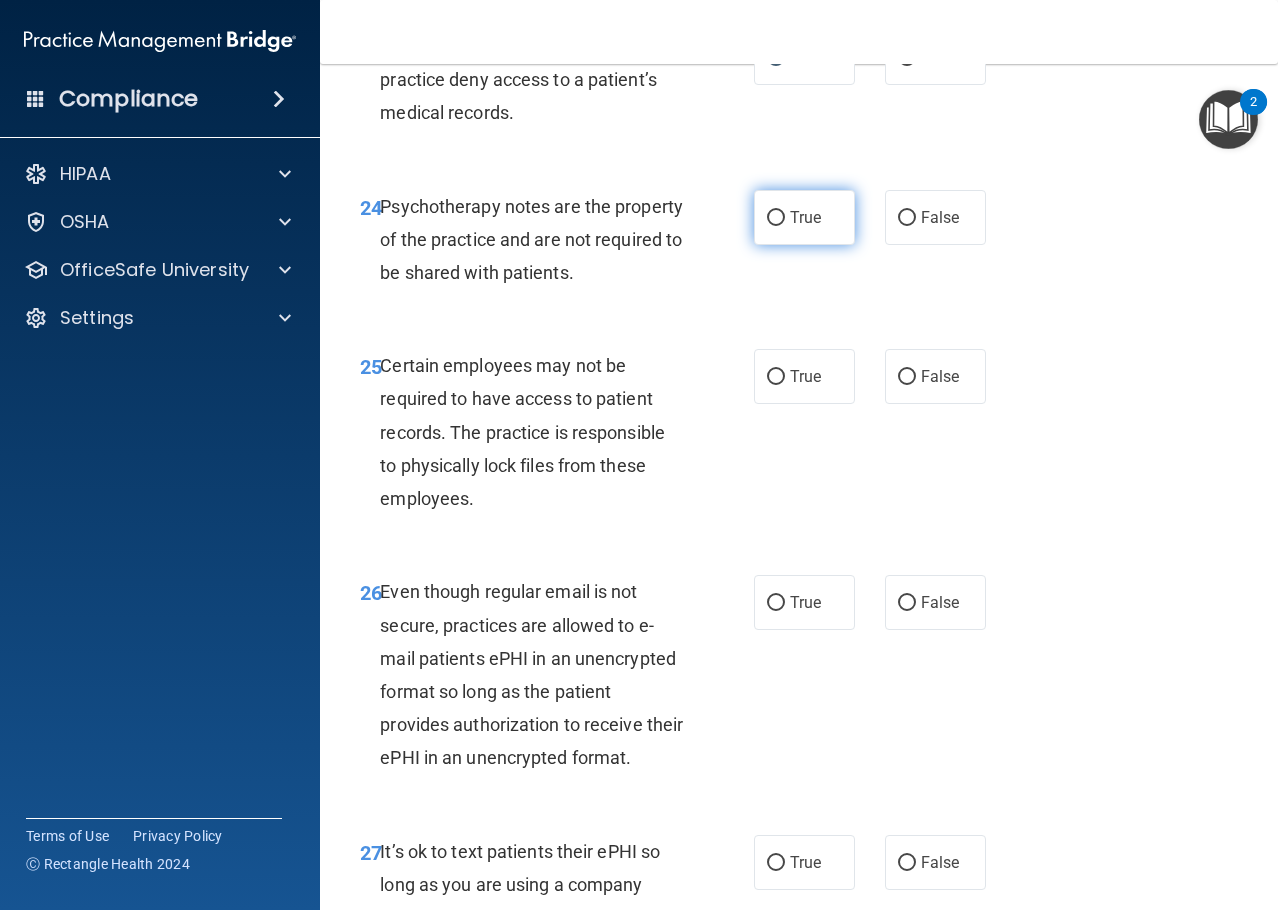 click on "True" at bounding box center [776, 218] 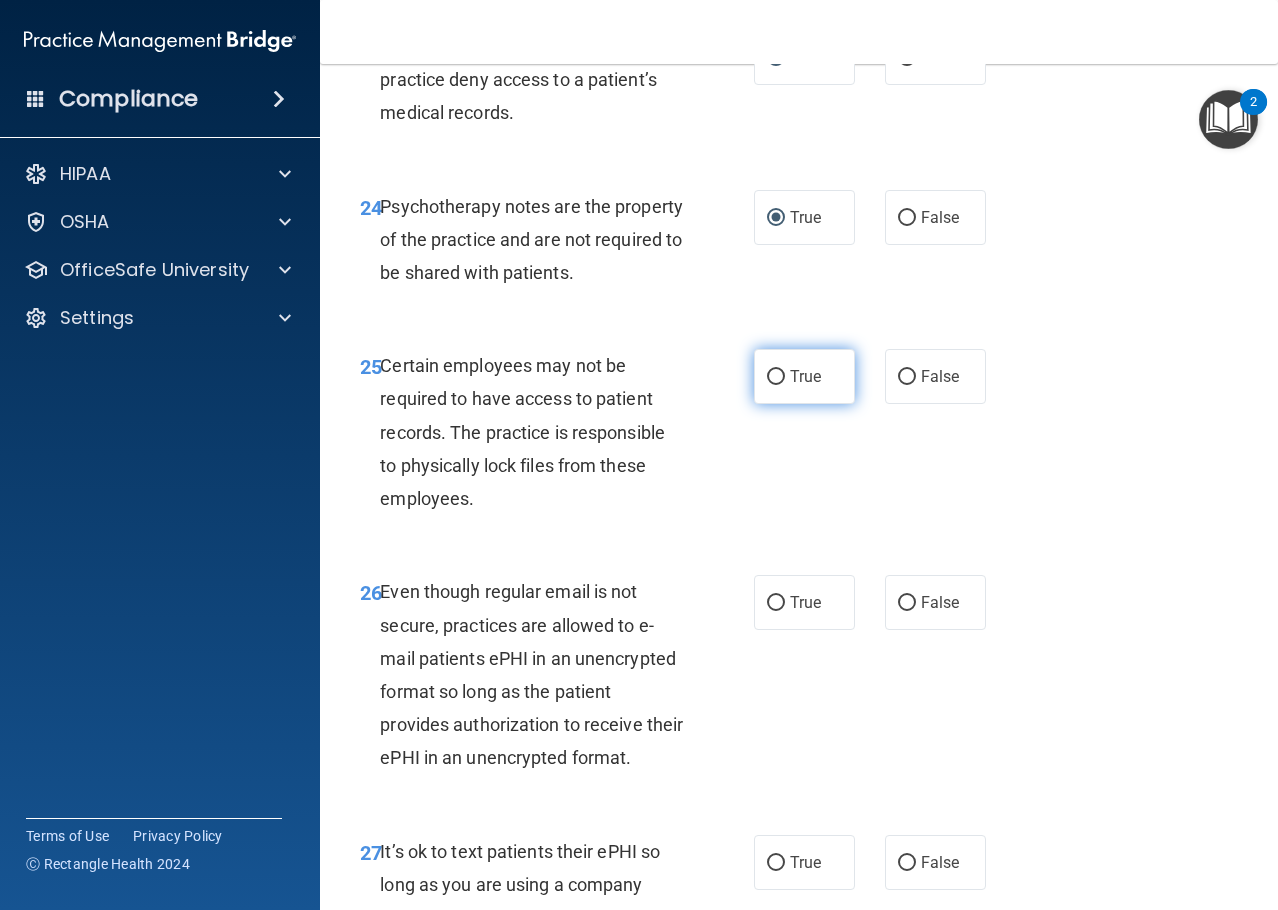 click on "True" at bounding box center [776, 377] 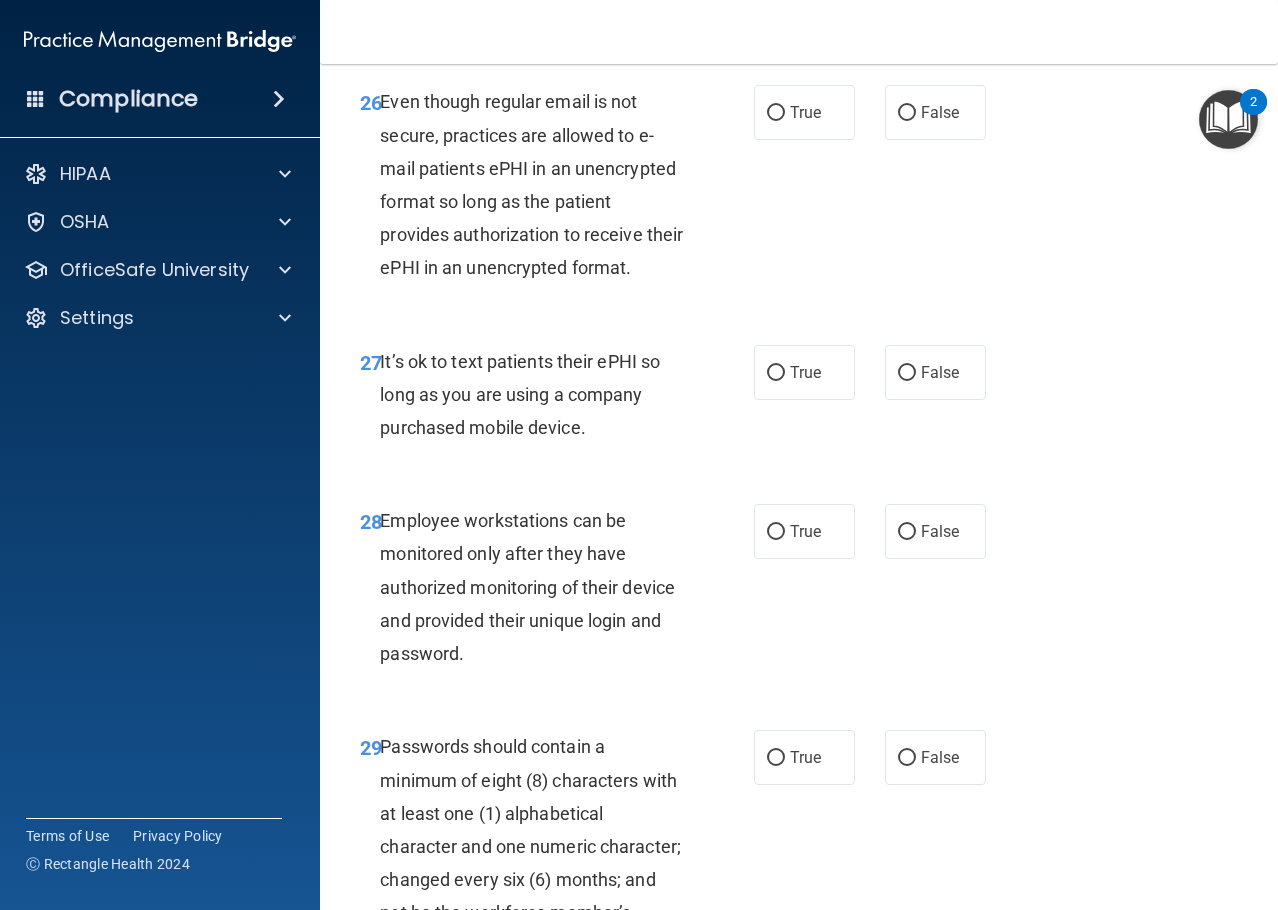 scroll, scrollTop: 5668, scrollLeft: 0, axis: vertical 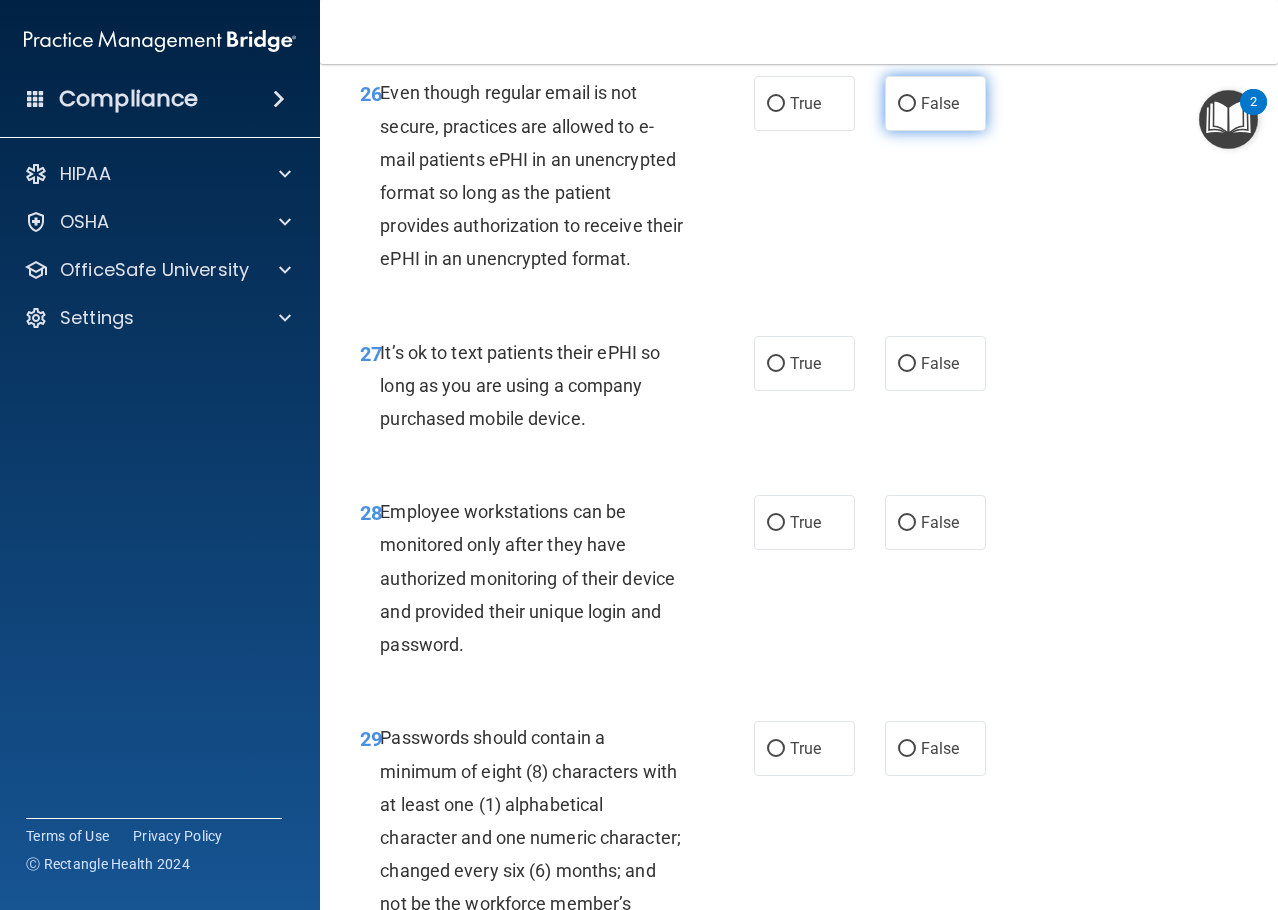 click on "False" at bounding box center [935, 103] 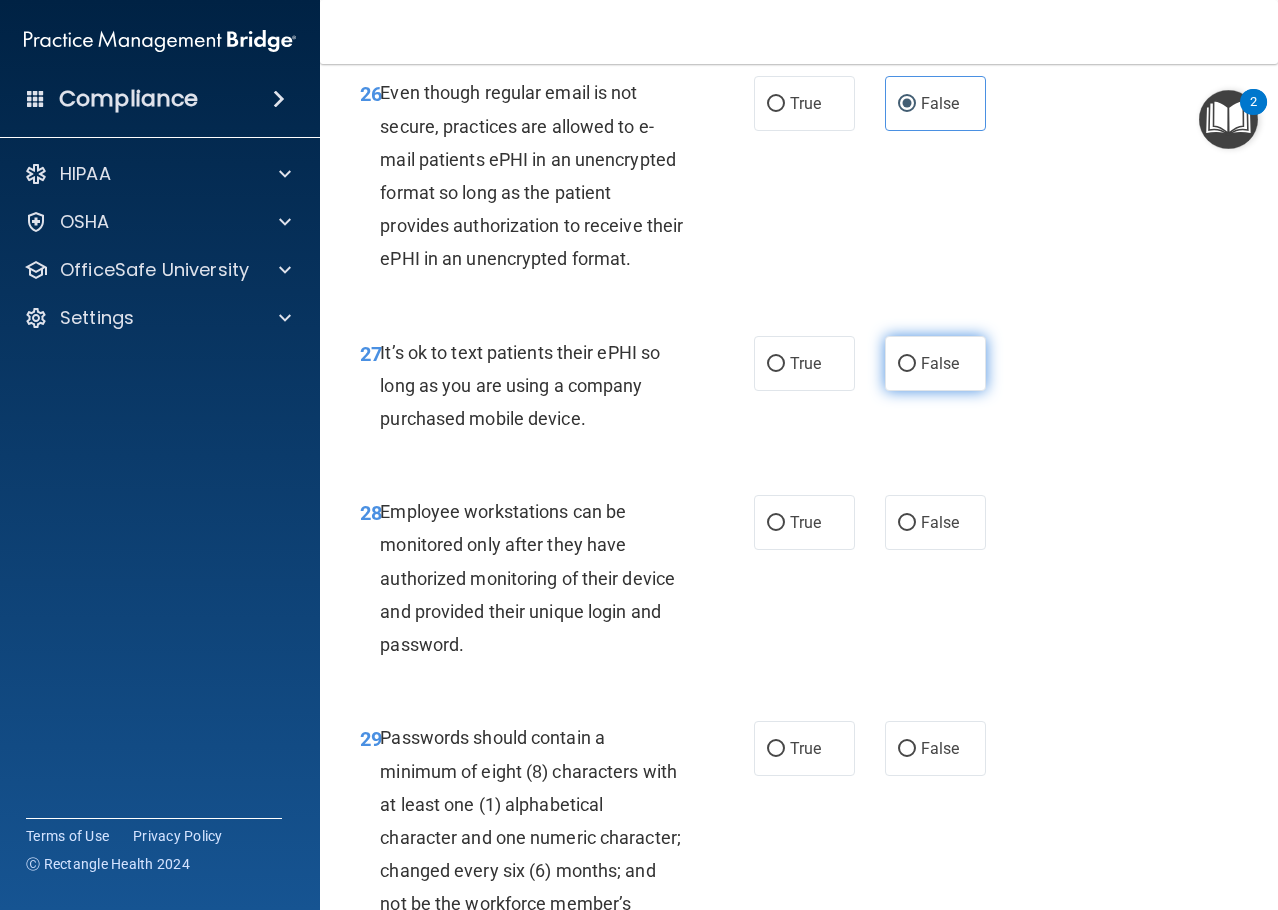 click on "False" at bounding box center (907, 364) 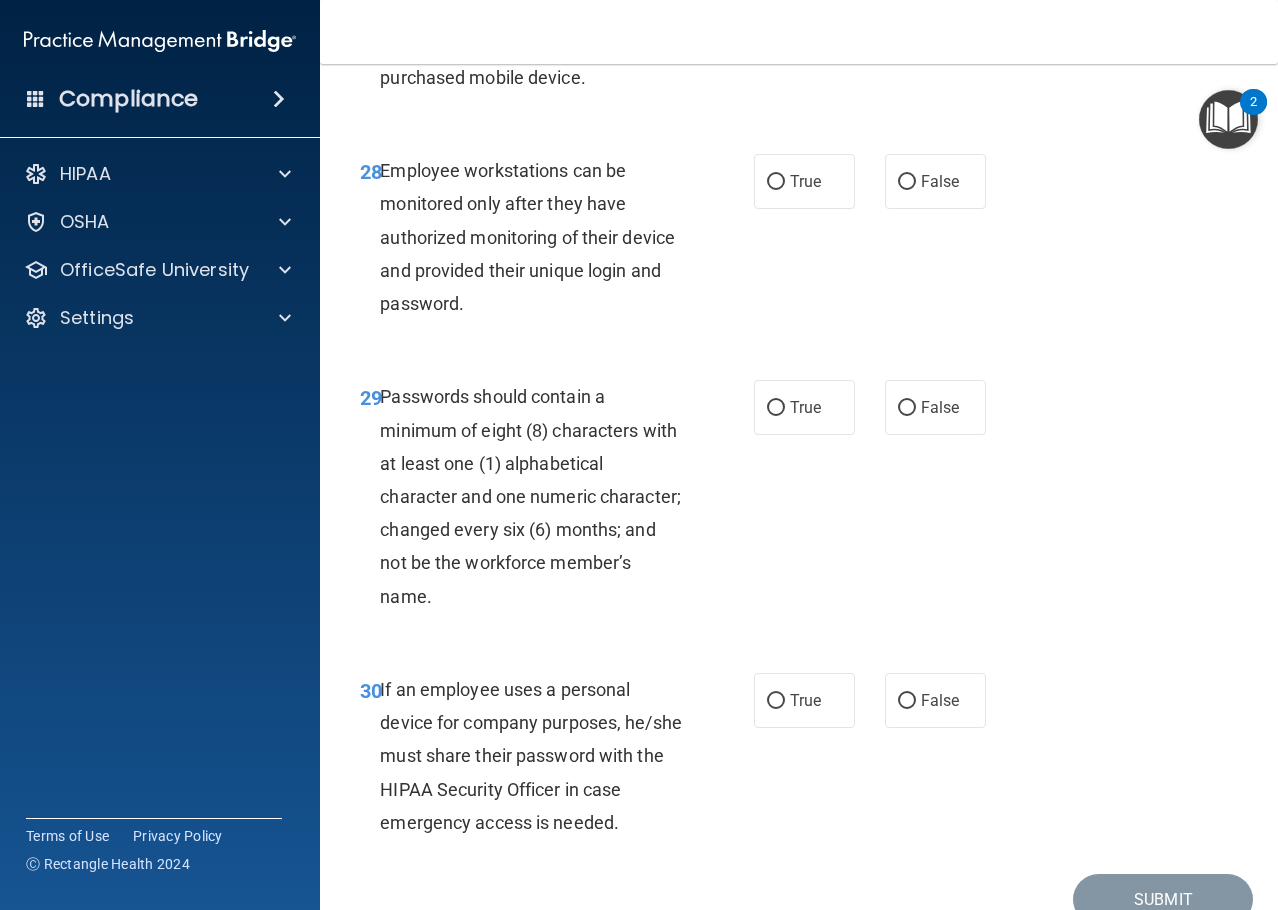 scroll, scrollTop: 6035, scrollLeft: 0, axis: vertical 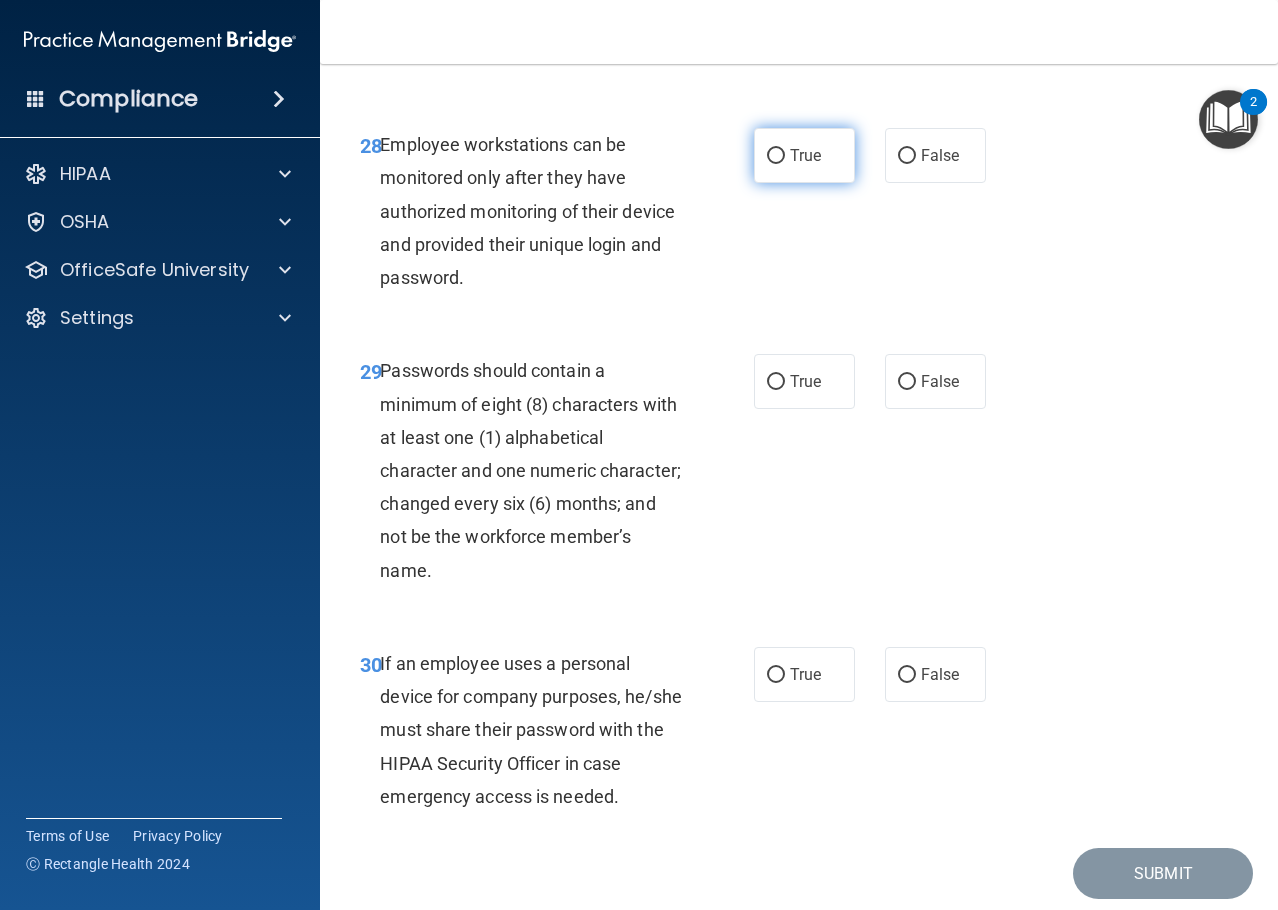 click on "True" at bounding box center (804, 155) 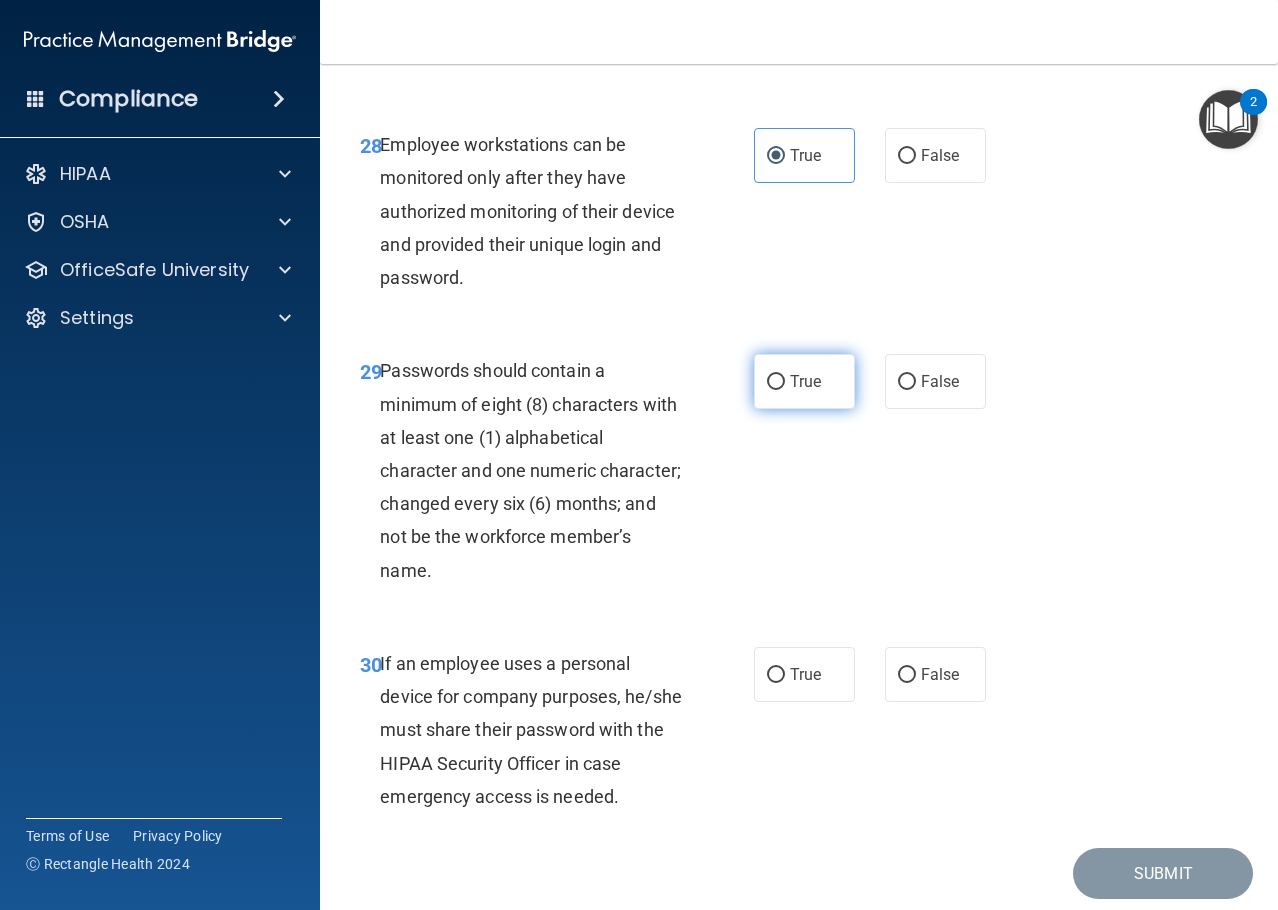 click on "True" at bounding box center (804, 381) 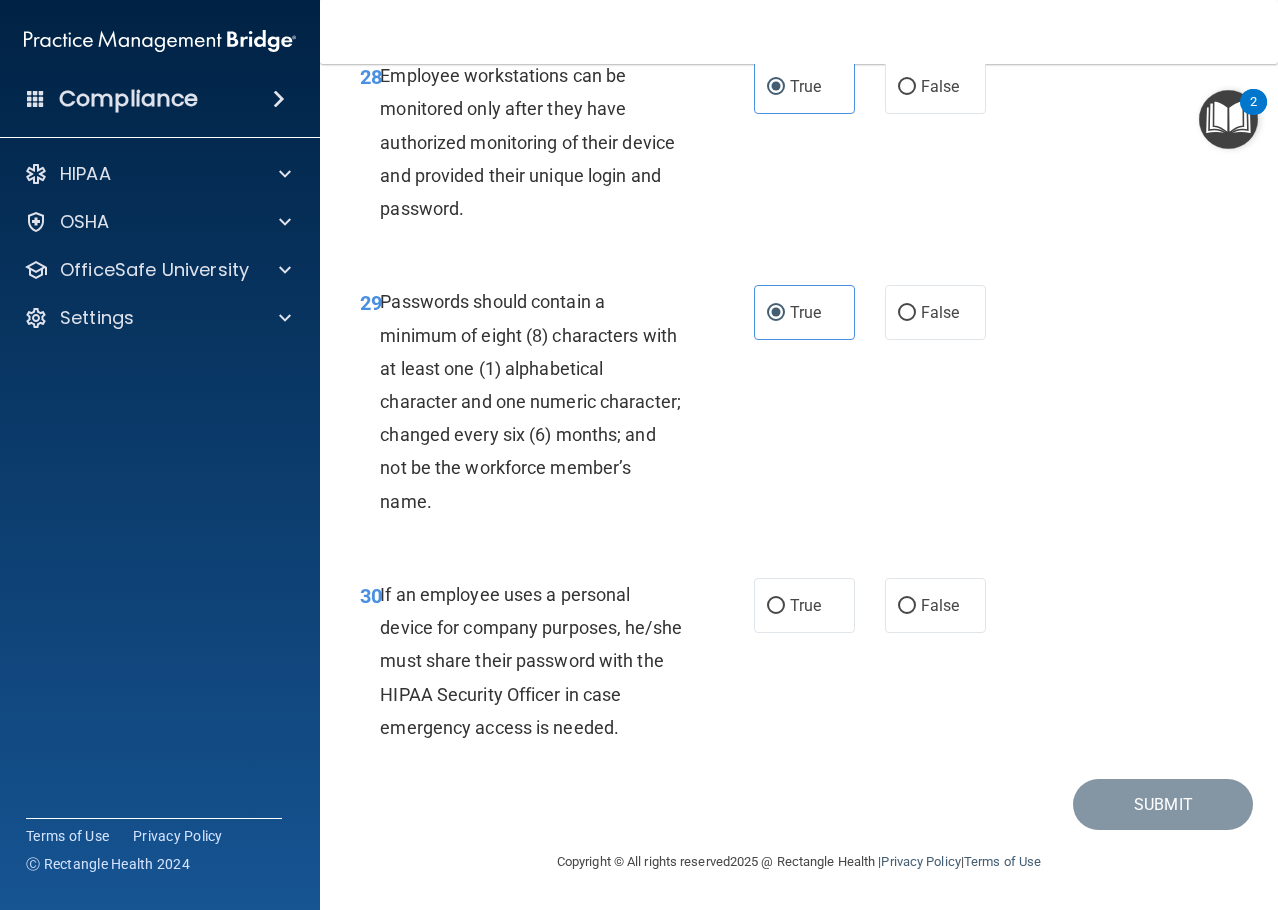 scroll, scrollTop: 6236, scrollLeft: 0, axis: vertical 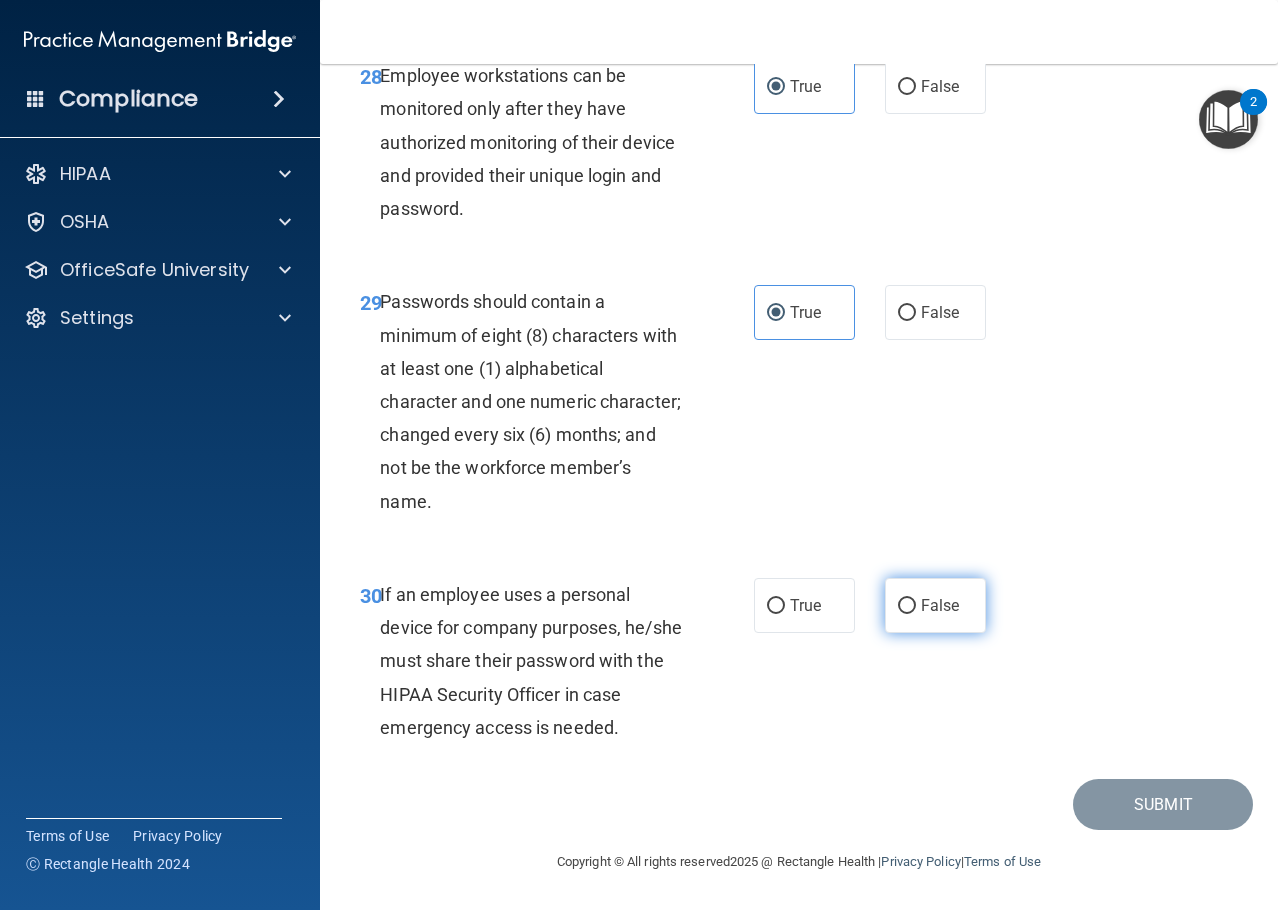 click on "False" at bounding box center (907, 606) 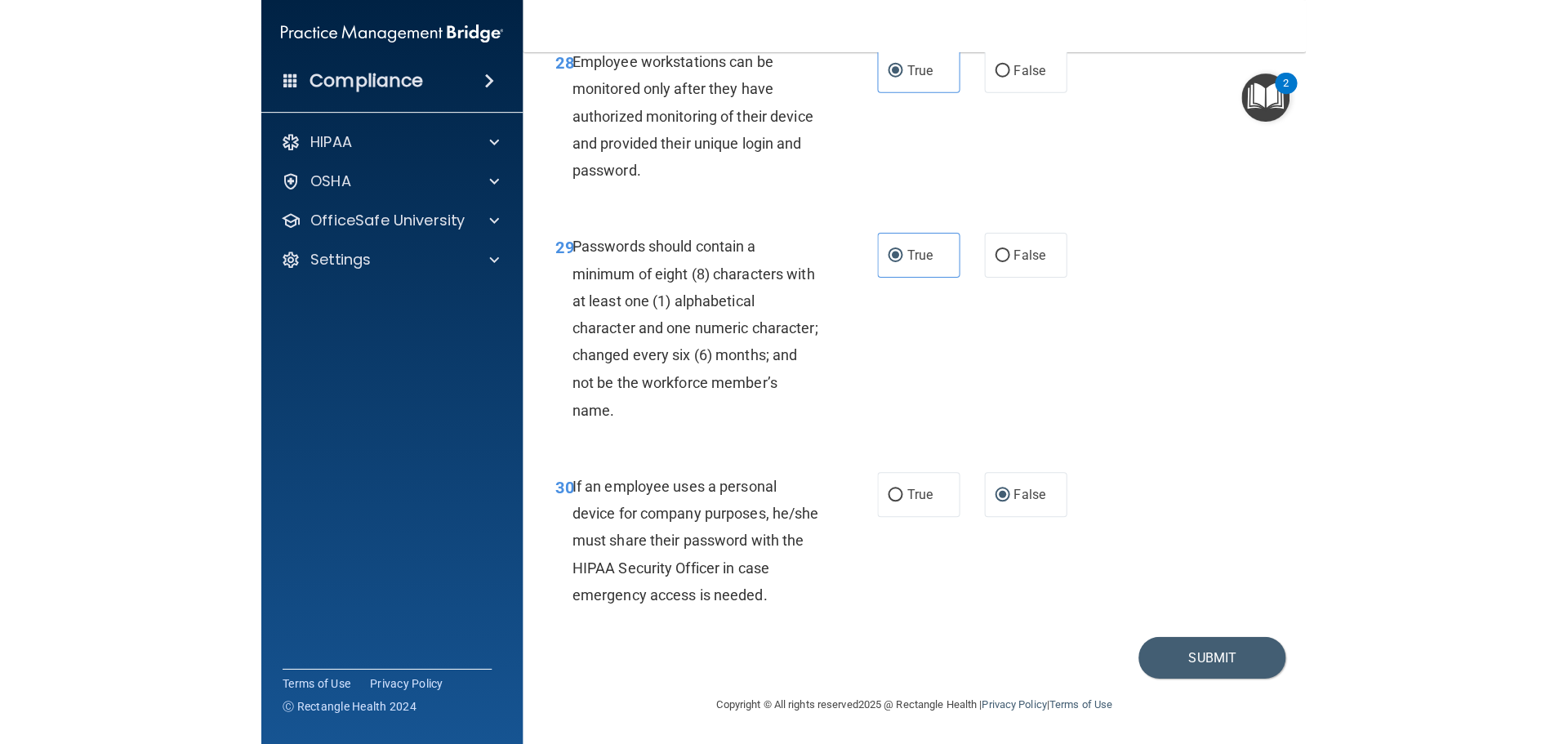 scroll, scrollTop: 4489, scrollLeft: 0, axis: vertical 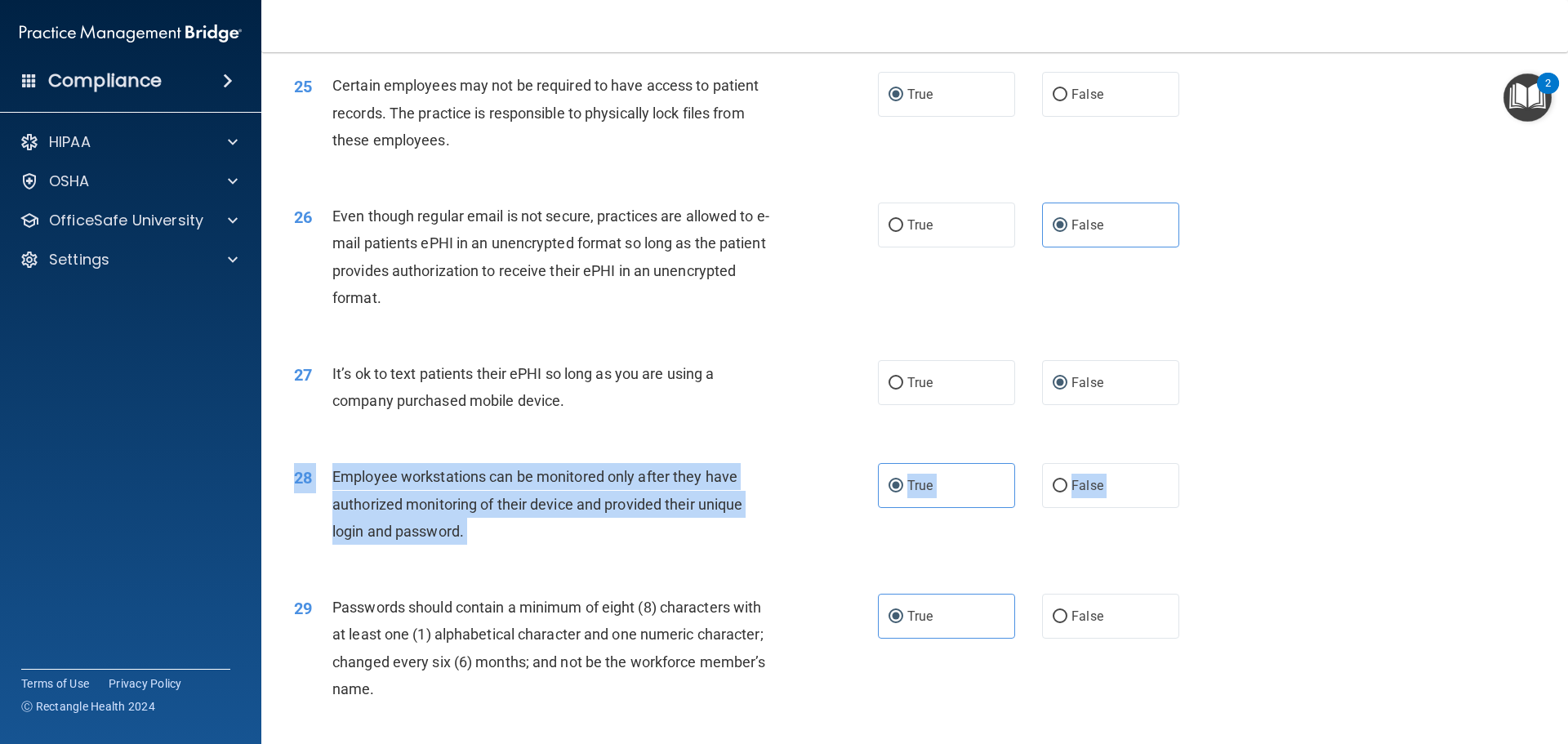 drag, startPoint x: 1555, startPoint y: 592, endPoint x: 1566, endPoint y: 654, distance: 62.96825 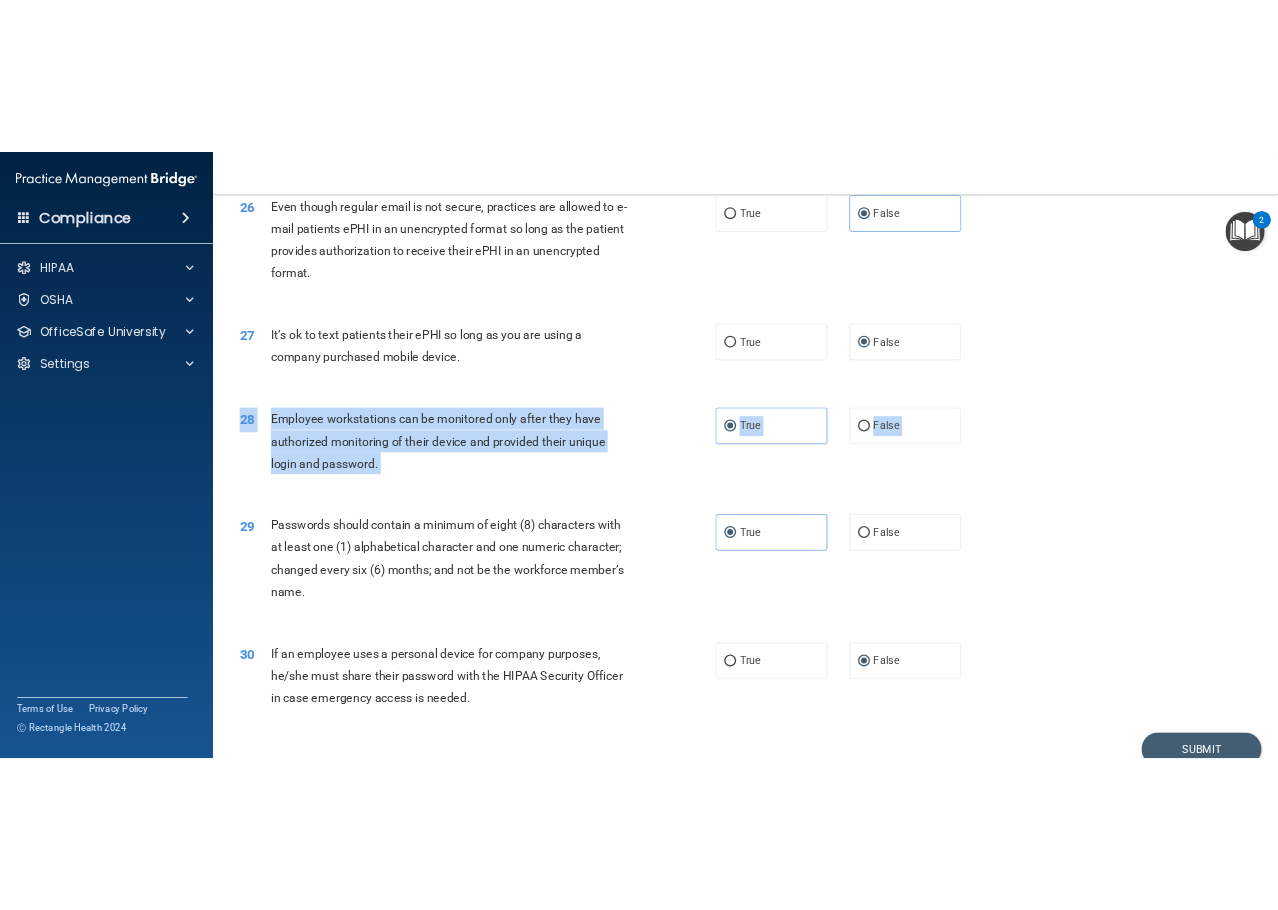 scroll, scrollTop: 4109, scrollLeft: 0, axis: vertical 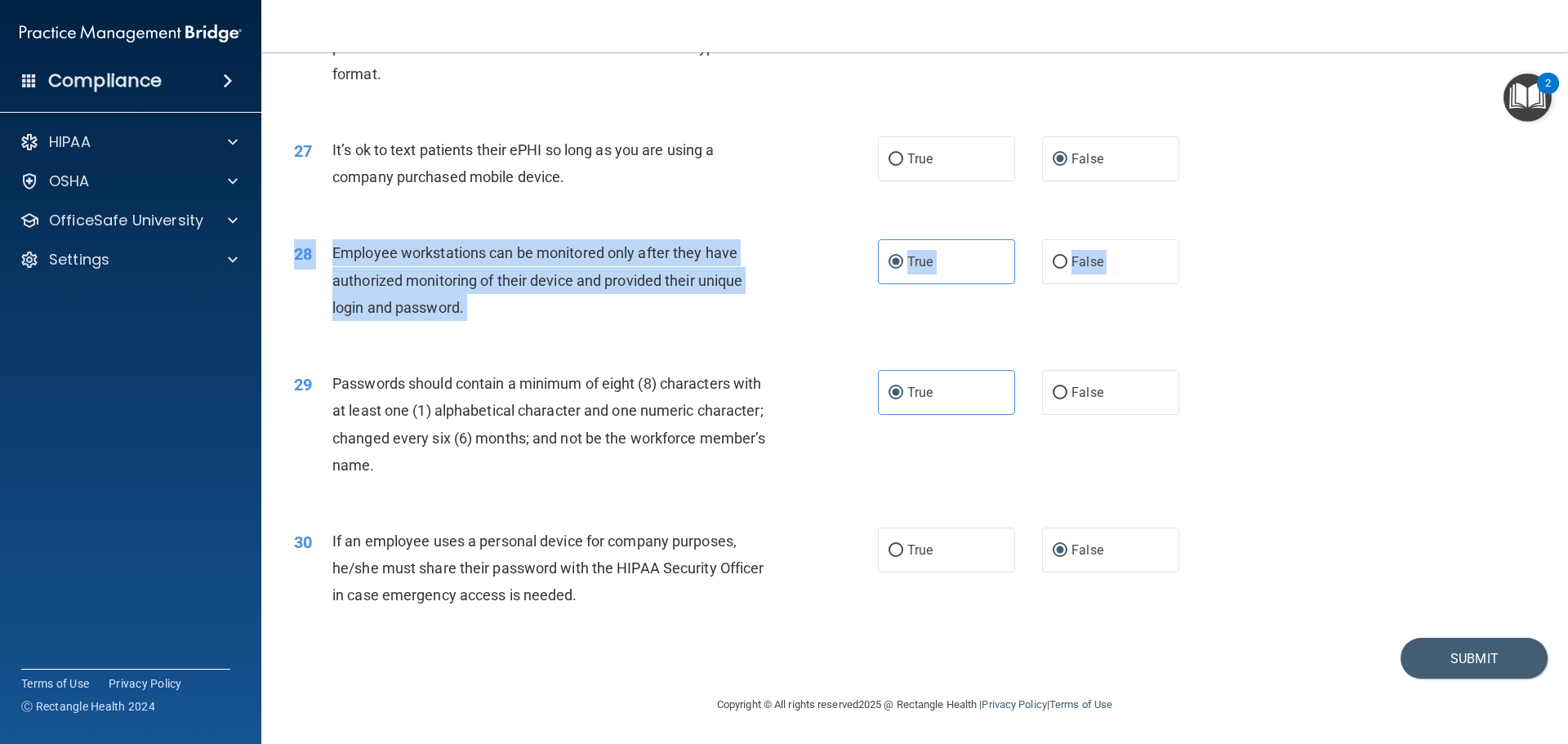 click on "29       Passwords should contain a minimum of eight (8) characters with at least one (1) alphabetical character and one numeric character; changed every six (6) months; and not be the workforce member’s name.                 True           False" at bounding box center (915, 428) 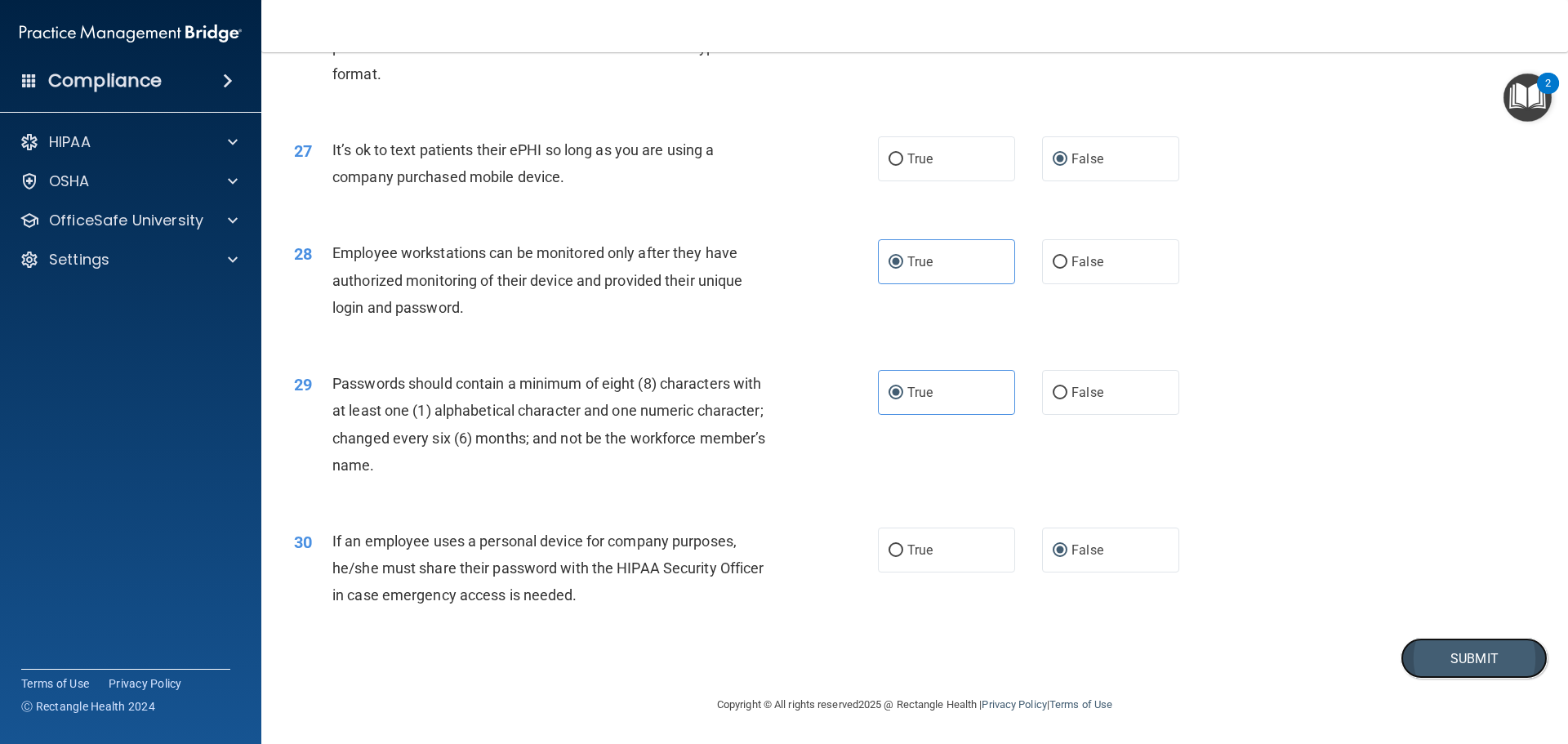 click on "Submit" at bounding box center (1474, 658) 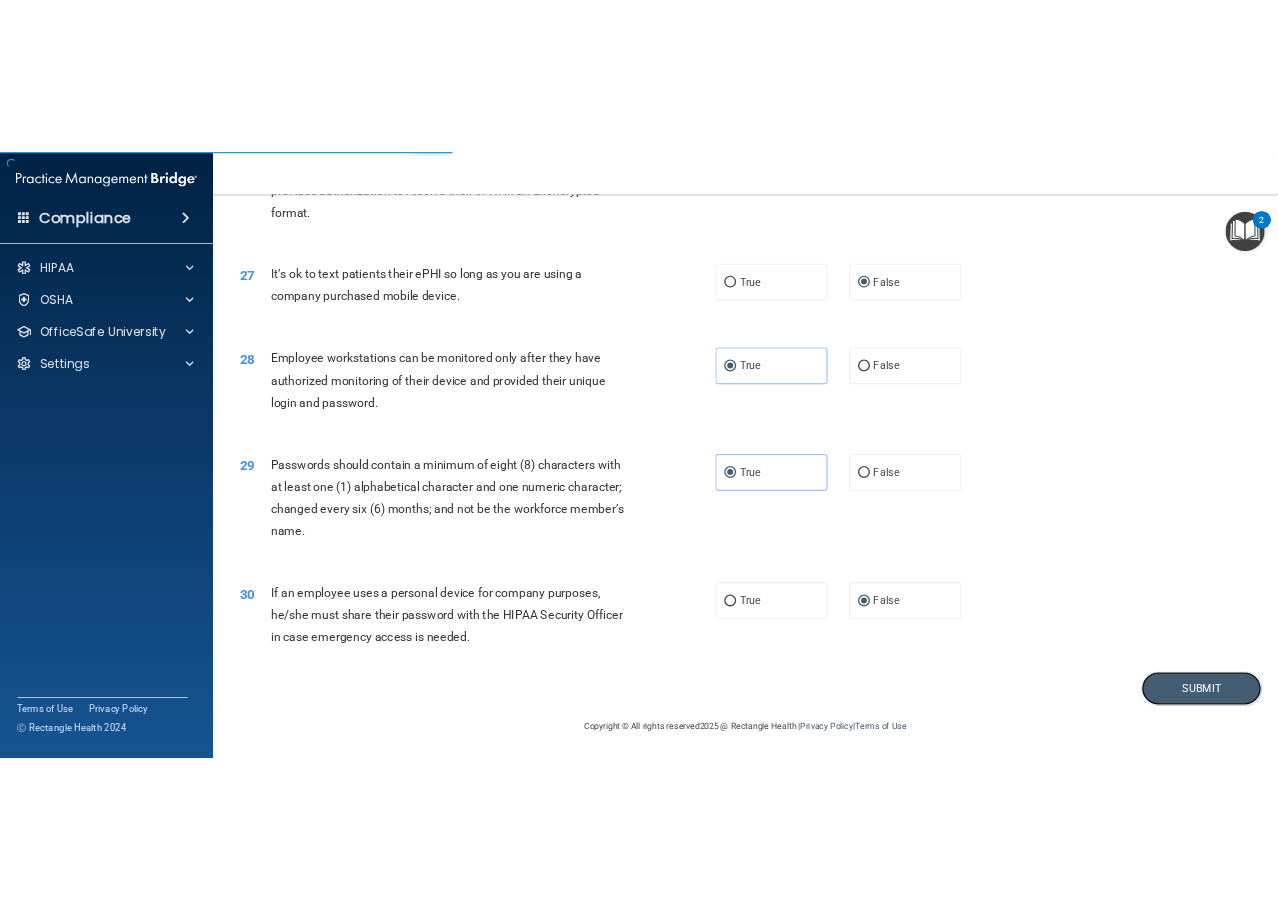 scroll, scrollTop: 5903, scrollLeft: 0, axis: vertical 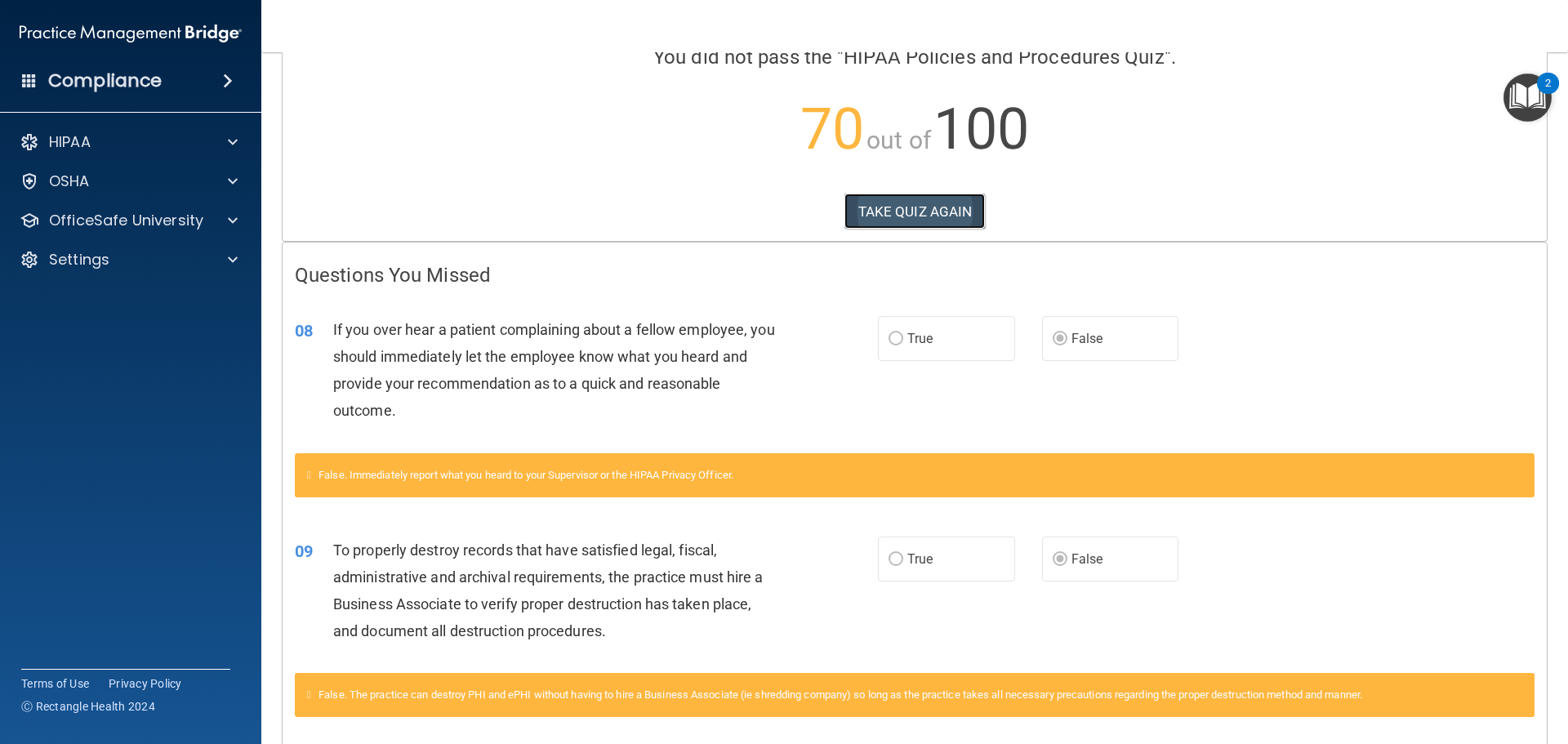 click on "TAKE QUIZ AGAIN" at bounding box center (915, 212) 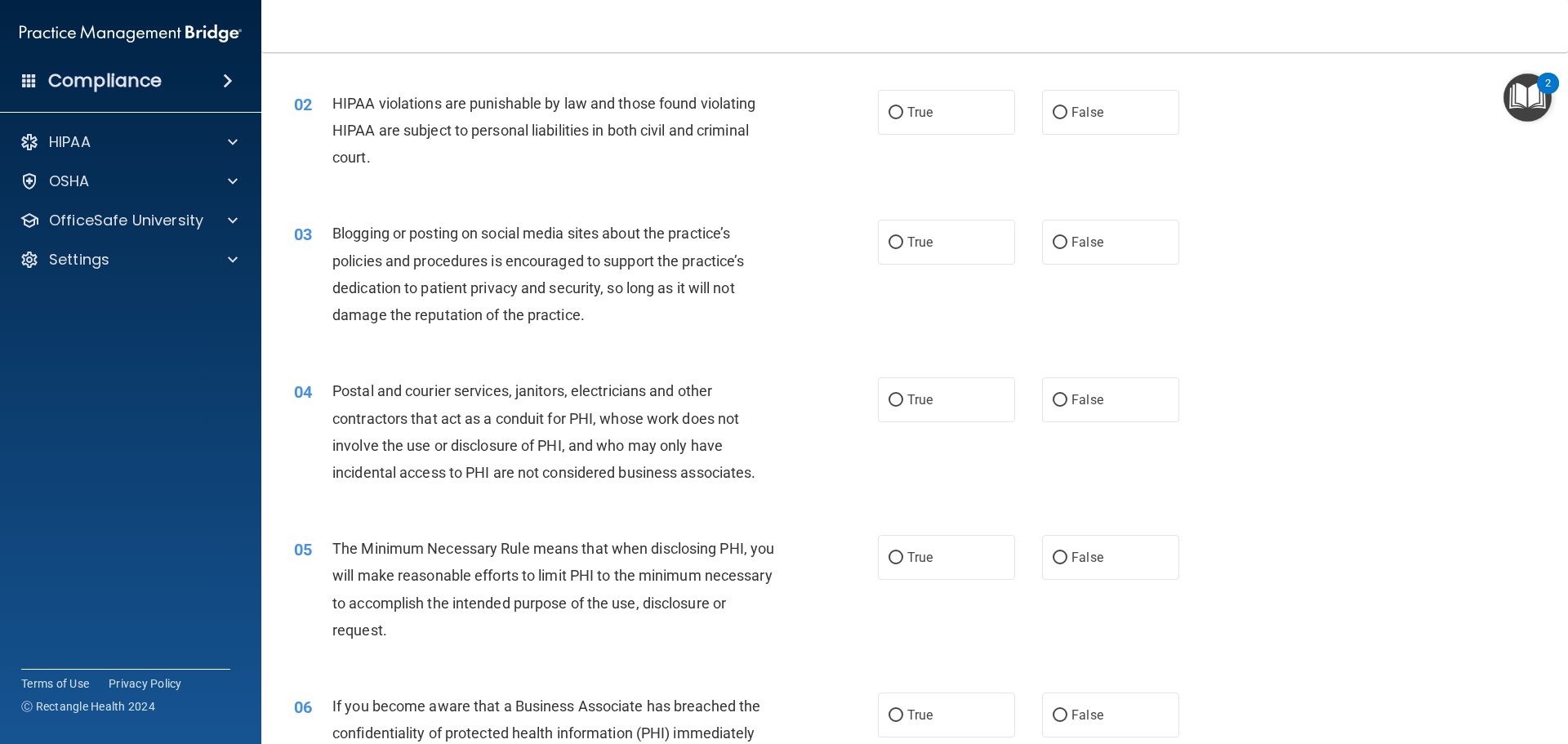scroll, scrollTop: 0, scrollLeft: 0, axis: both 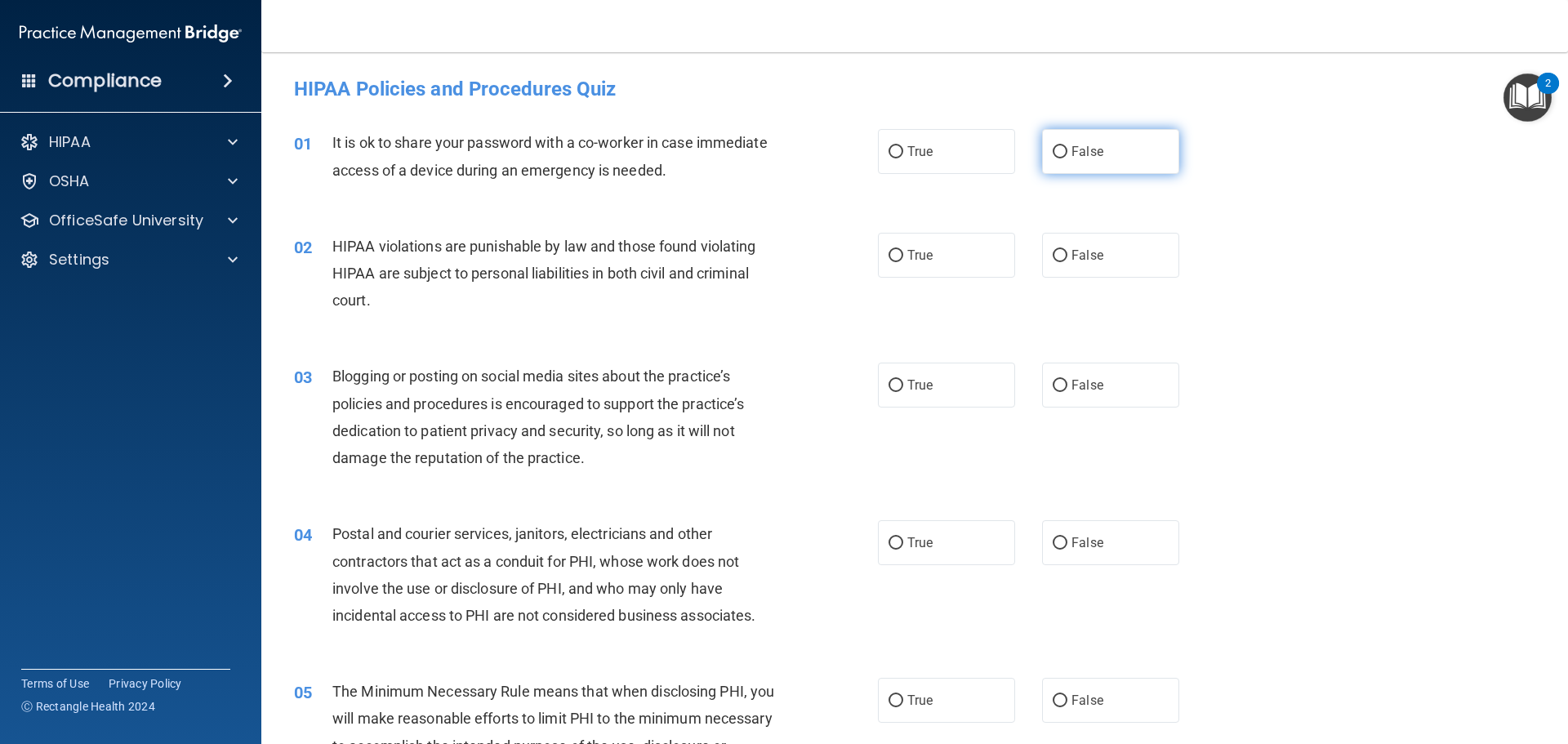 click on "False" at bounding box center (1111, 151) 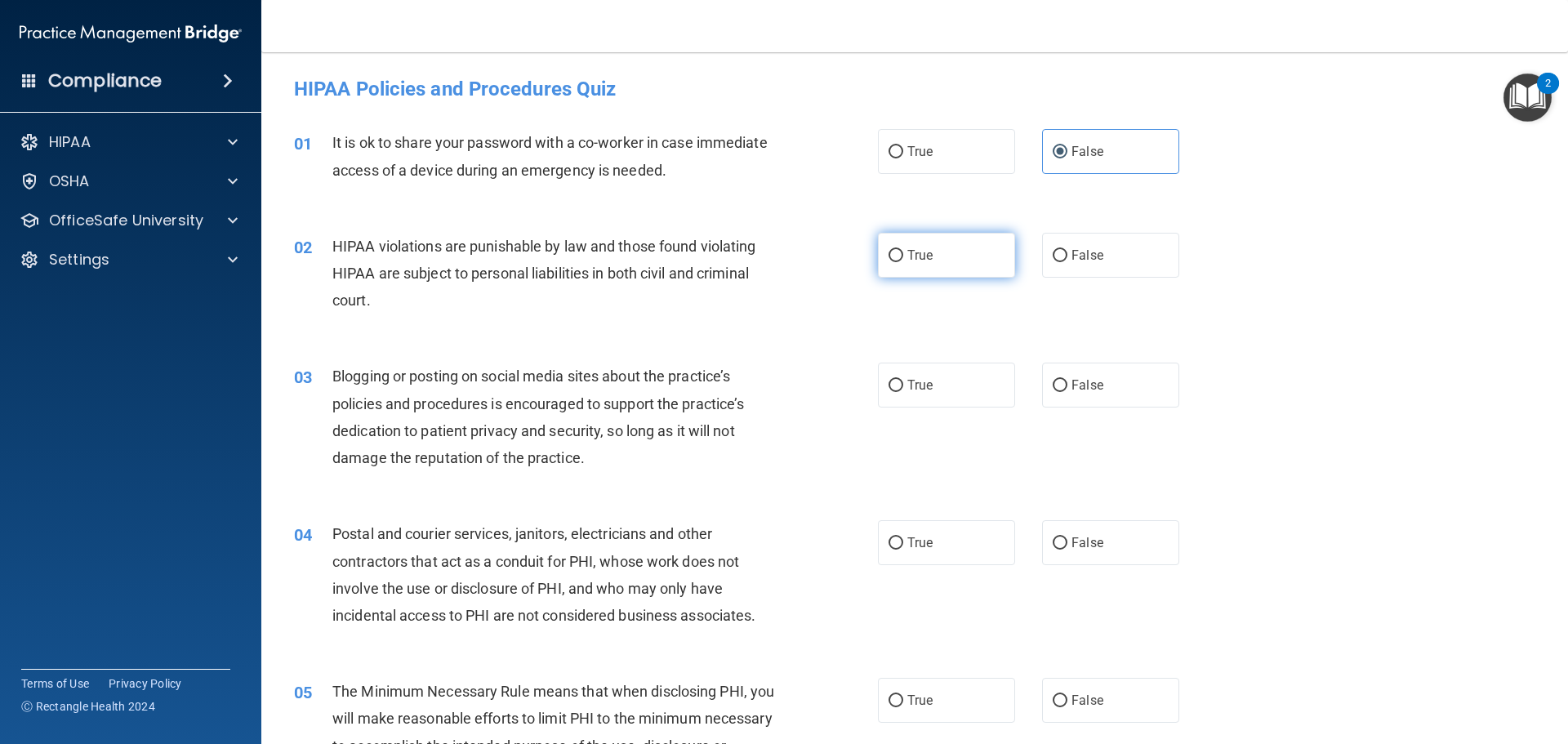 click on "True" at bounding box center (896, 256) 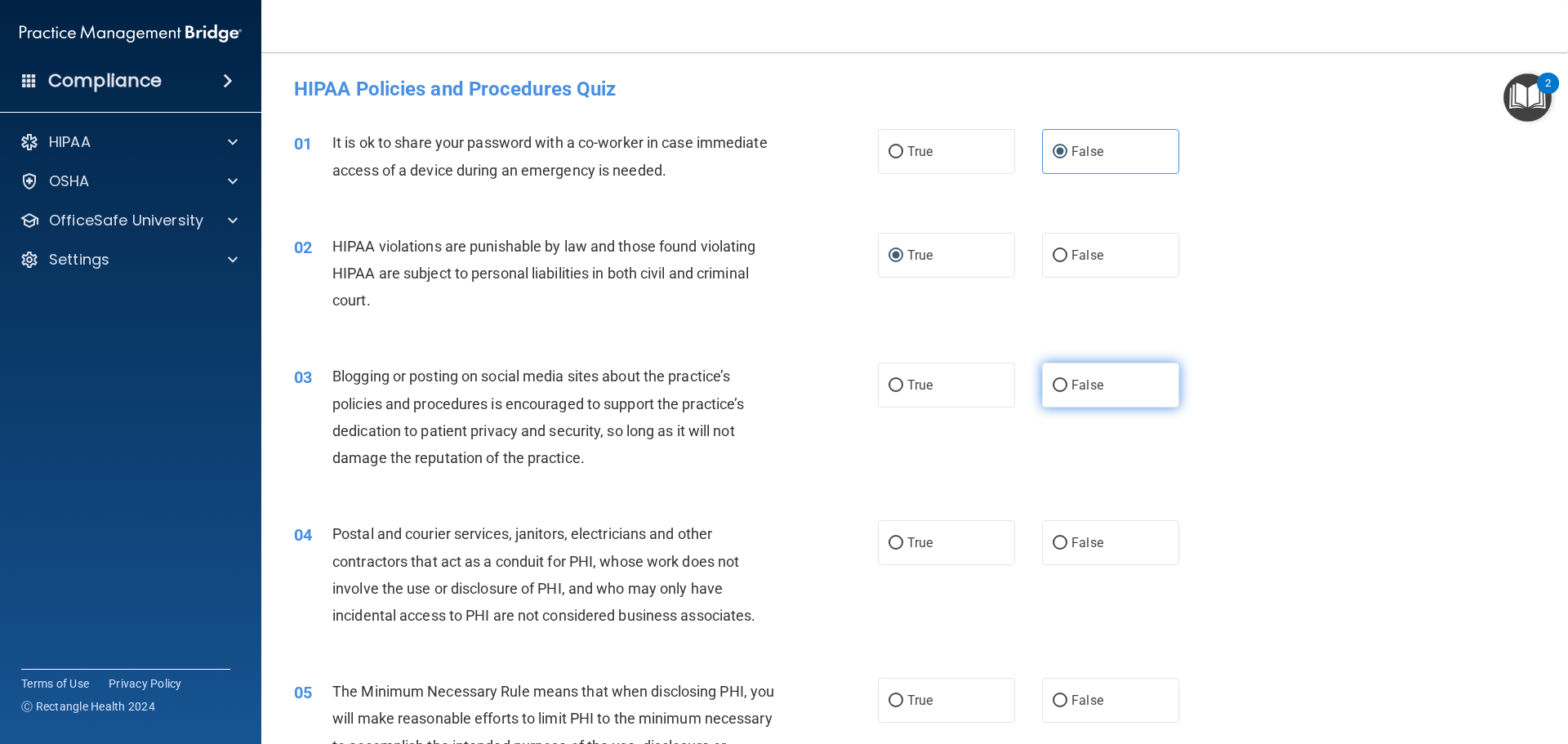 click on "False" at bounding box center (1111, 385) 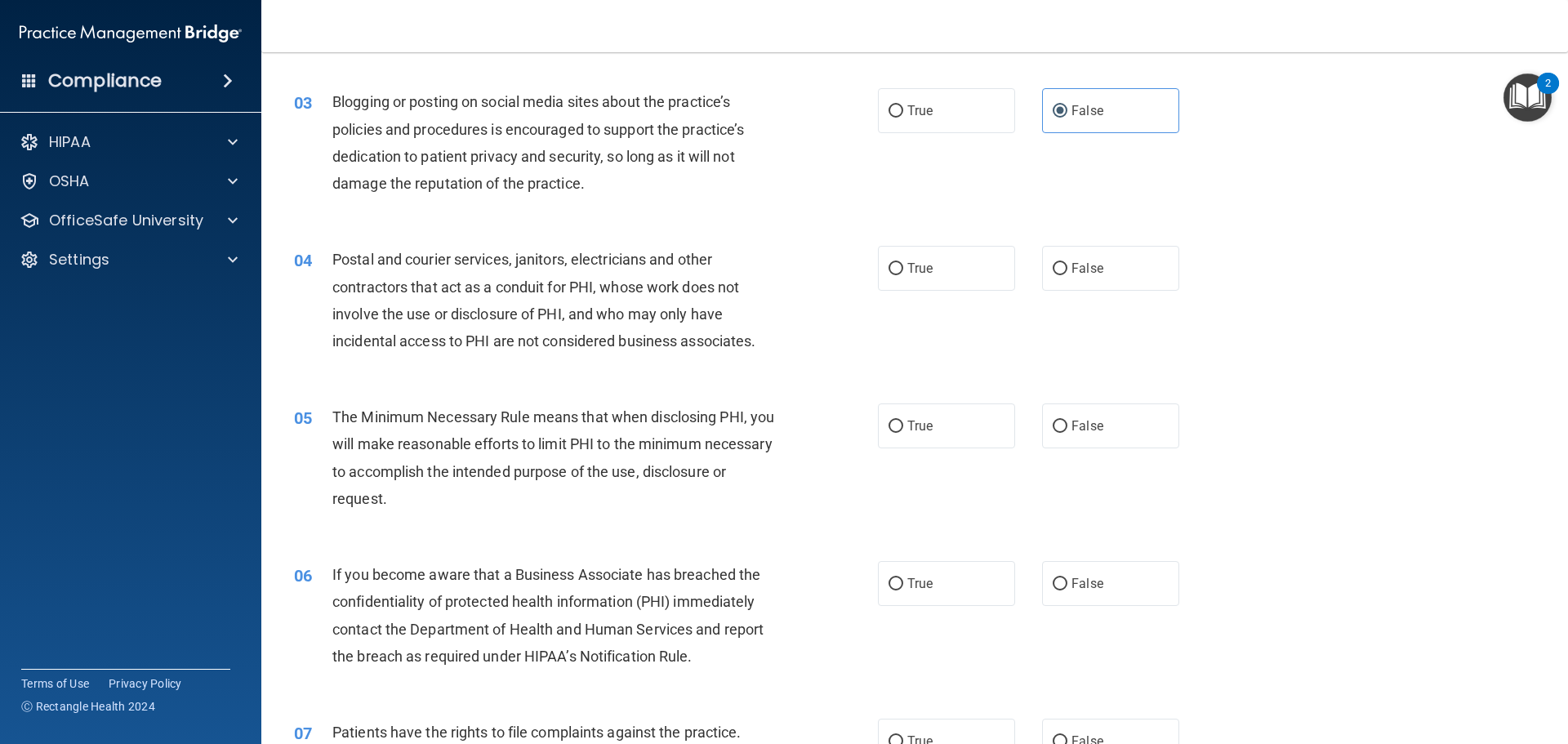 scroll, scrollTop: 335, scrollLeft: 0, axis: vertical 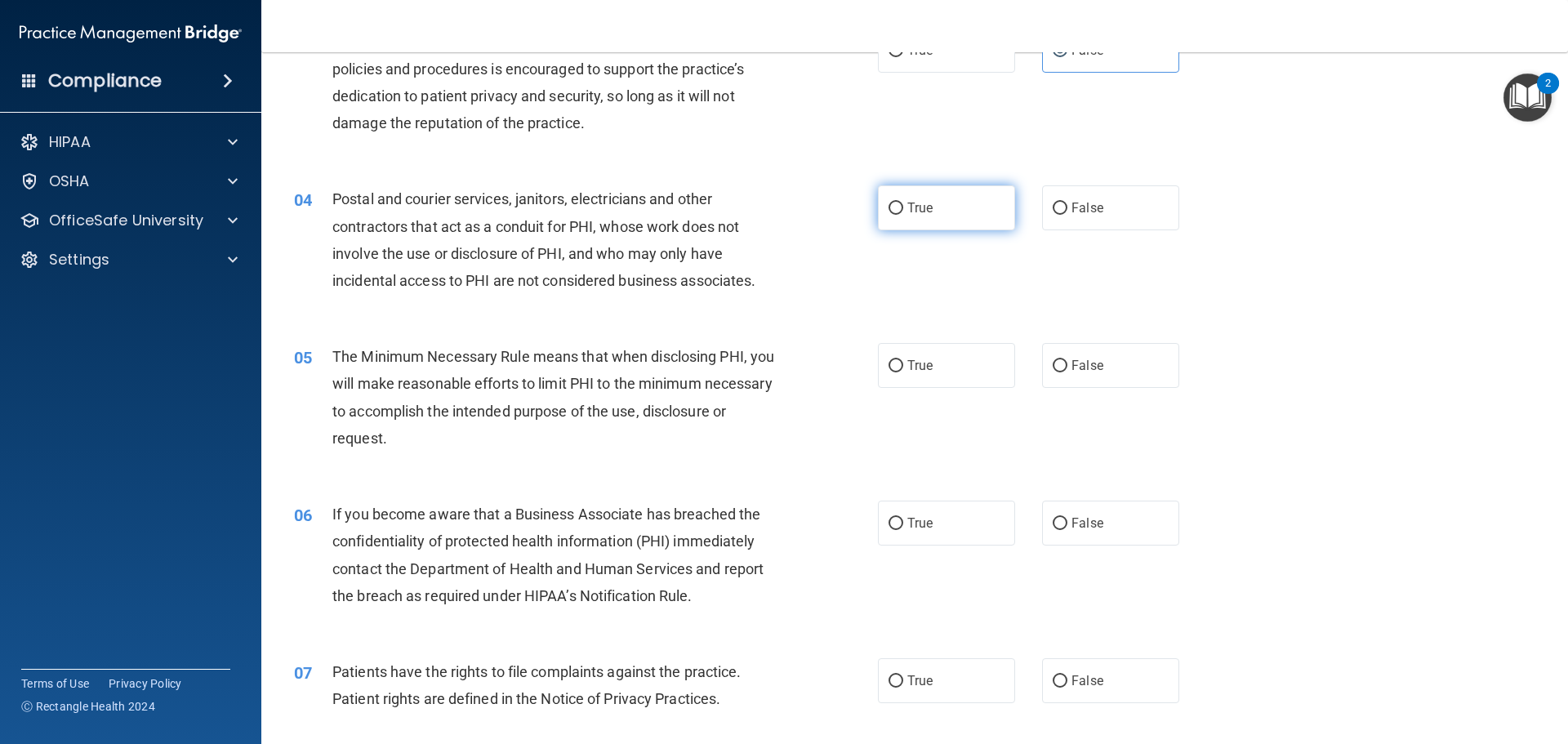 click on "True" at bounding box center (896, 208) 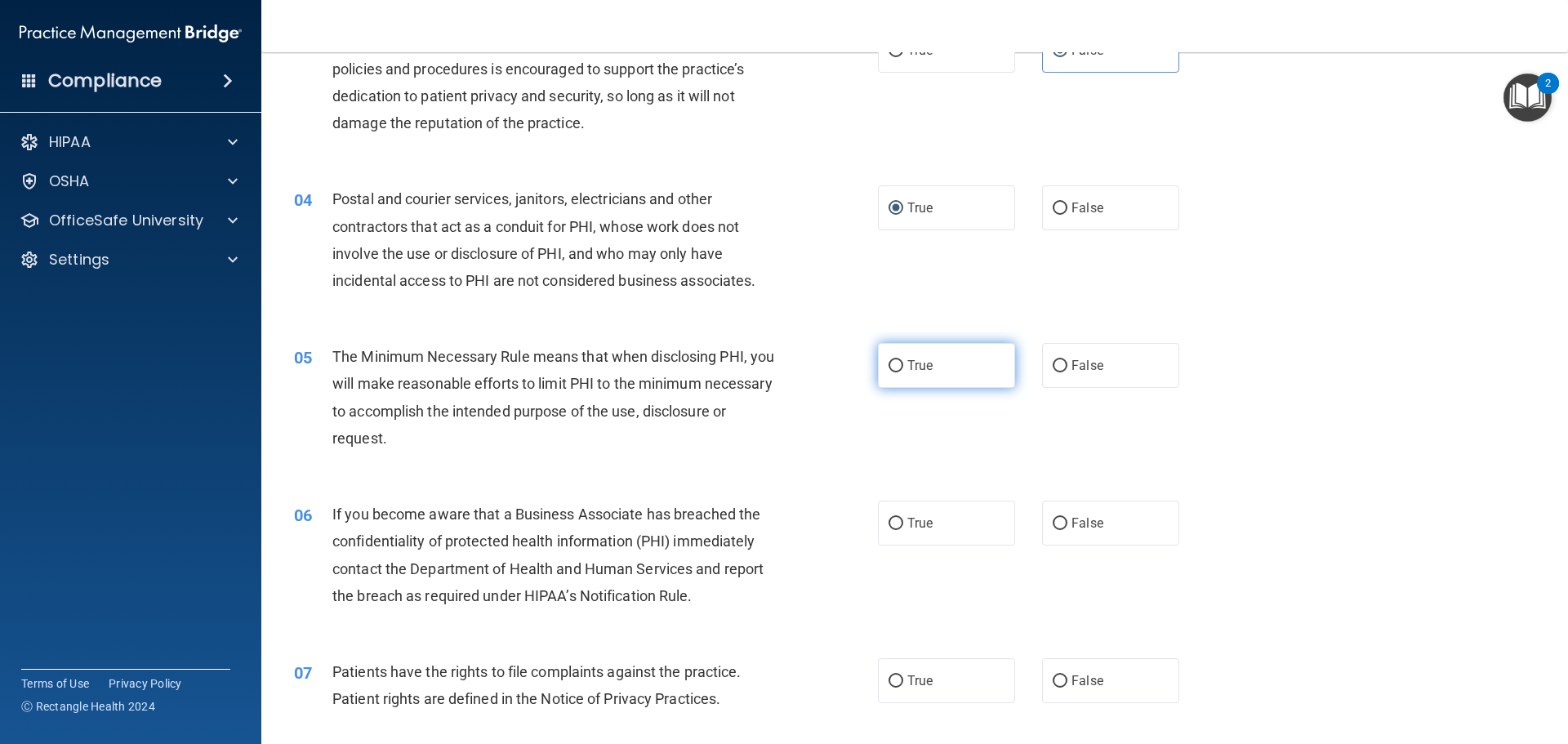 click on "True" at bounding box center [920, 365] 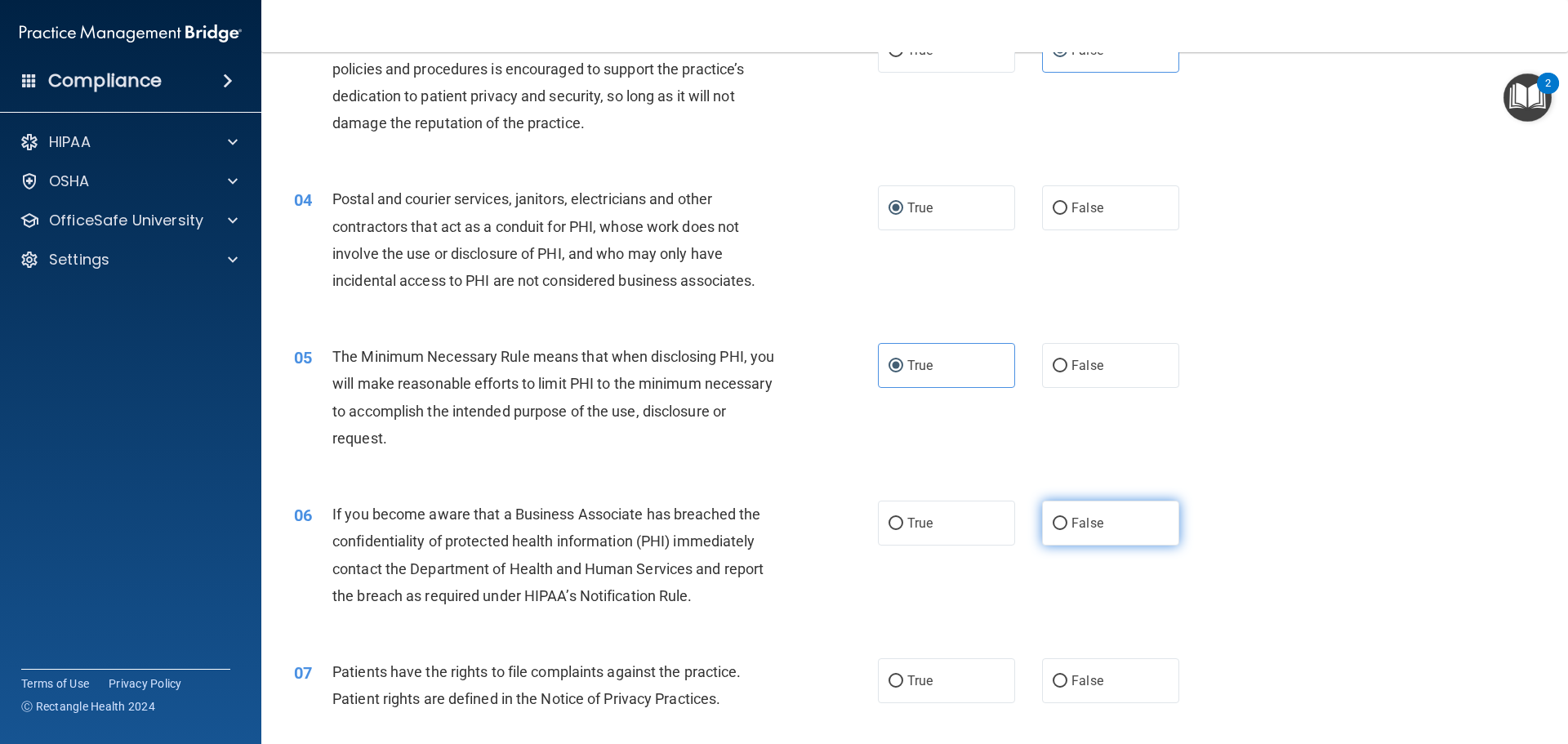 click on "False" at bounding box center (1060, 523) 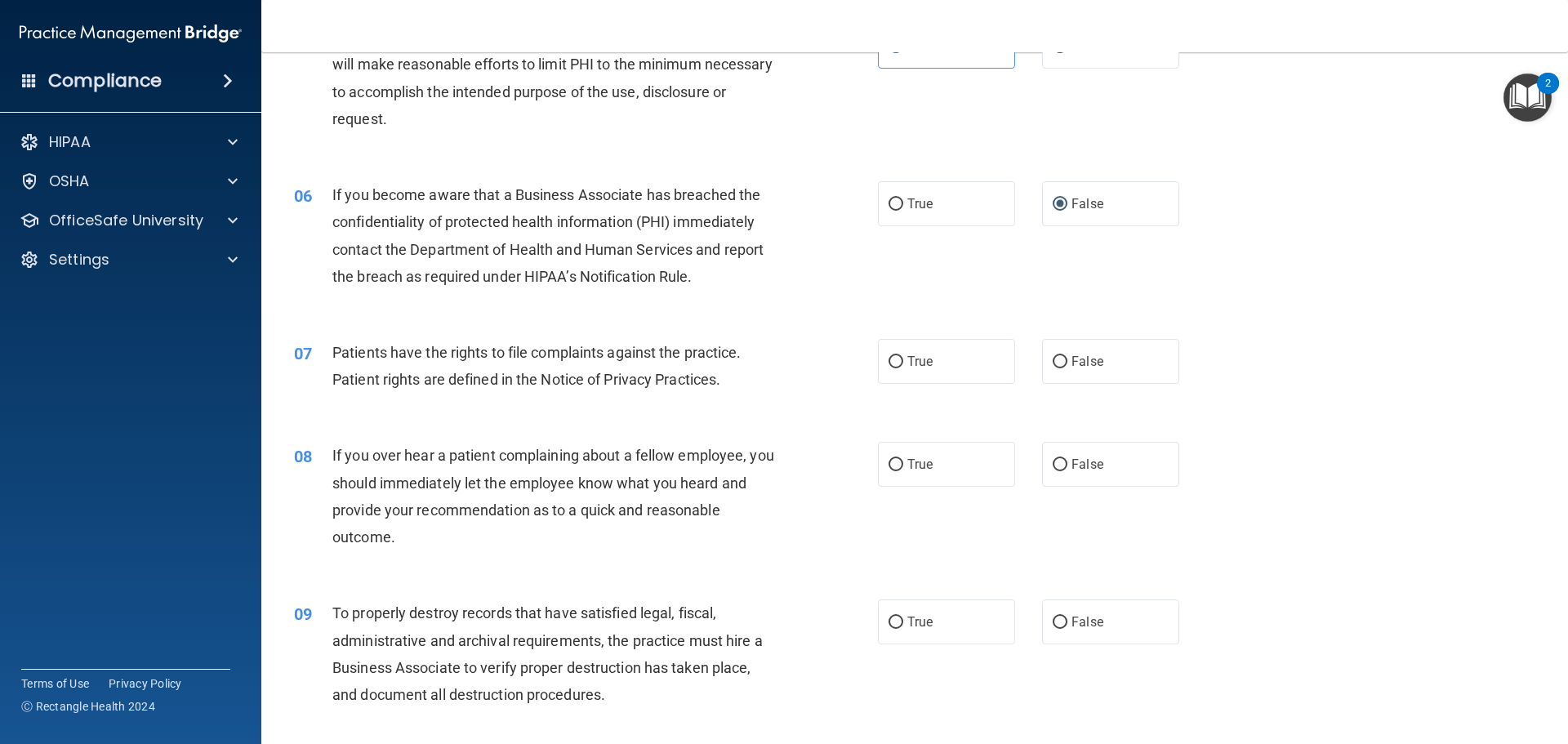scroll, scrollTop: 664, scrollLeft: 0, axis: vertical 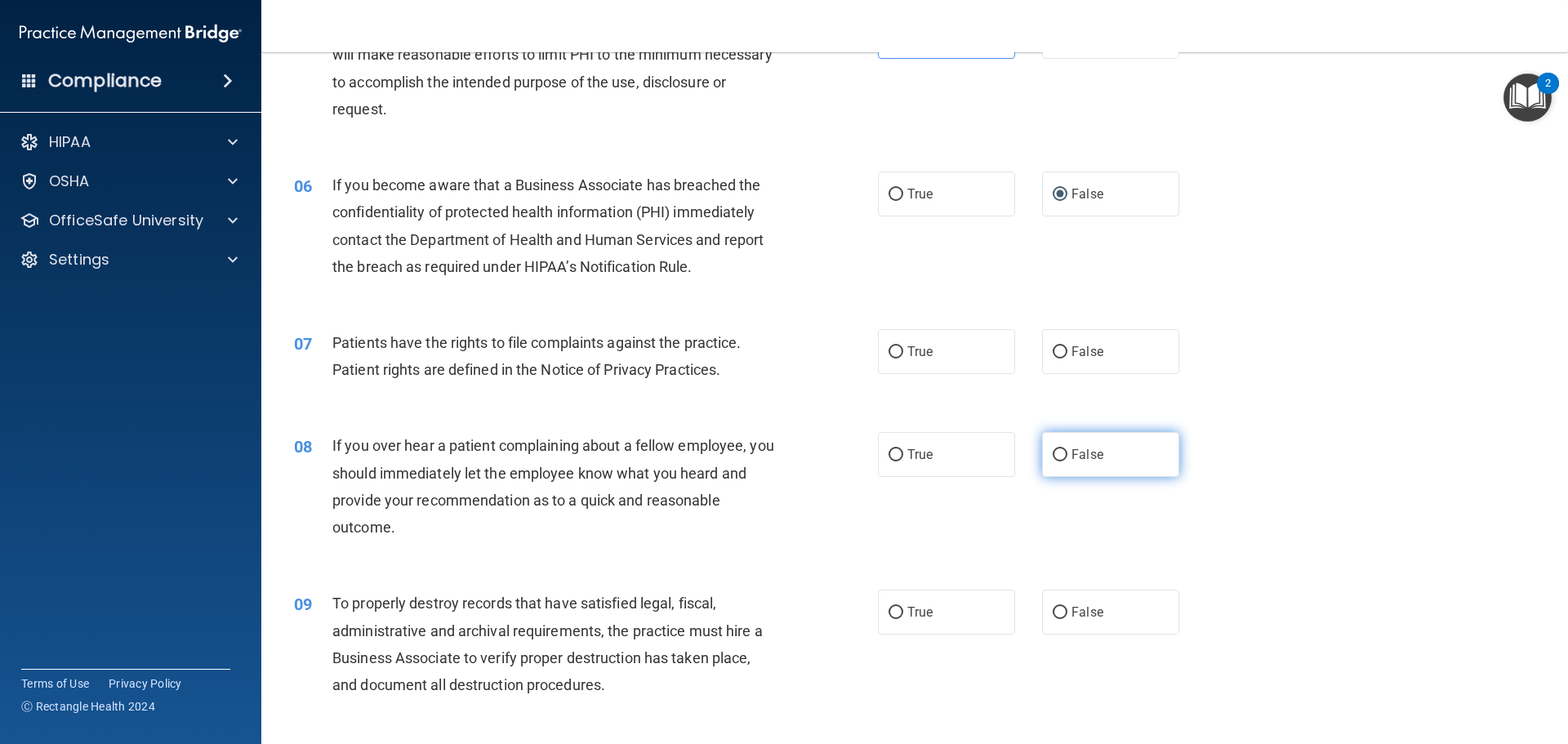 click on "False" at bounding box center [1060, 455] 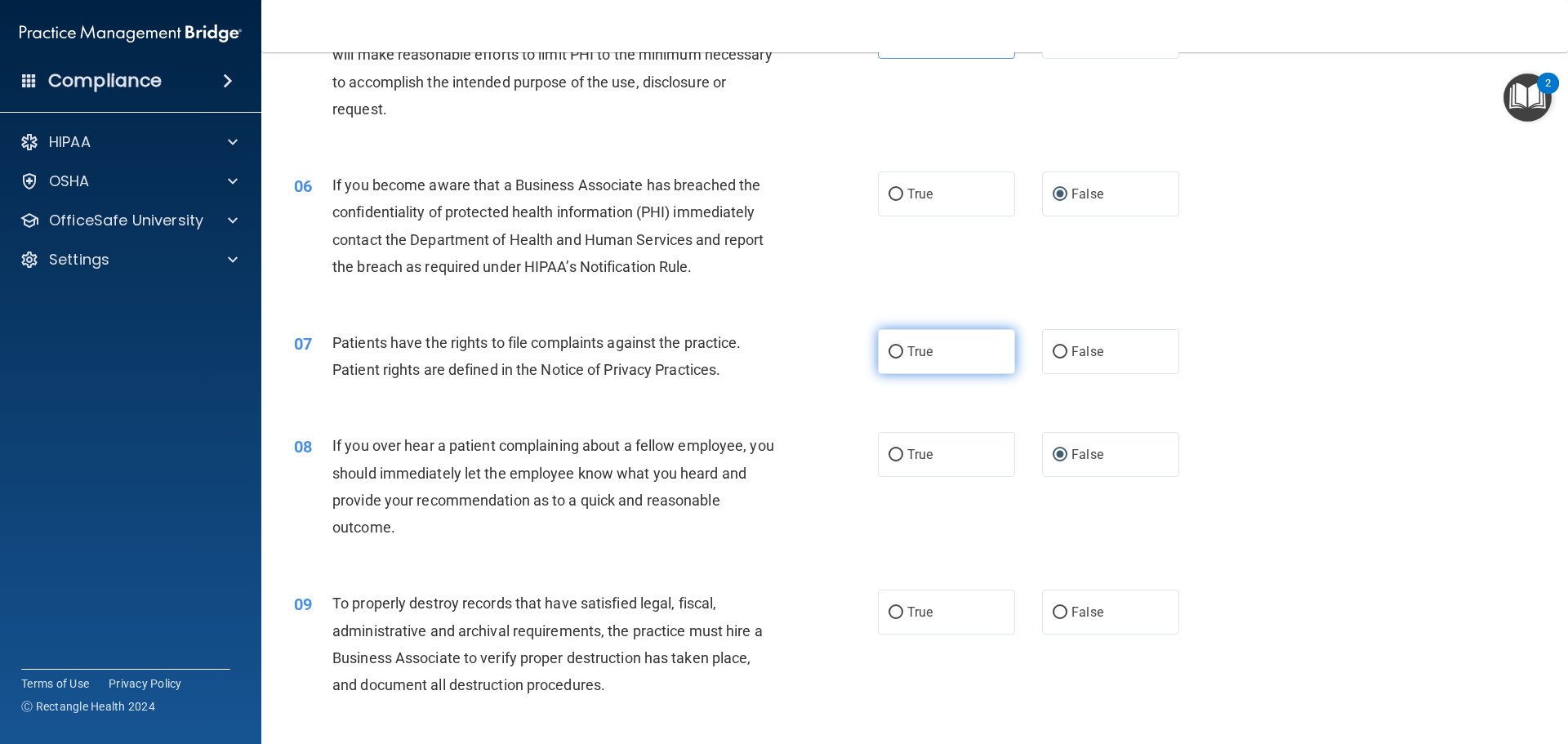 click on "True" at bounding box center (947, 351) 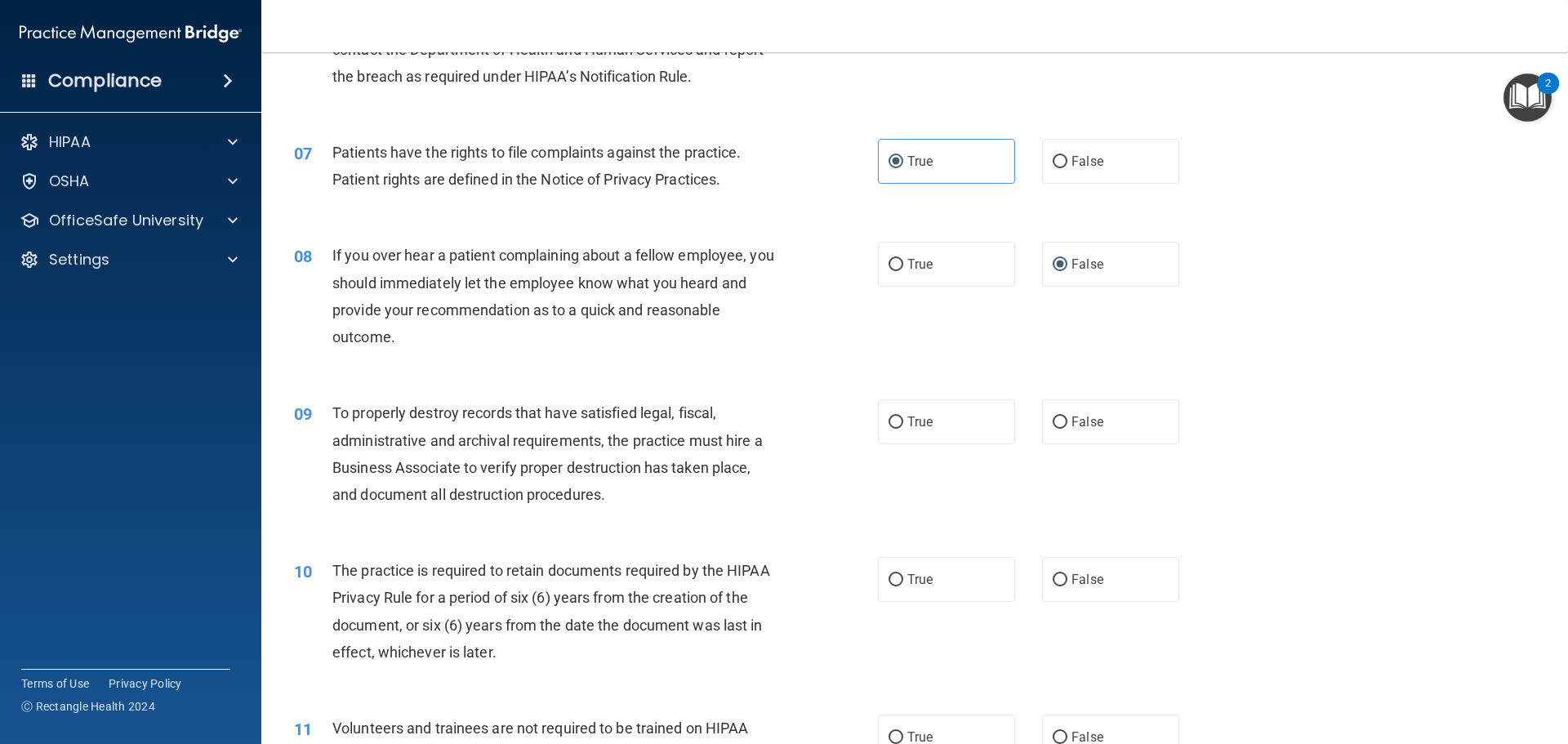 scroll, scrollTop: 864, scrollLeft: 0, axis: vertical 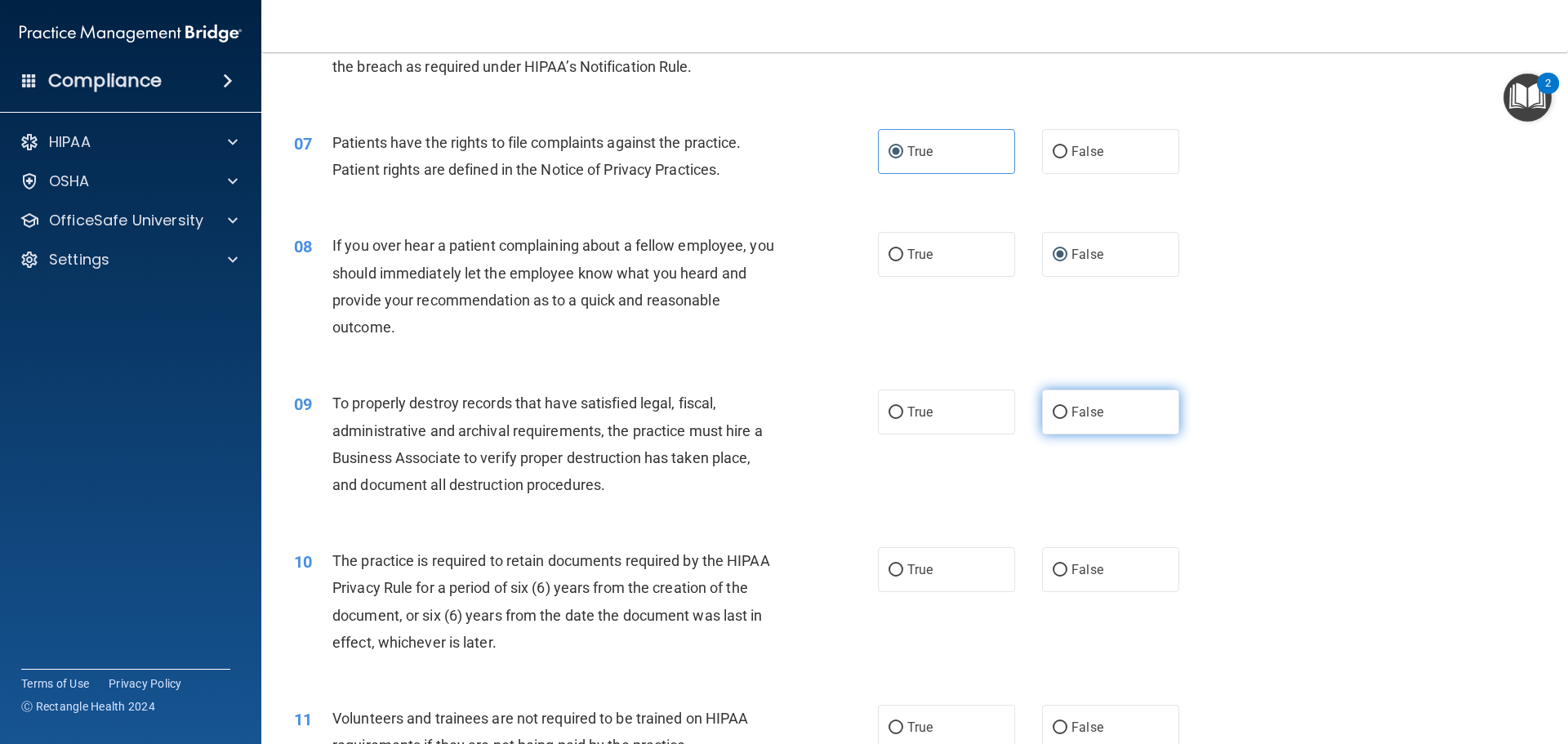 click on "False" at bounding box center [1060, 412] 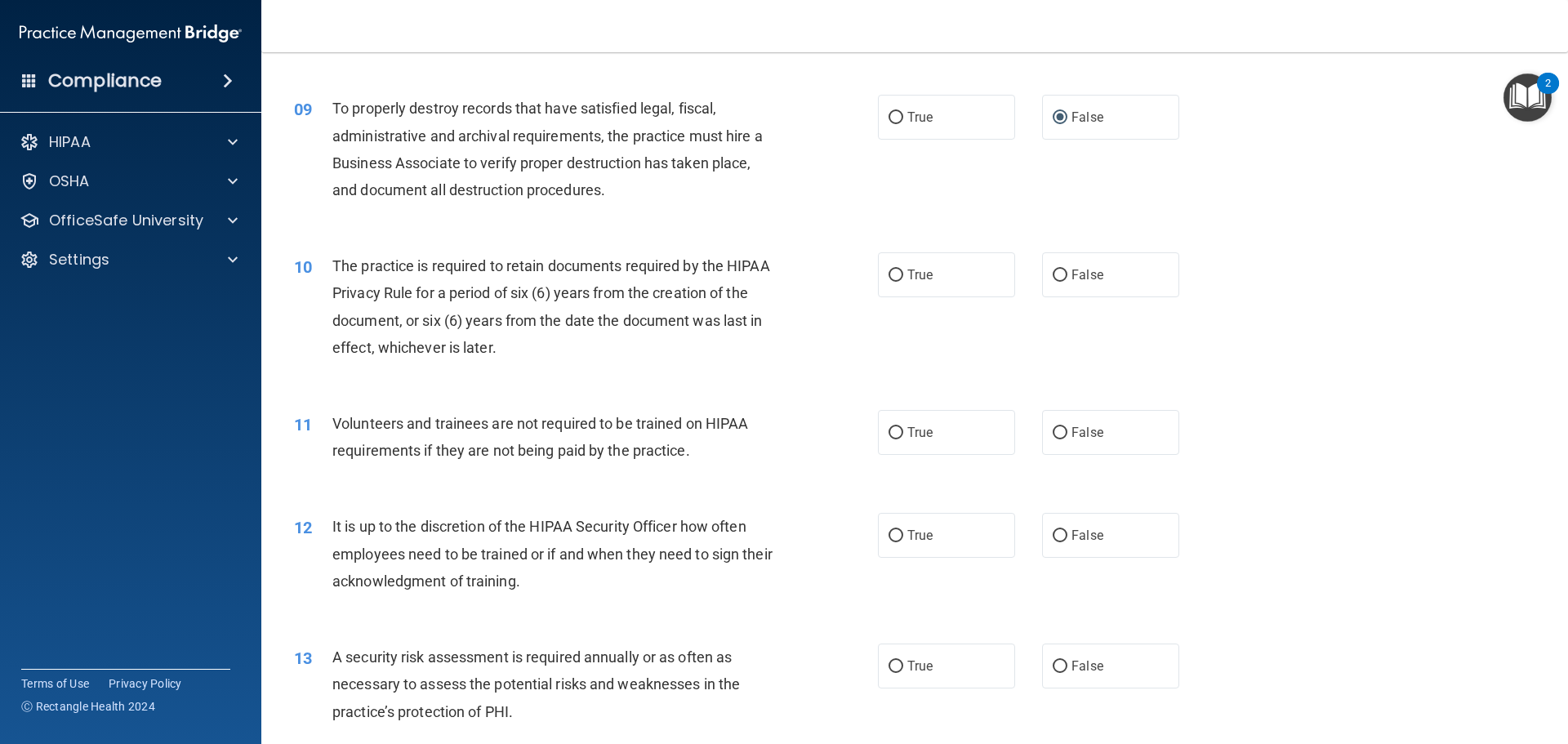 scroll, scrollTop: 1164, scrollLeft: 0, axis: vertical 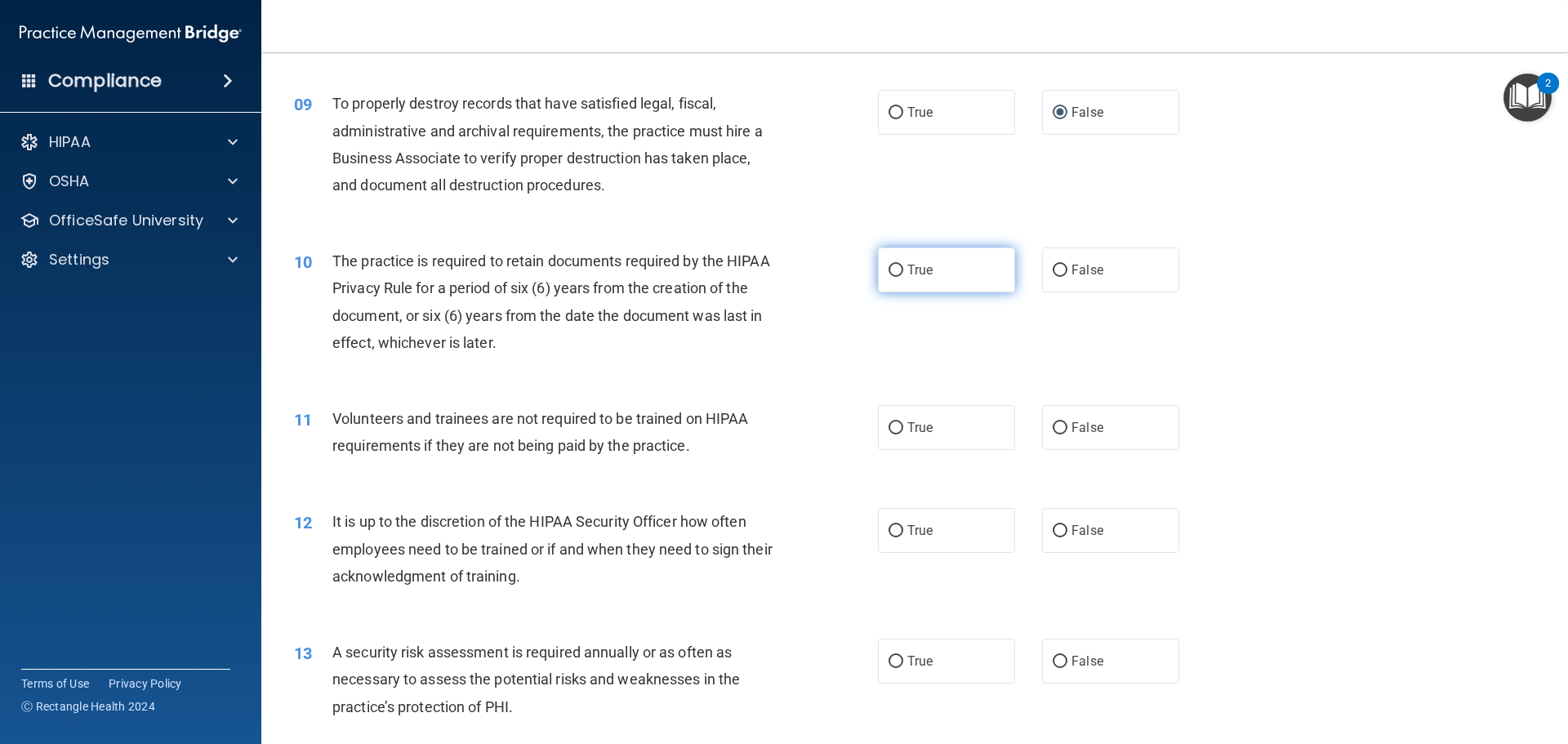 click on "True" at bounding box center [896, 270] 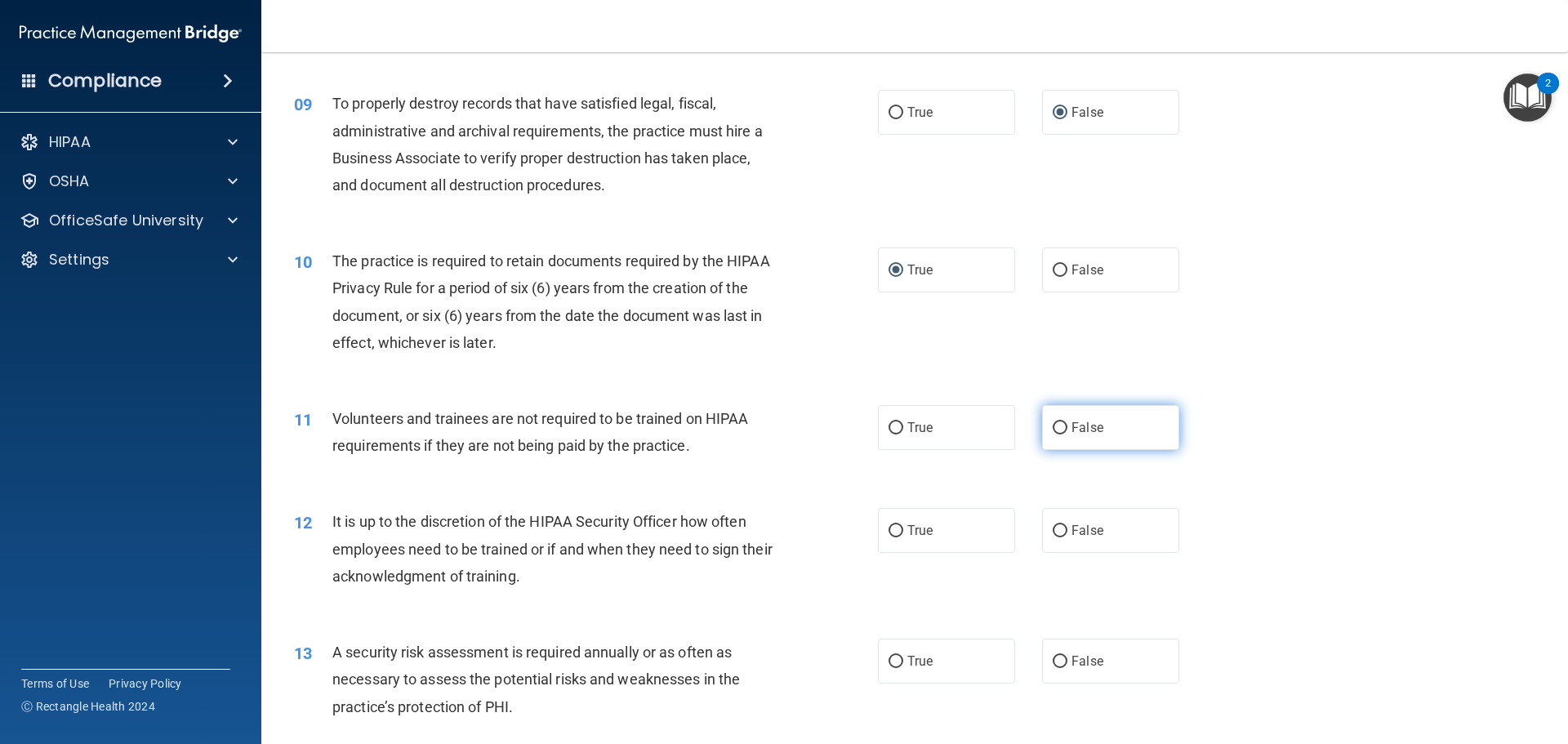click on "False" at bounding box center [1060, 428] 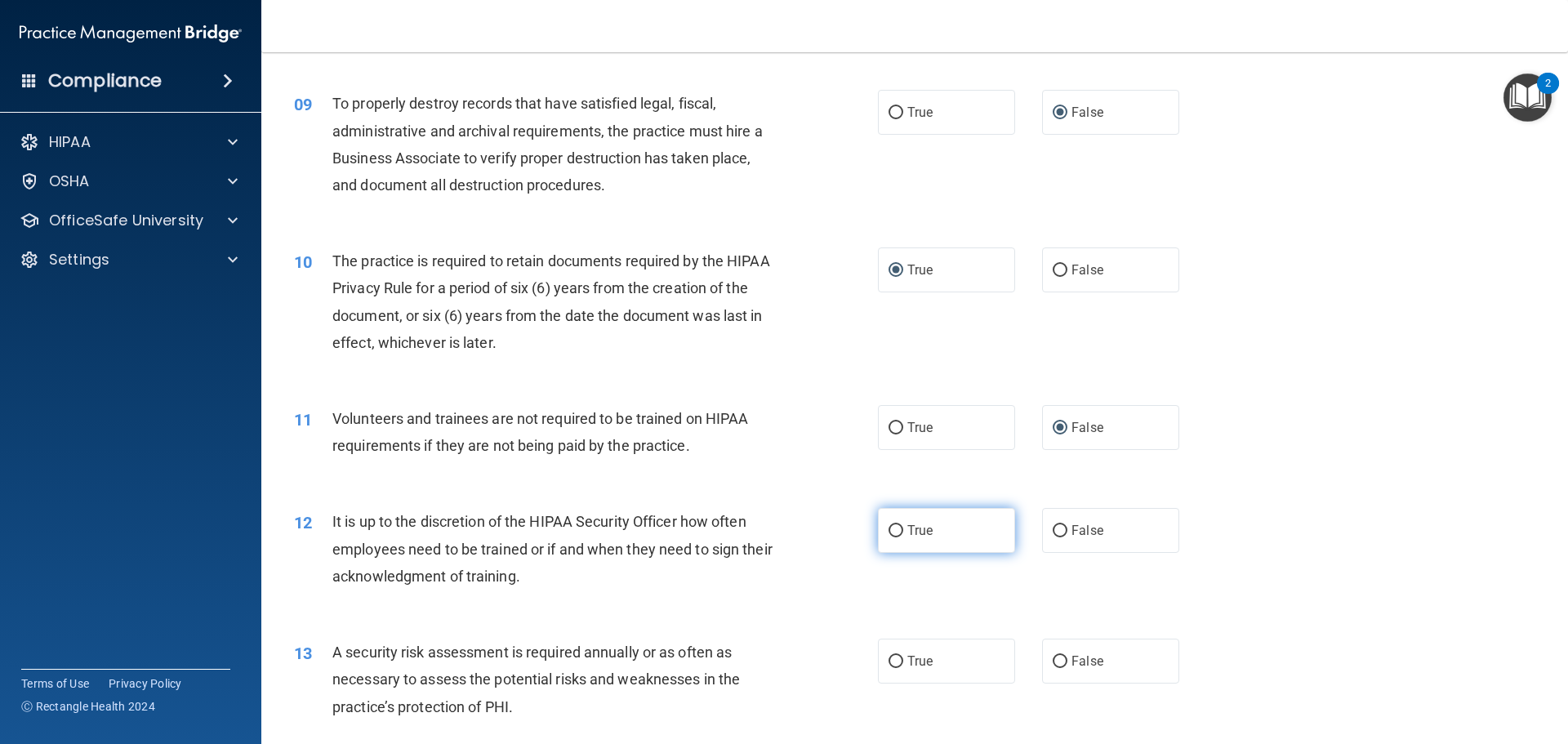 click on "True" at bounding box center [896, 531] 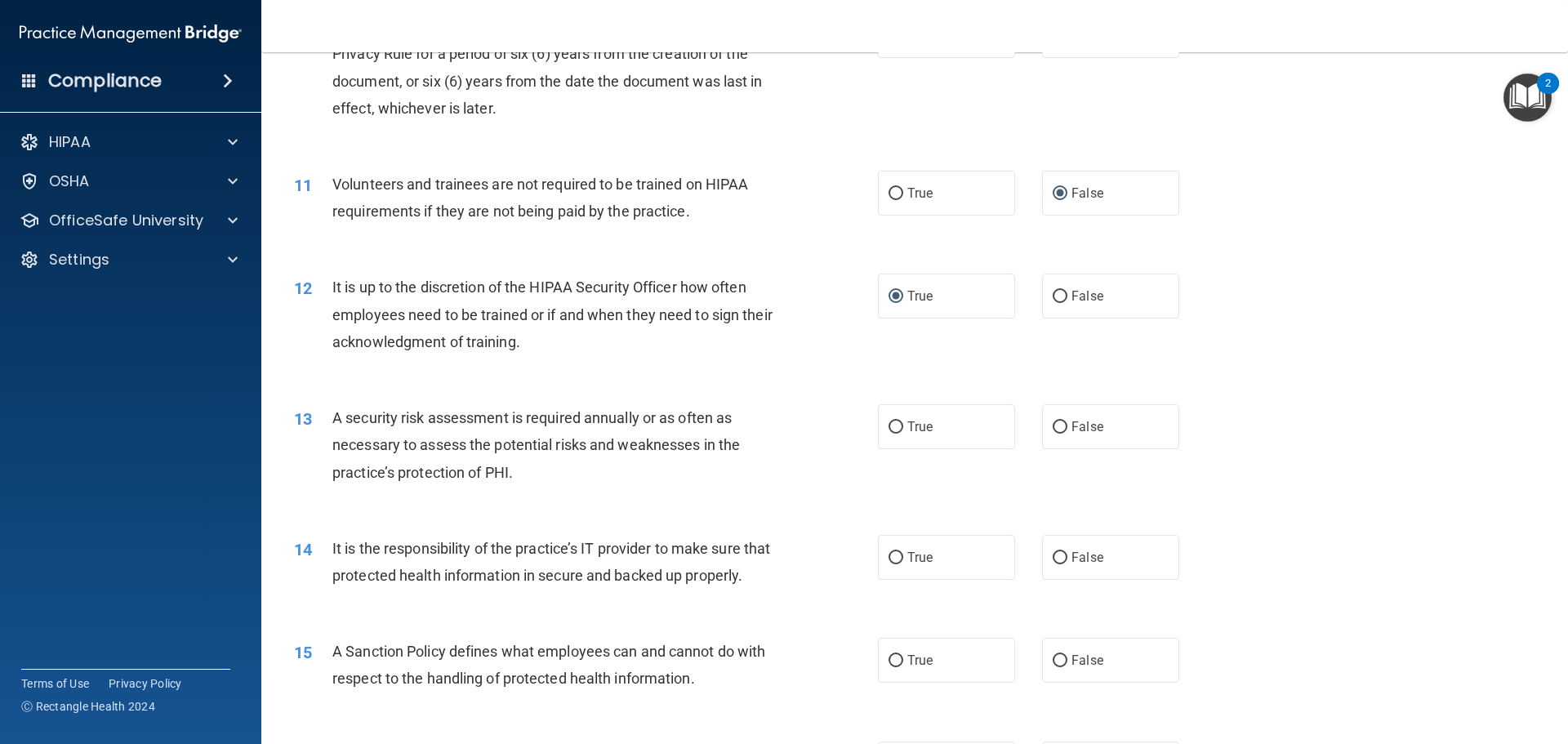scroll, scrollTop: 1413, scrollLeft: 0, axis: vertical 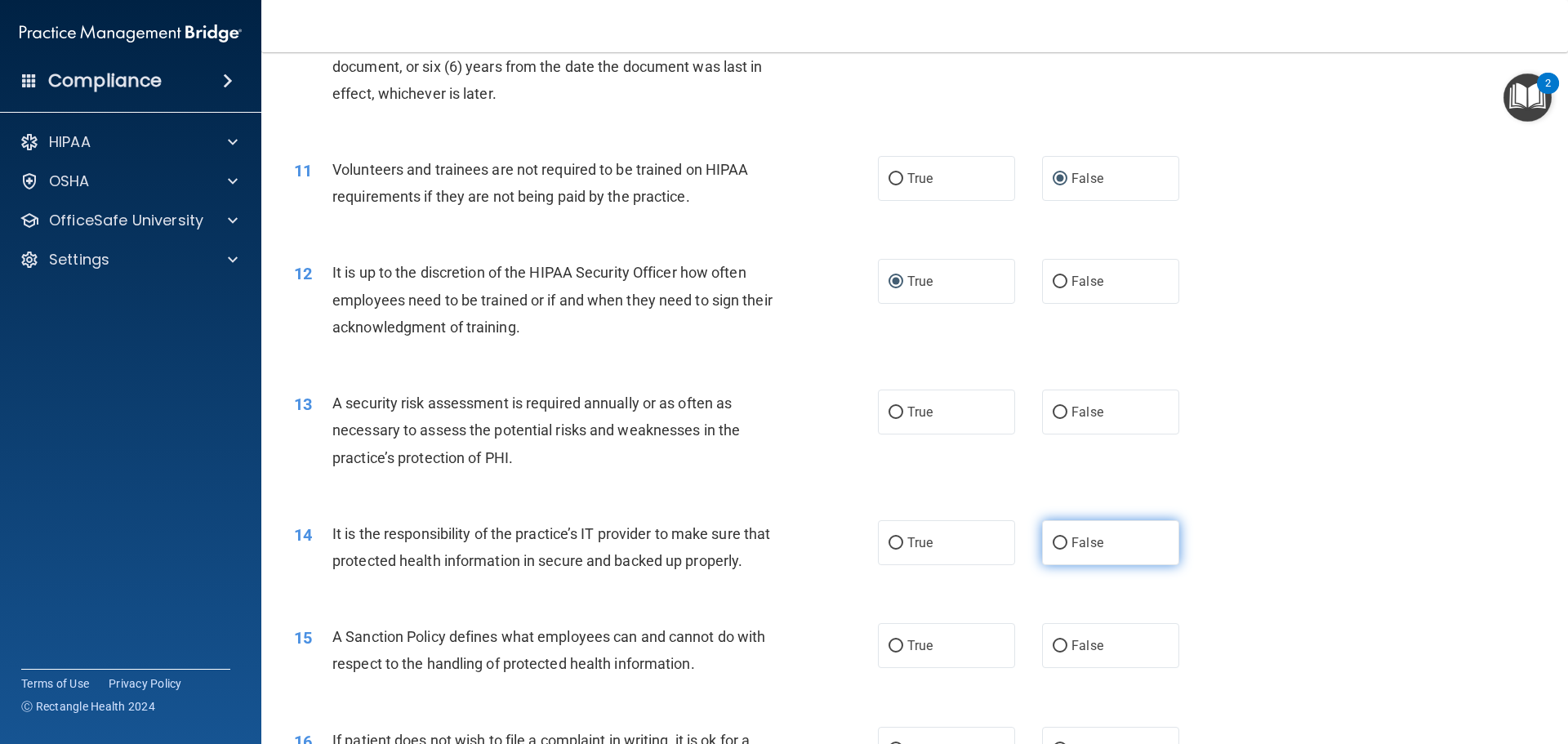 click on "False" at bounding box center [1060, 543] 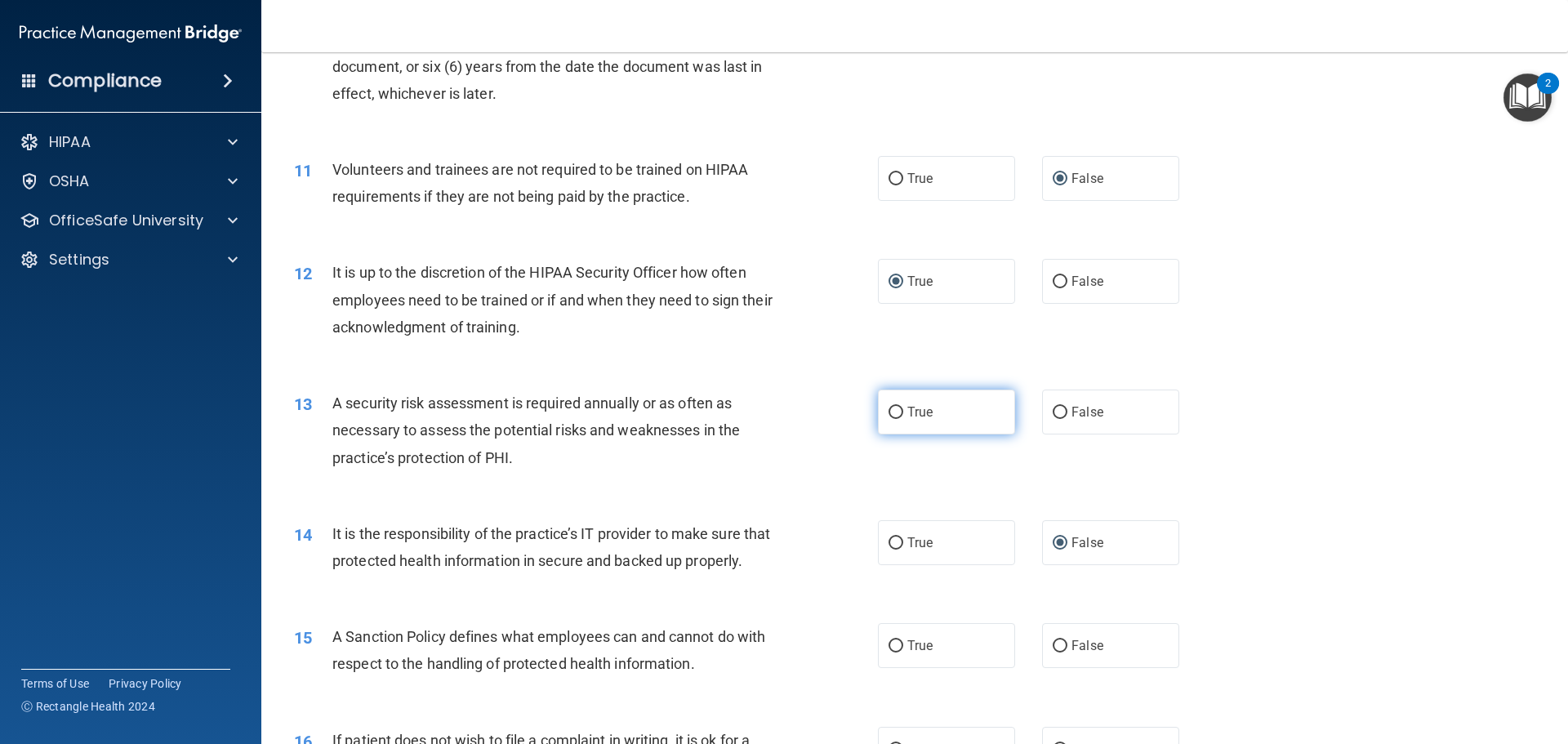 click on "True" at bounding box center (896, 412) 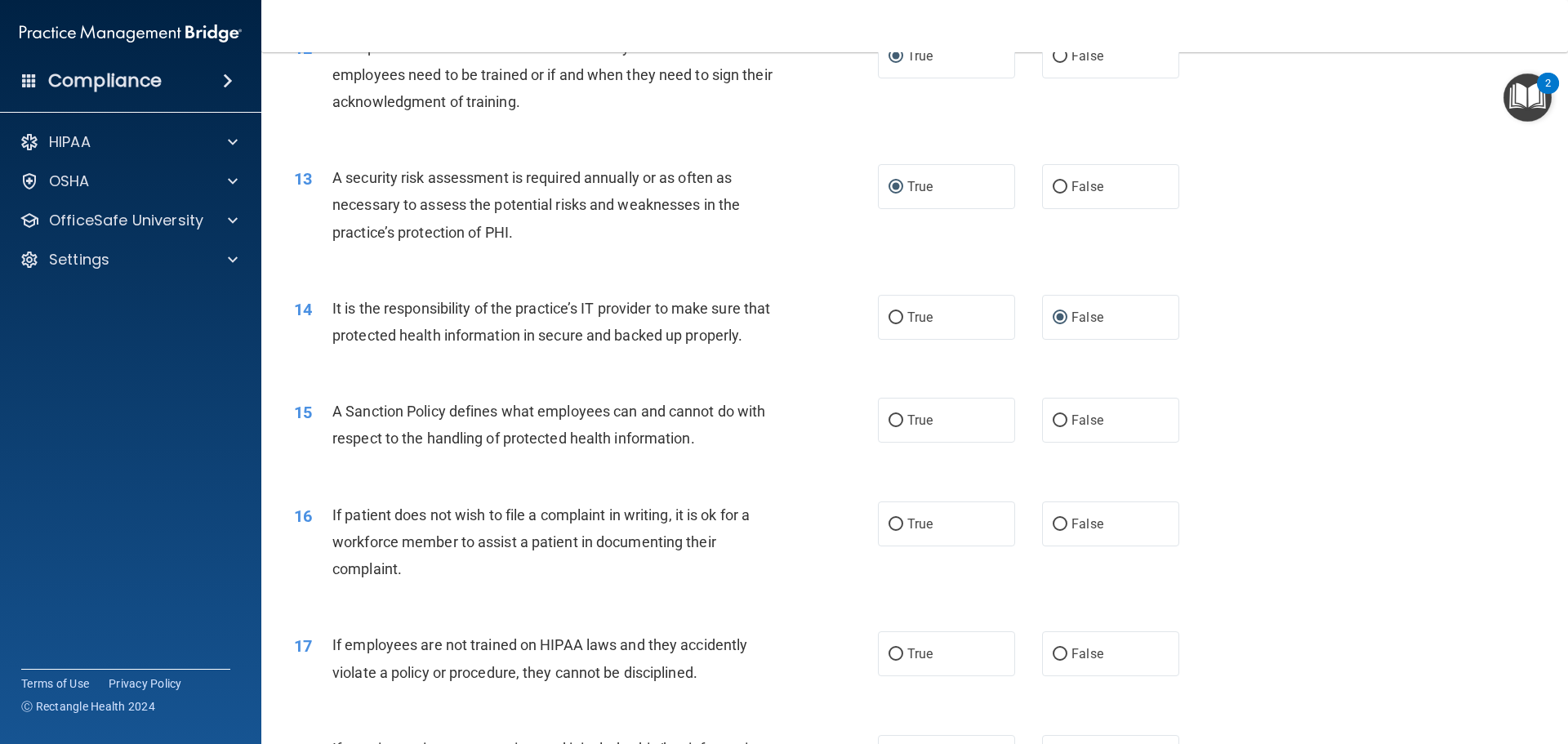 scroll, scrollTop: 1643, scrollLeft: 0, axis: vertical 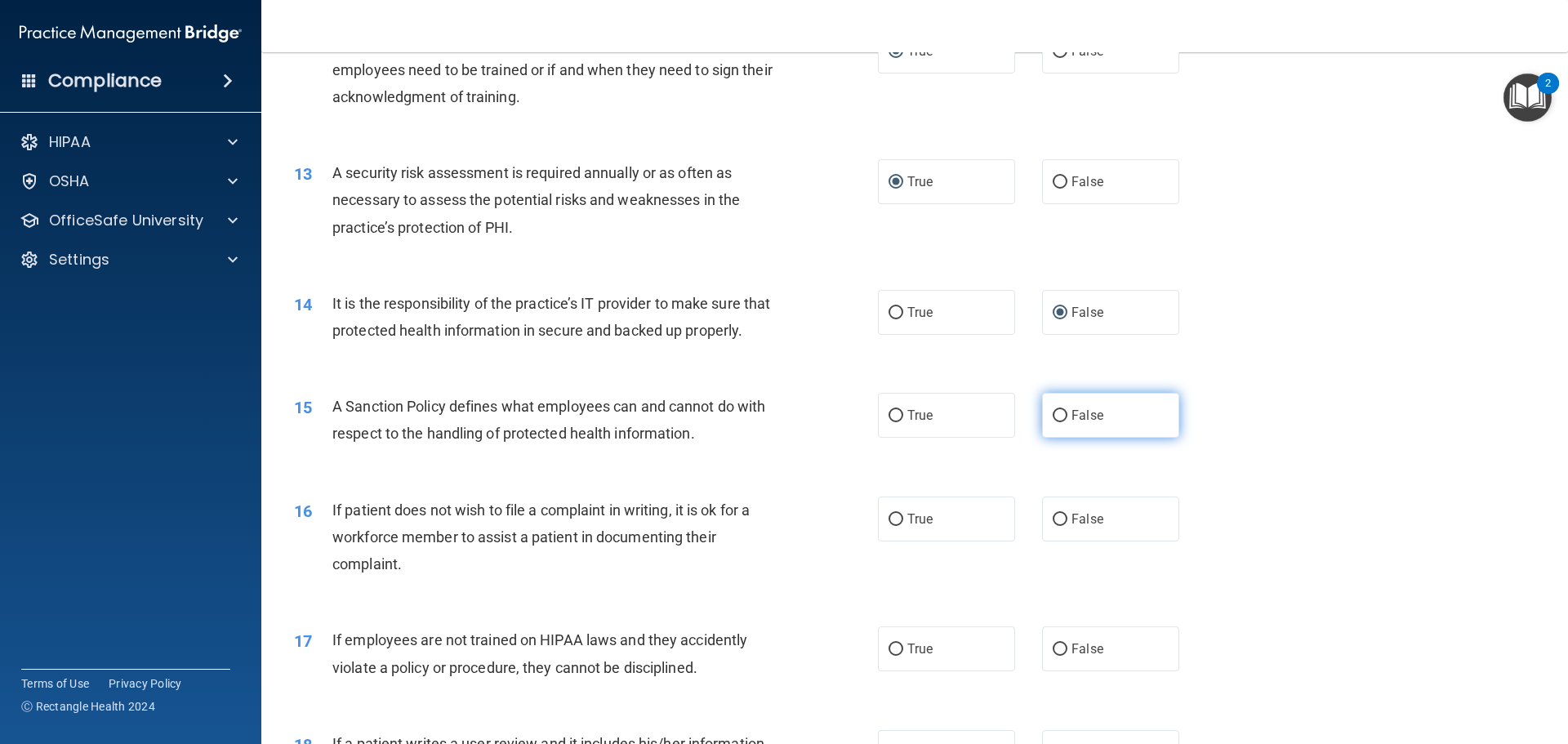 click on "False" at bounding box center (1060, 416) 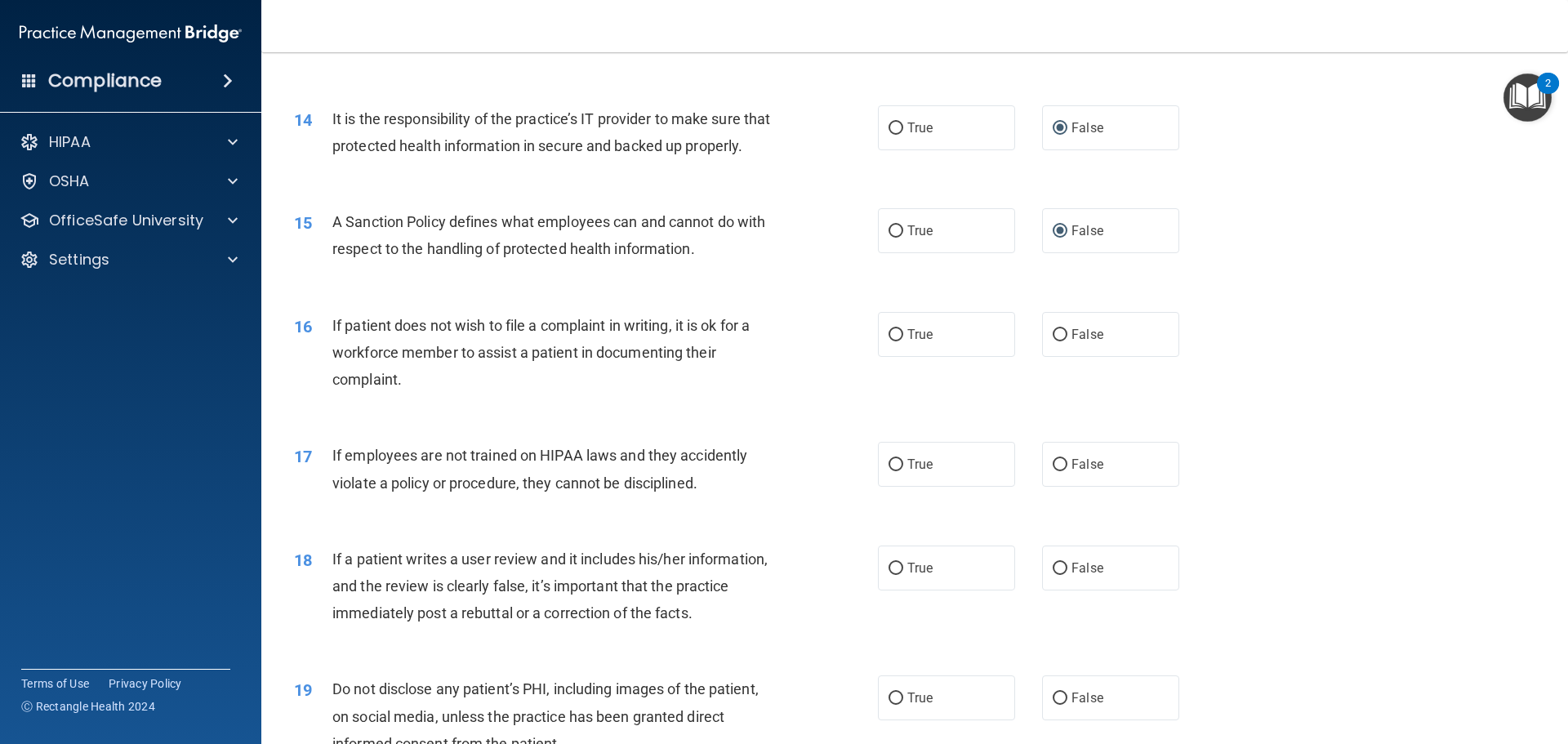 scroll, scrollTop: 1868, scrollLeft: 0, axis: vertical 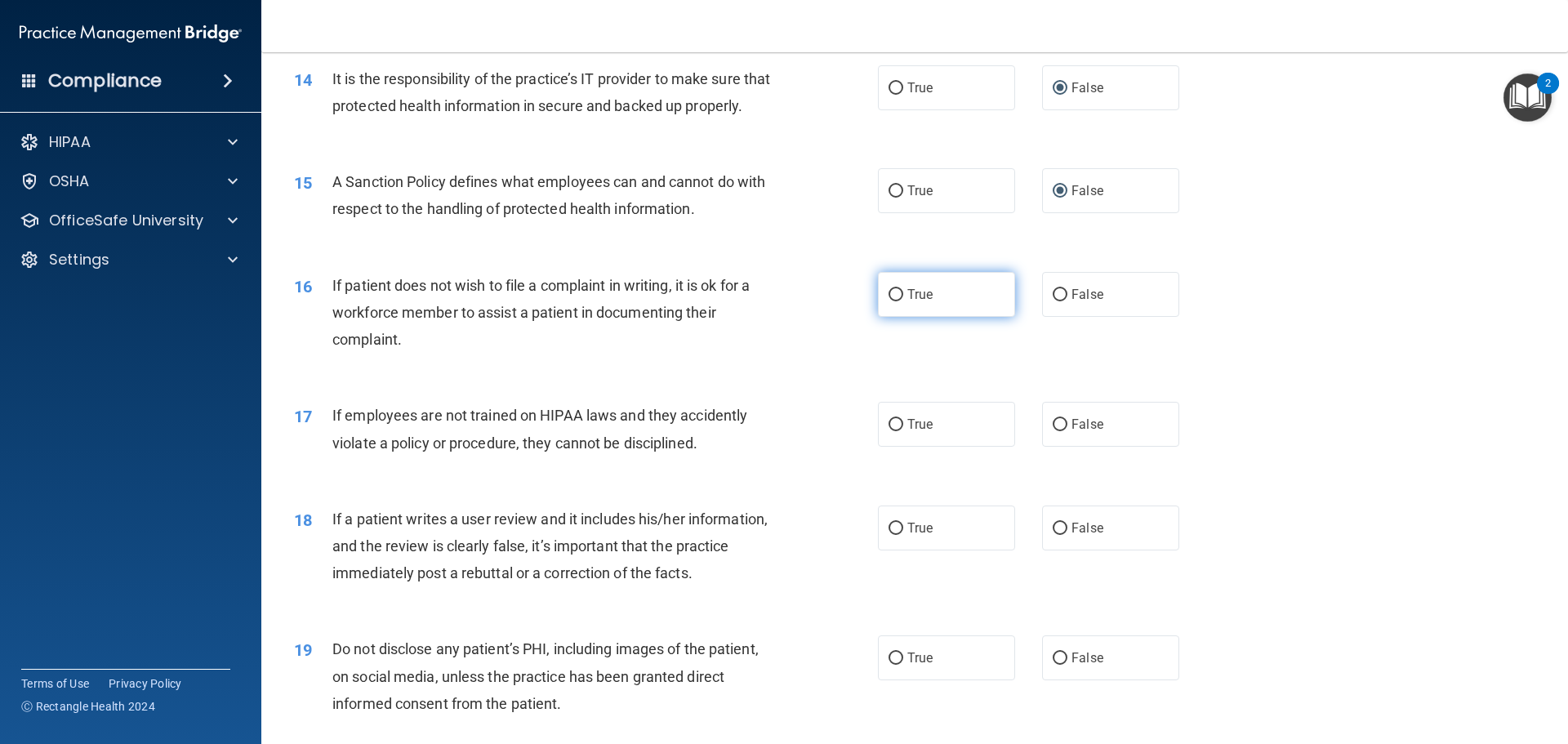click on "True" at bounding box center [896, 295] 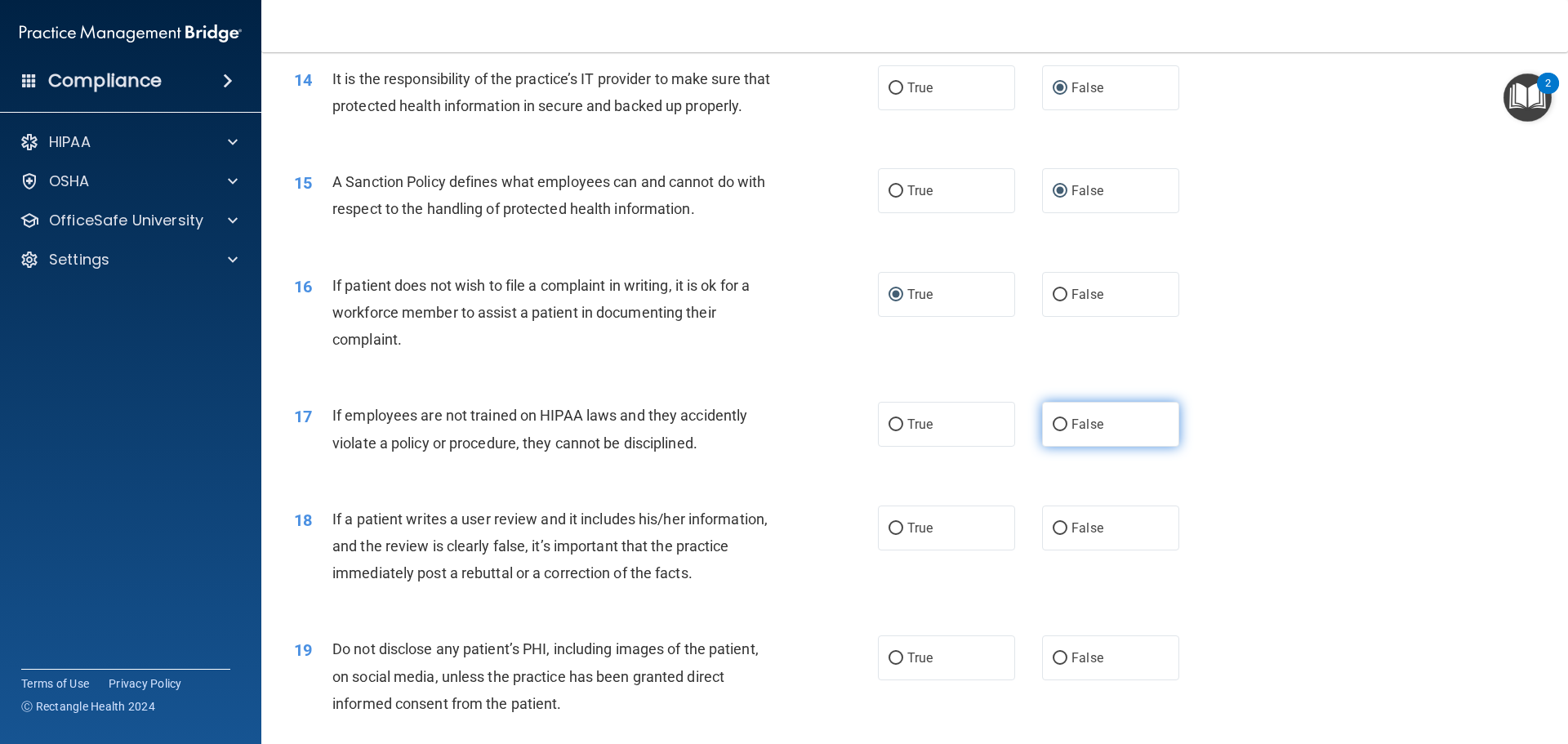 click on "False" at bounding box center (1060, 425) 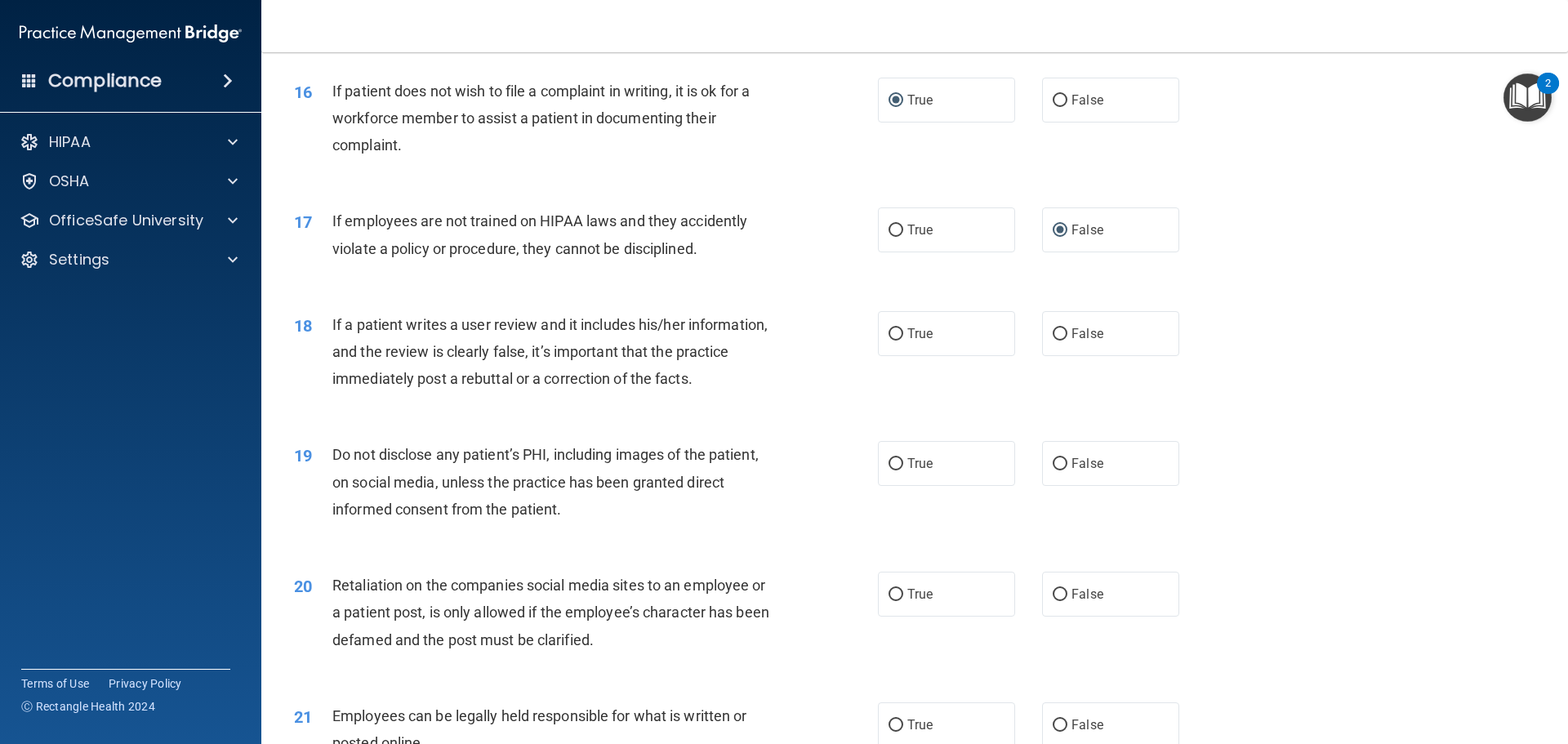scroll, scrollTop: 2118, scrollLeft: 0, axis: vertical 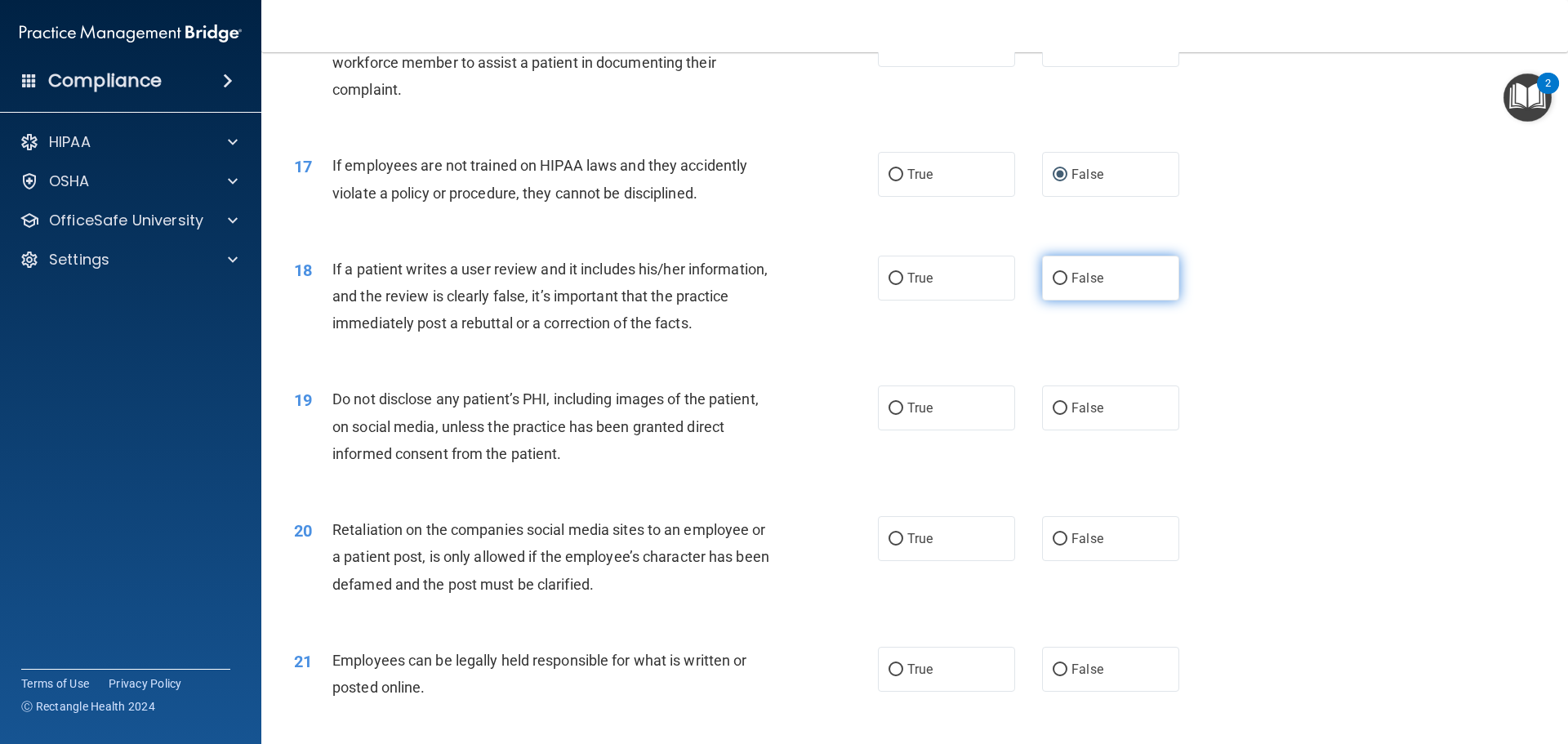 click on "False" at bounding box center [1060, 278] 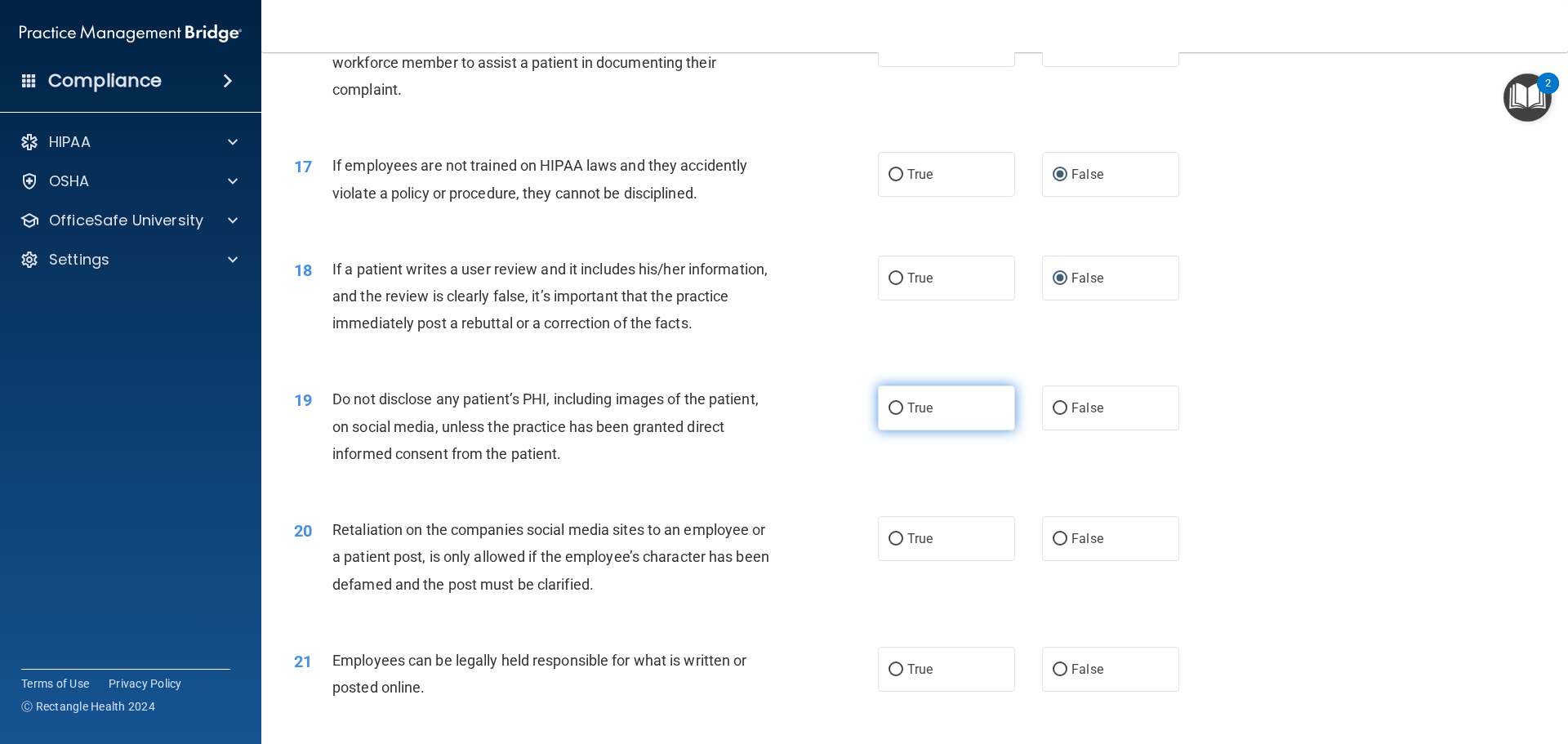 click on "True" at bounding box center [896, 408] 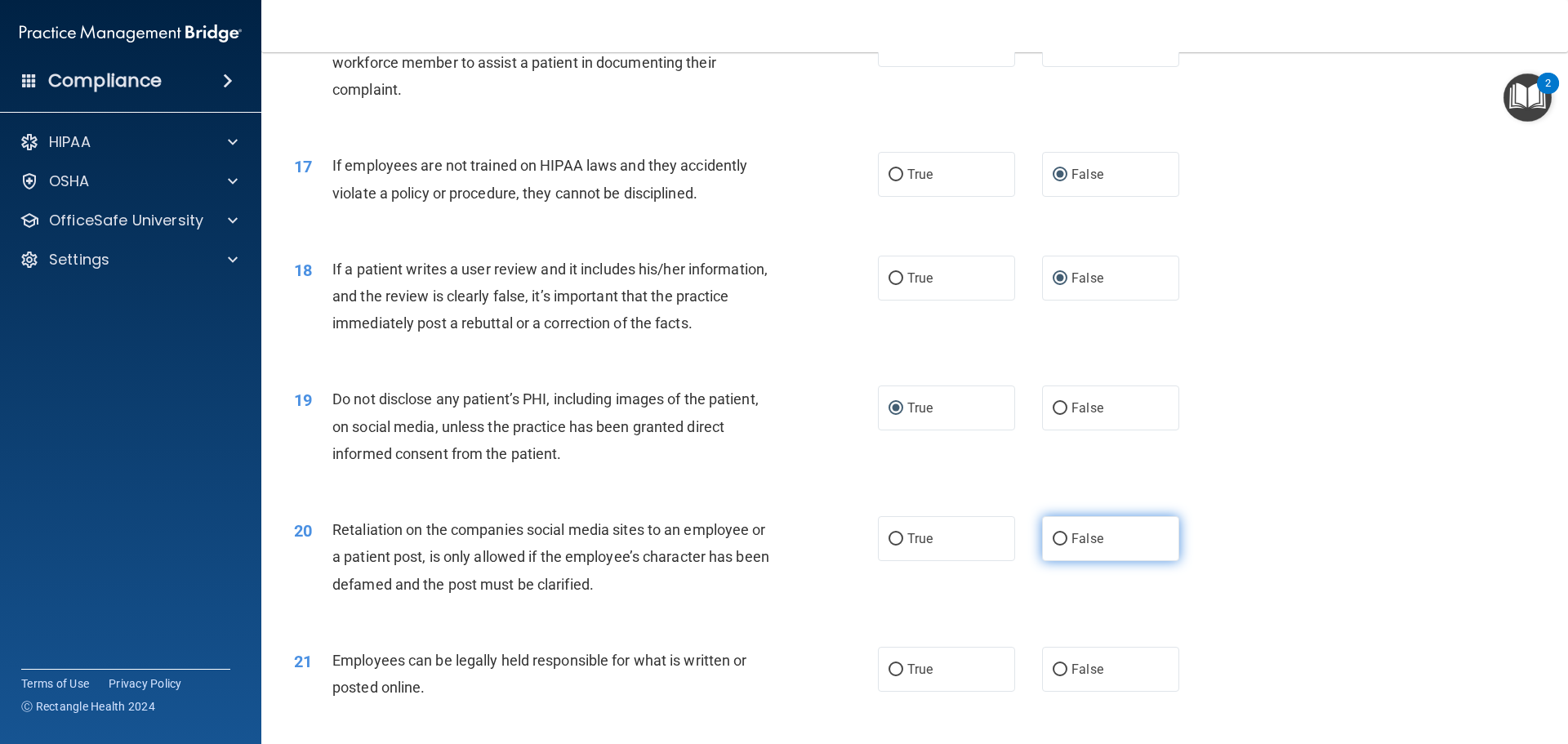 click on "False" at bounding box center (1060, 539) 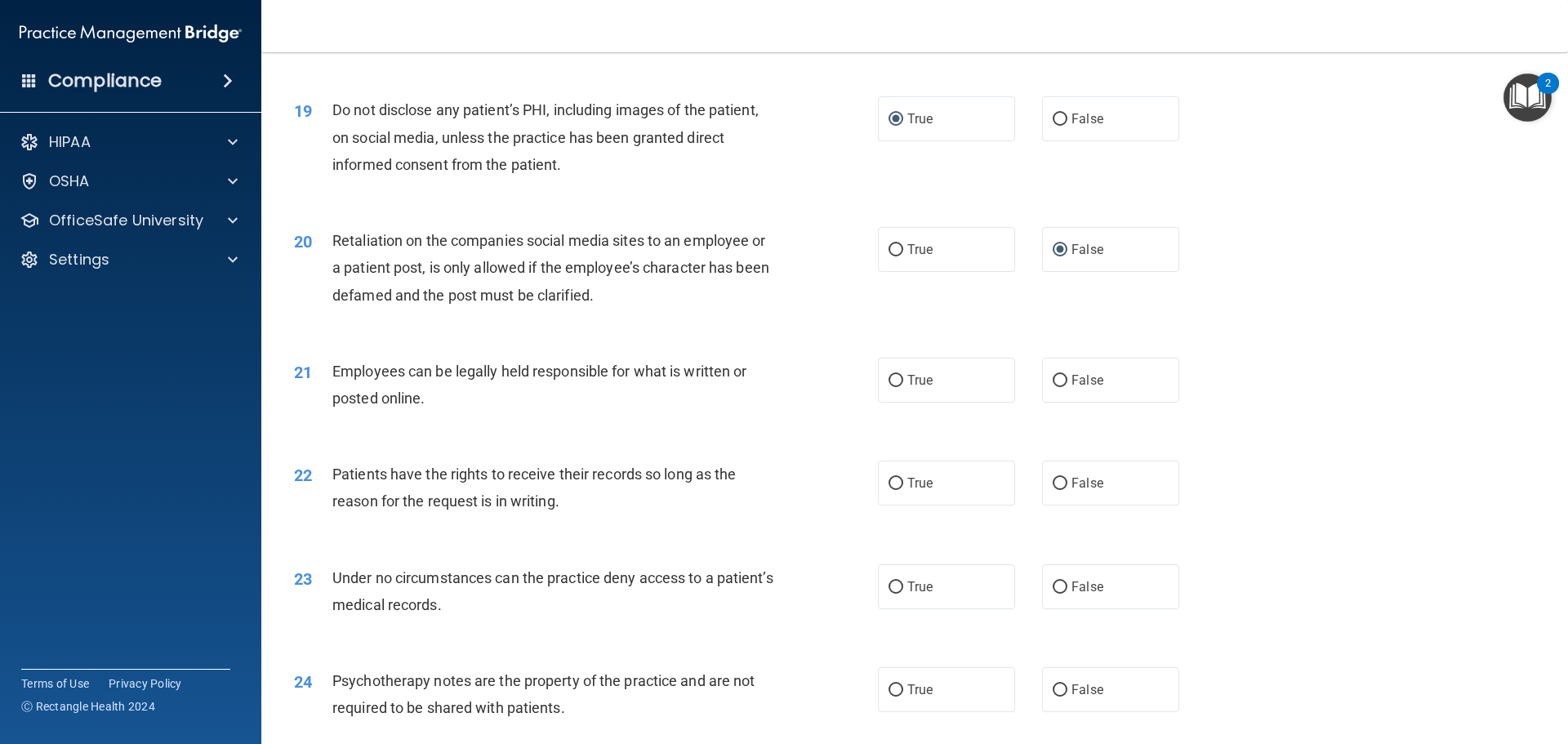 scroll, scrollTop: 2412, scrollLeft: 0, axis: vertical 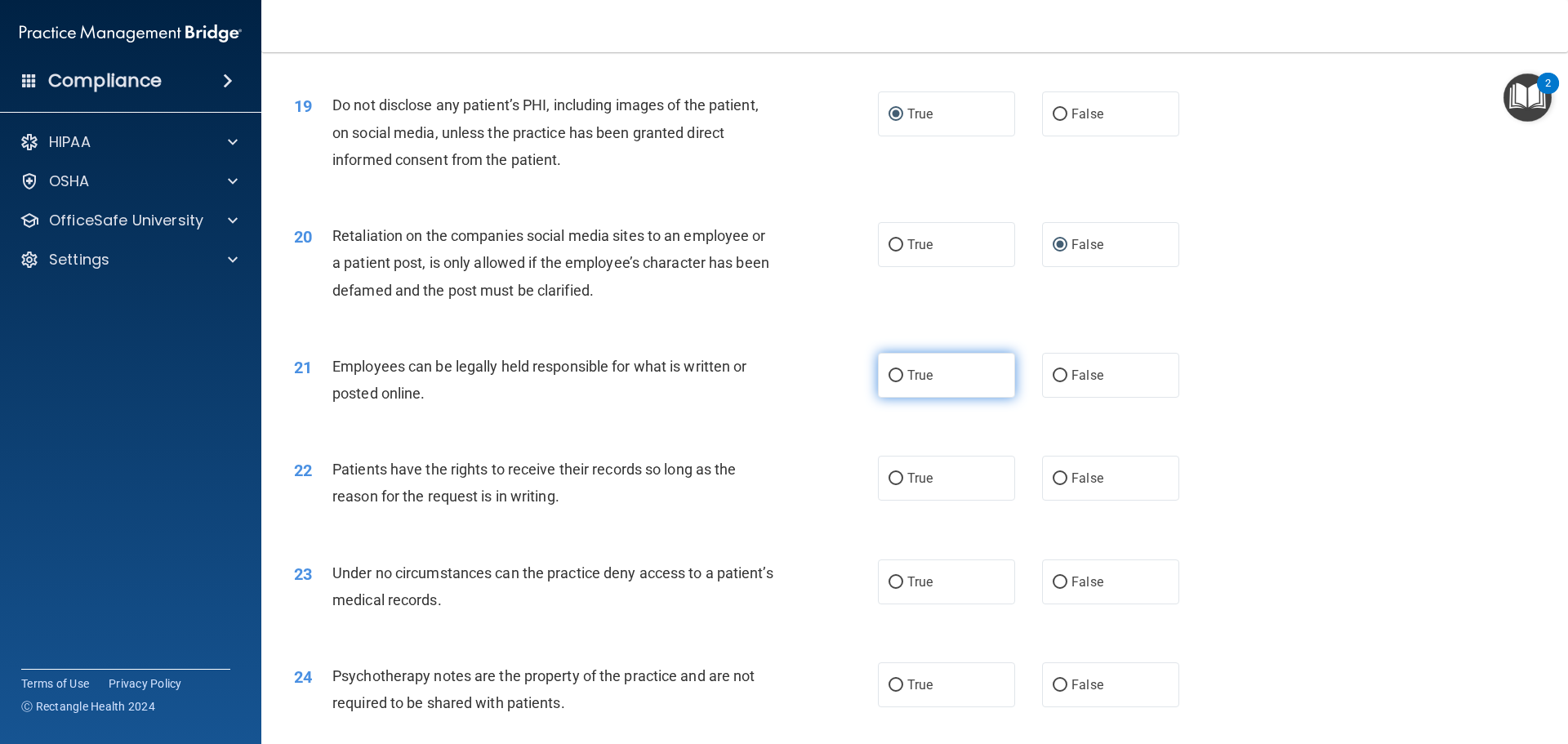 click on "True" at bounding box center [896, 376] 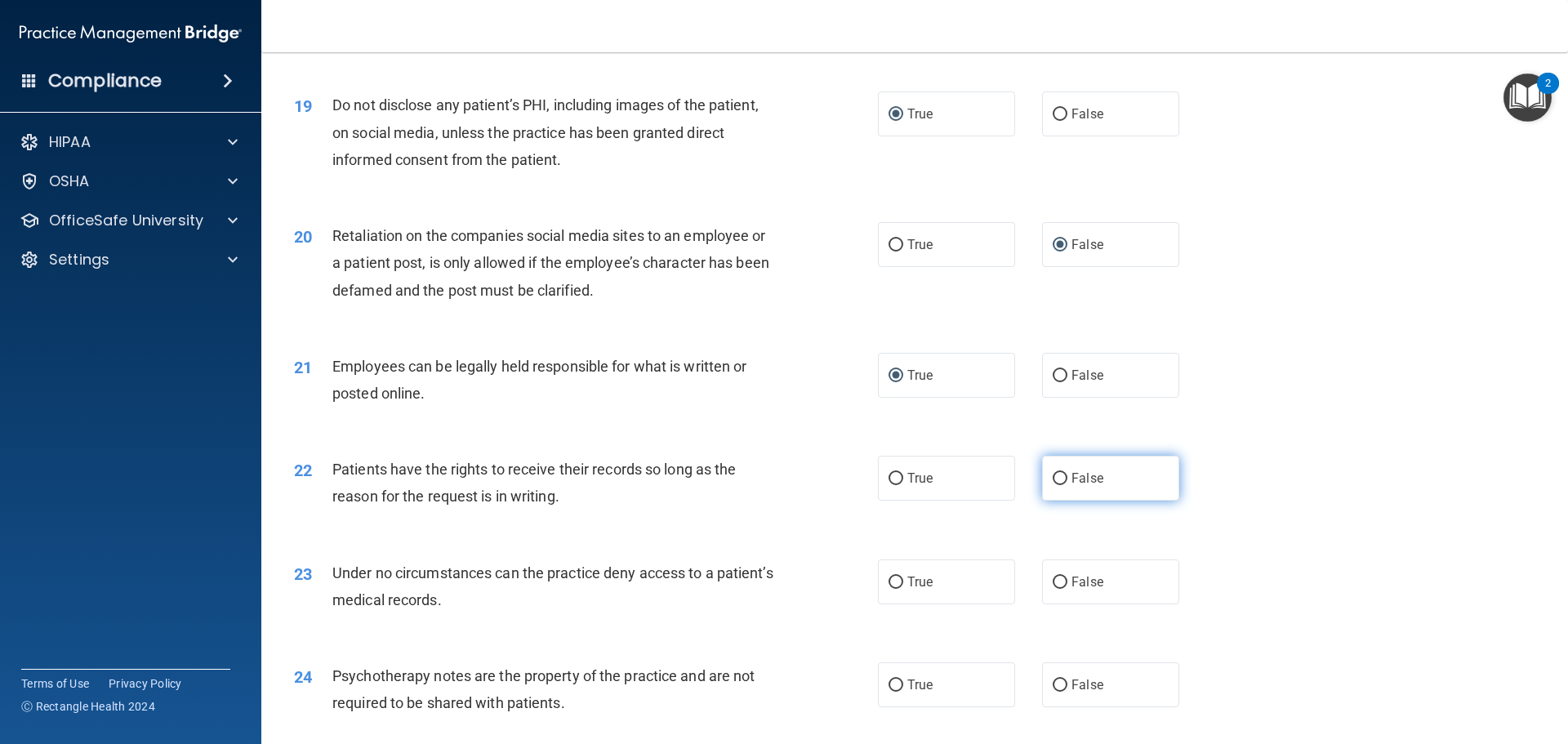 click on "False" at bounding box center [1060, 479] 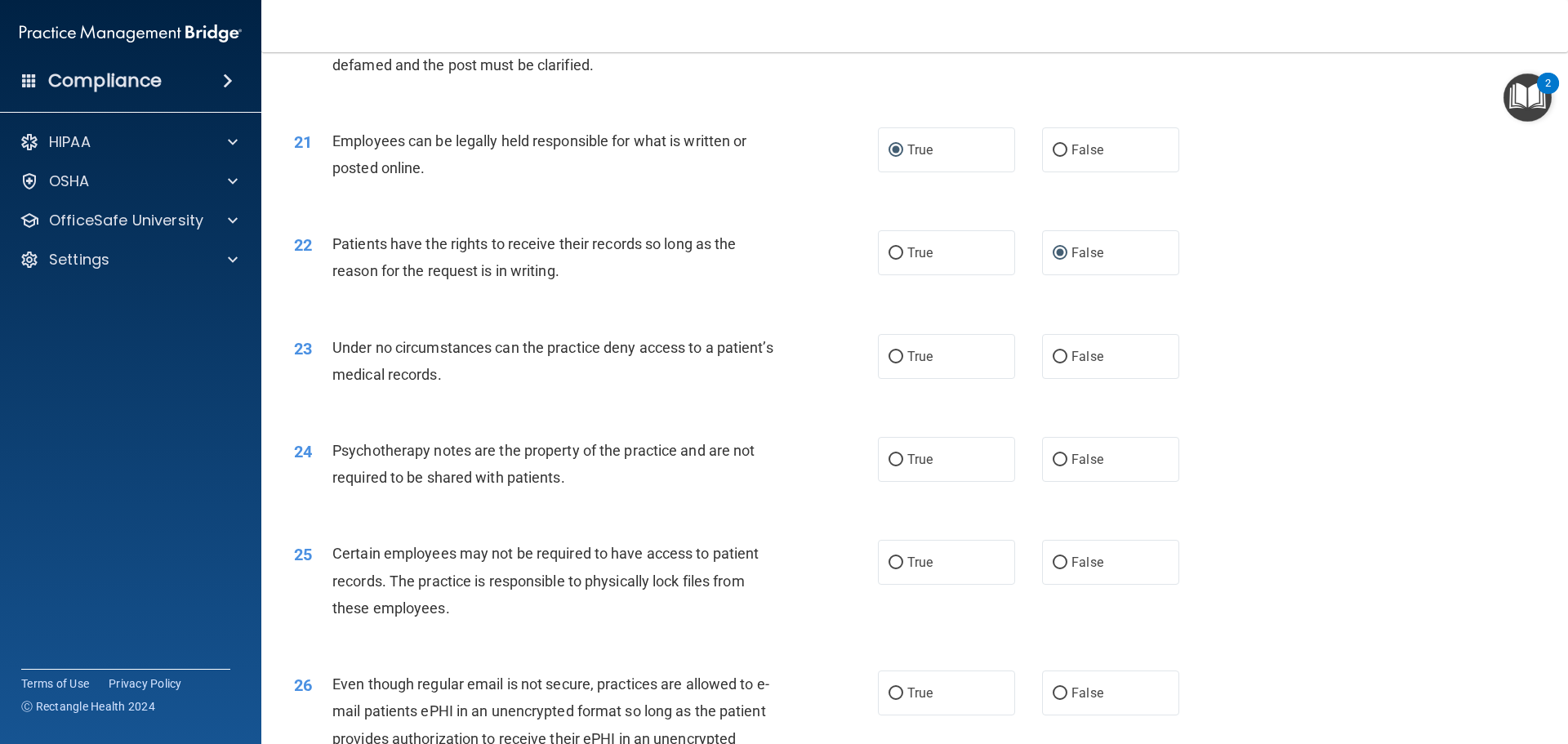 scroll, scrollTop: 2642, scrollLeft: 0, axis: vertical 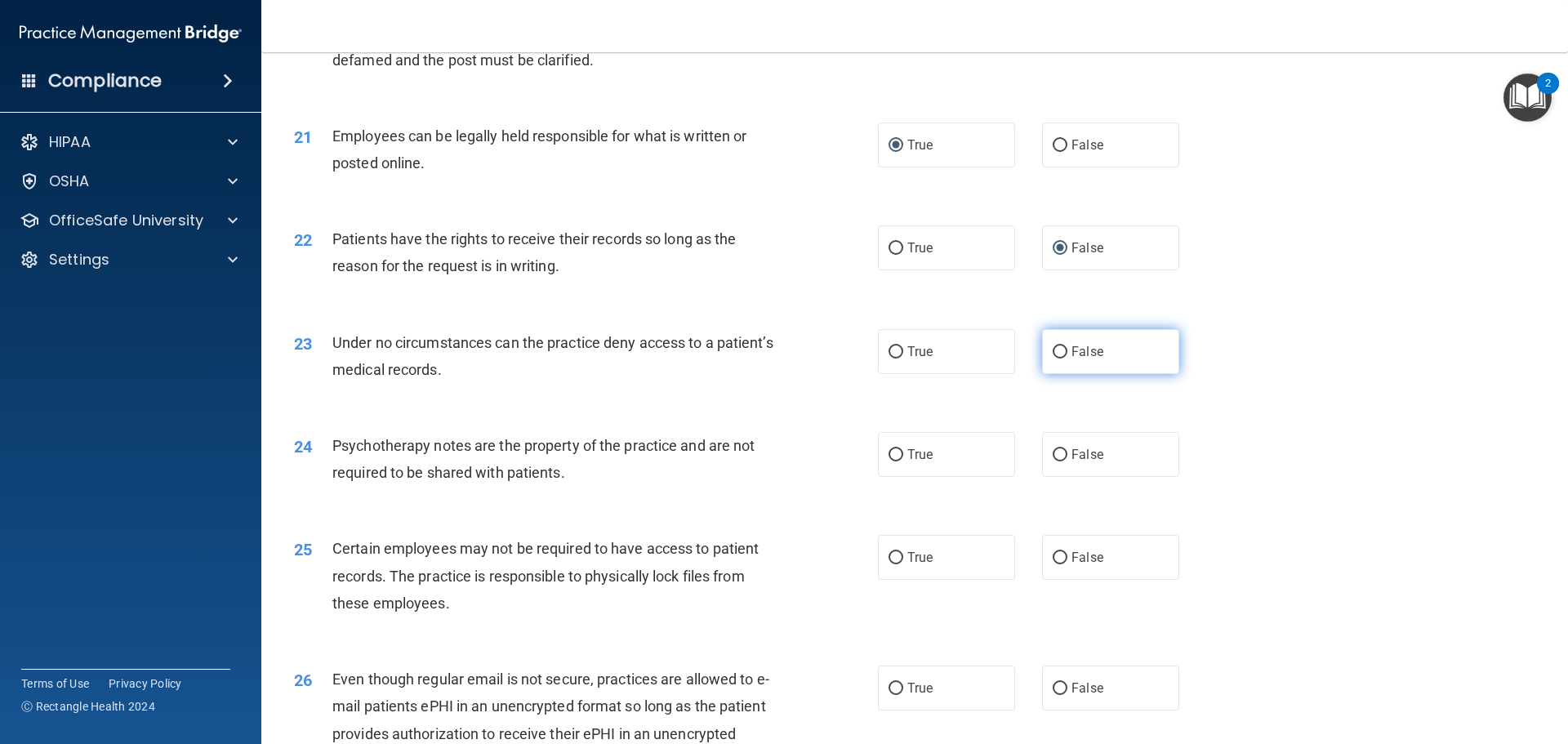 click on "False" at bounding box center [1111, 351] 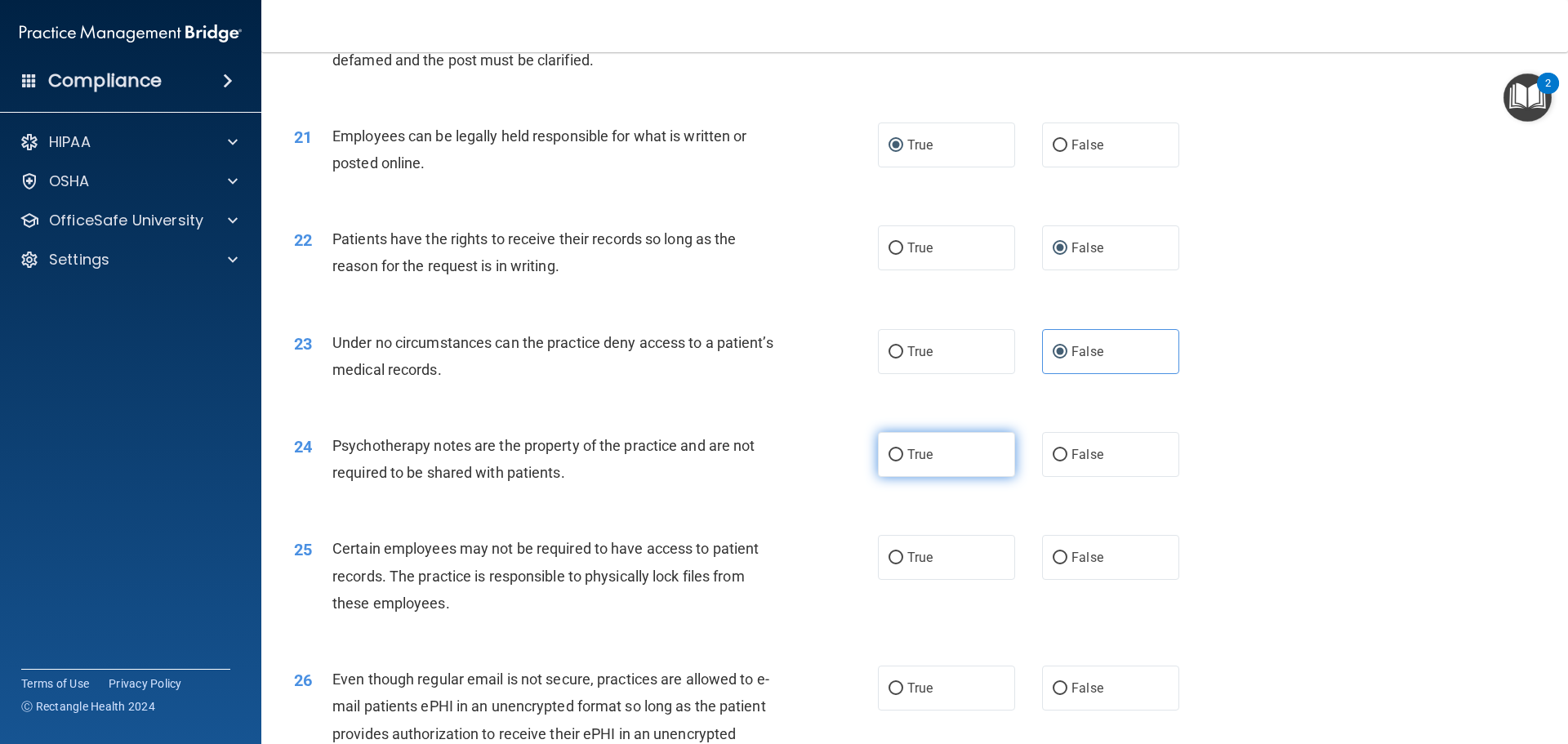 click on "True" at bounding box center (896, 455) 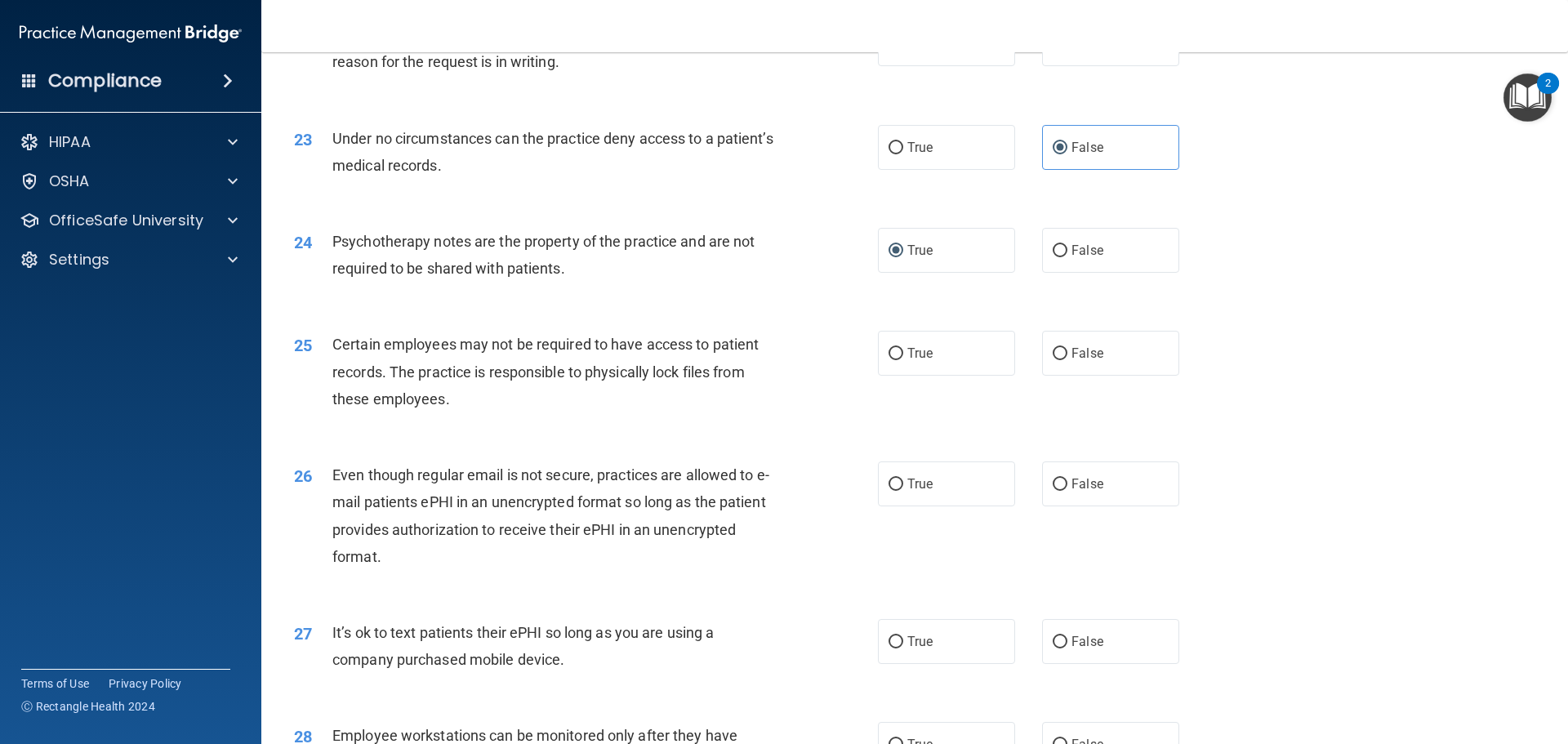 scroll, scrollTop: 2896, scrollLeft: 0, axis: vertical 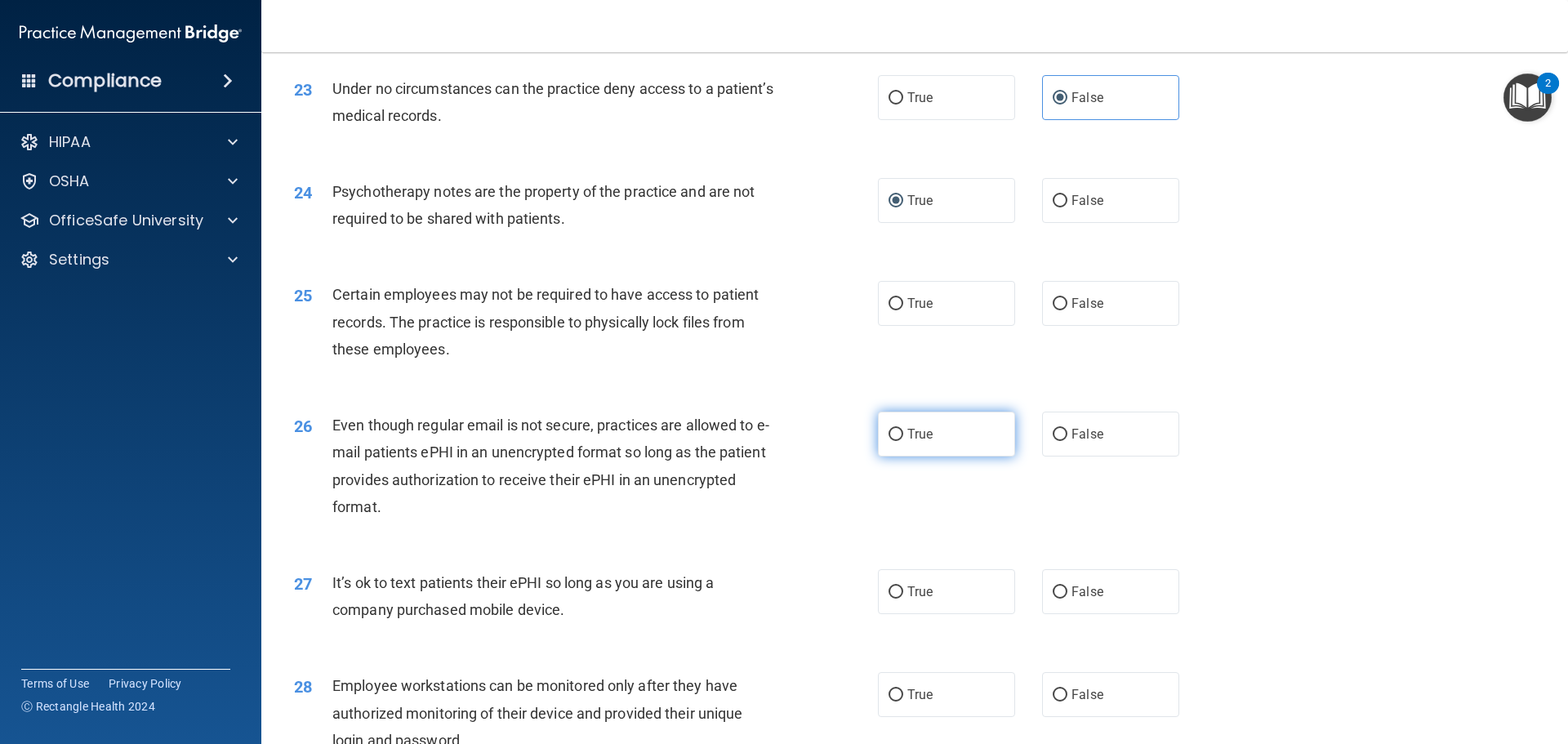 click on "True" at bounding box center (896, 434) 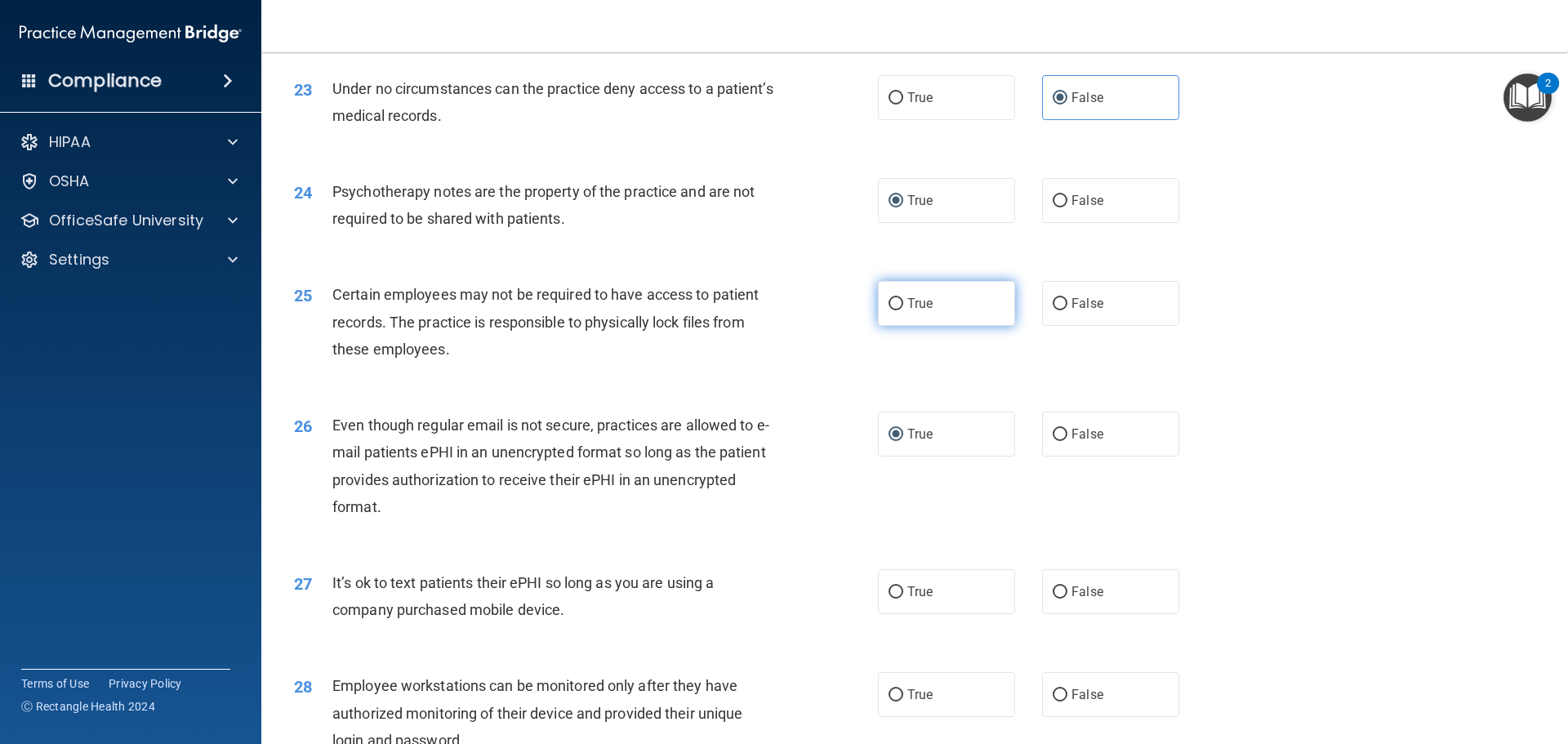 click on "True" at bounding box center [896, 304] 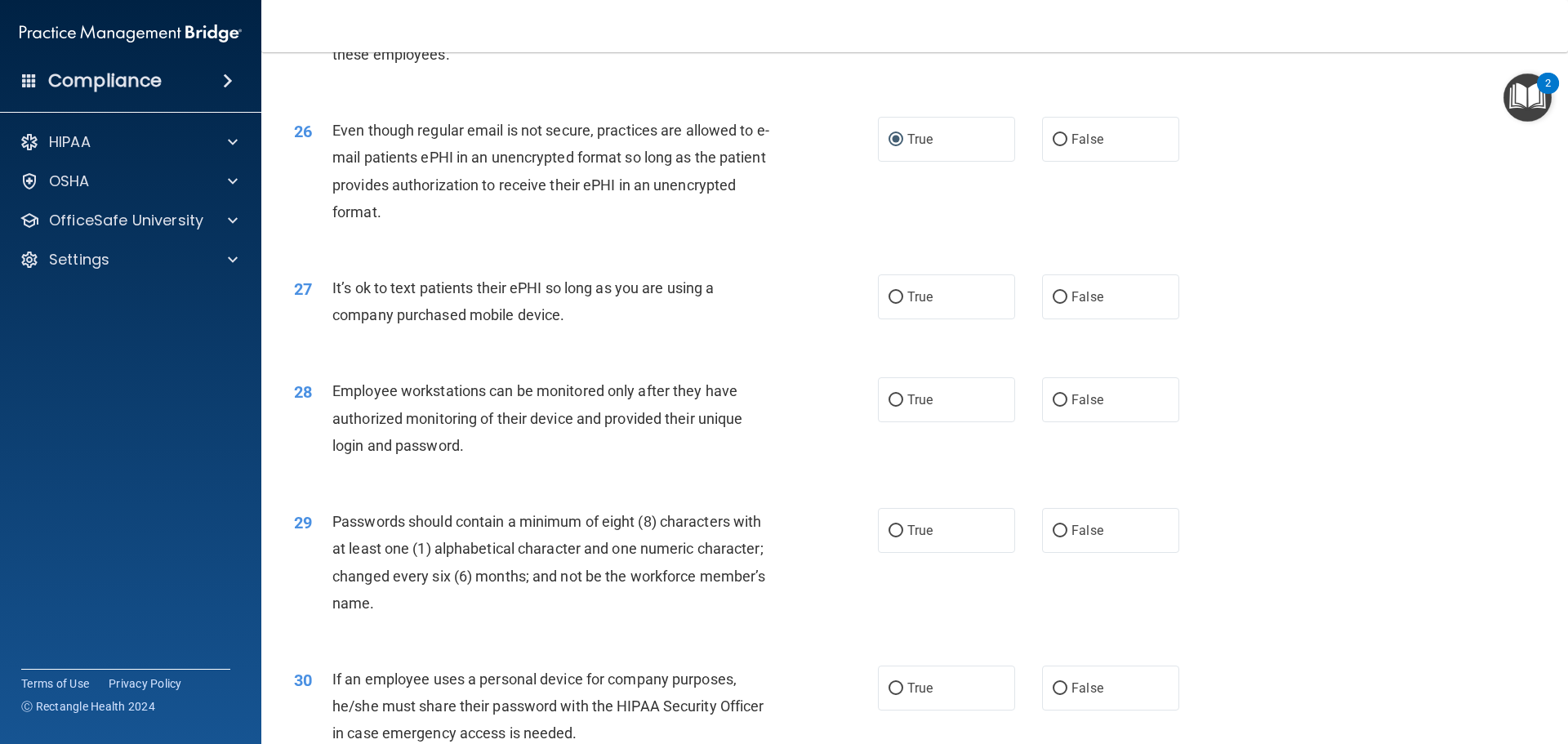 scroll, scrollTop: 3241, scrollLeft: 0, axis: vertical 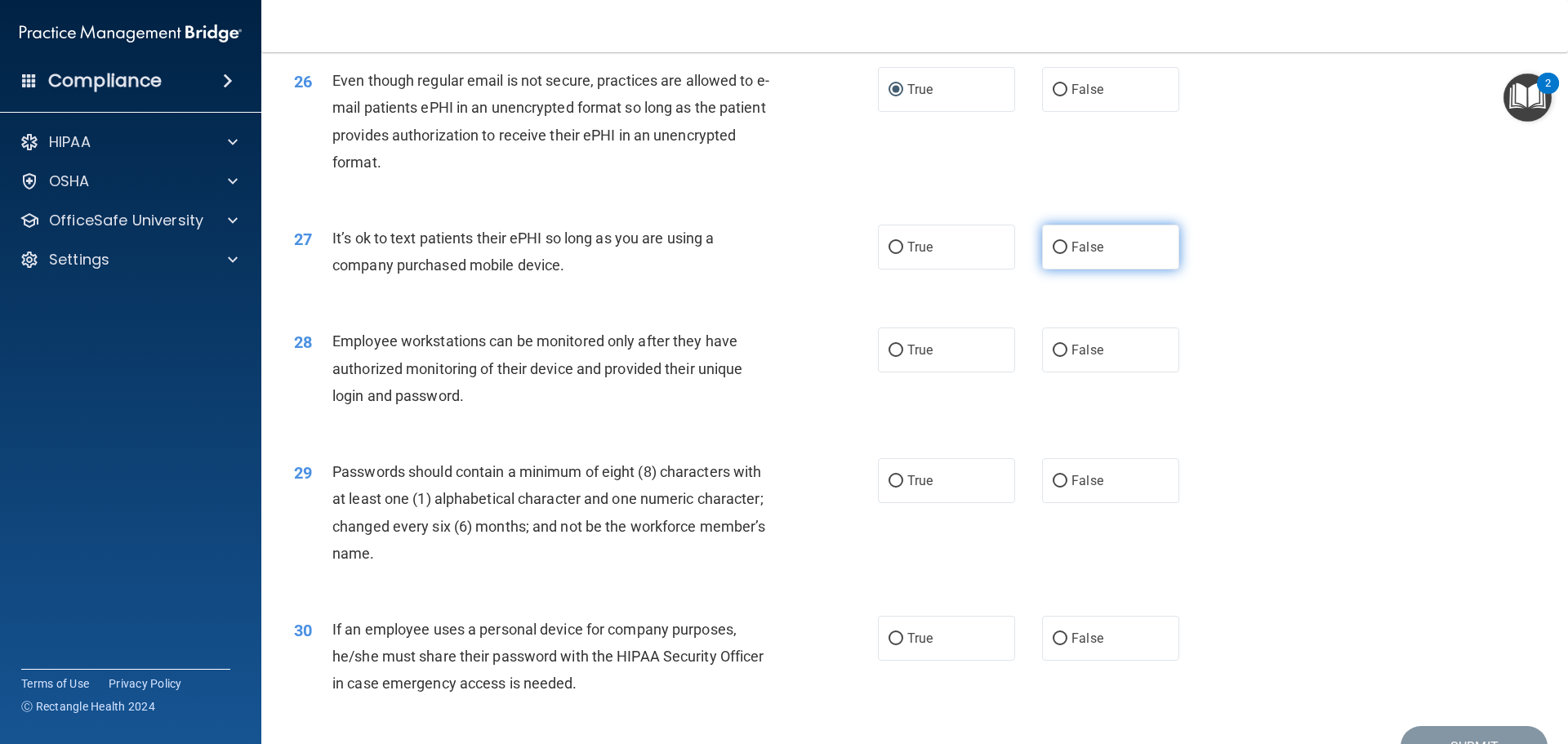 click on "False" at bounding box center (1060, 247) 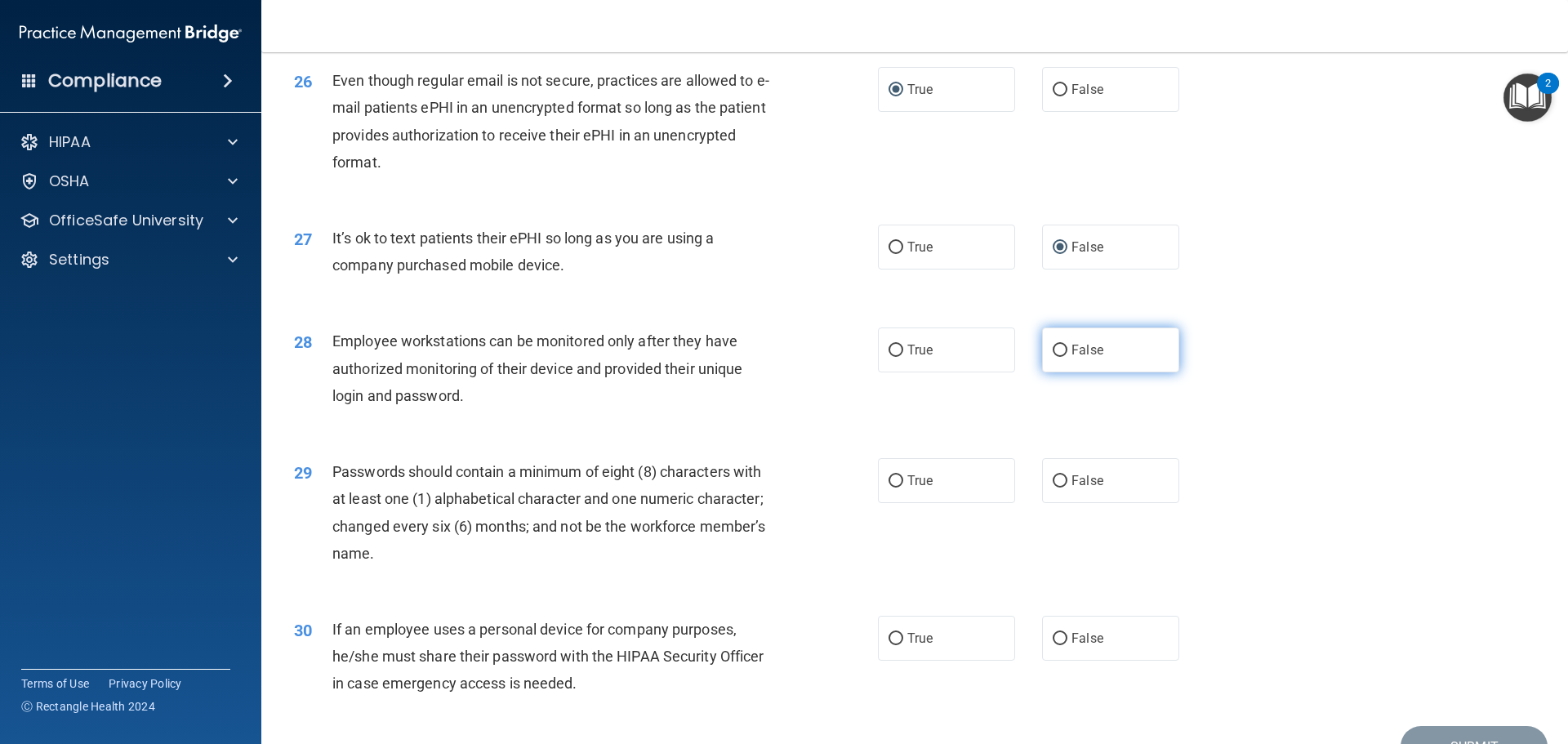 click on "False" at bounding box center (1060, 350) 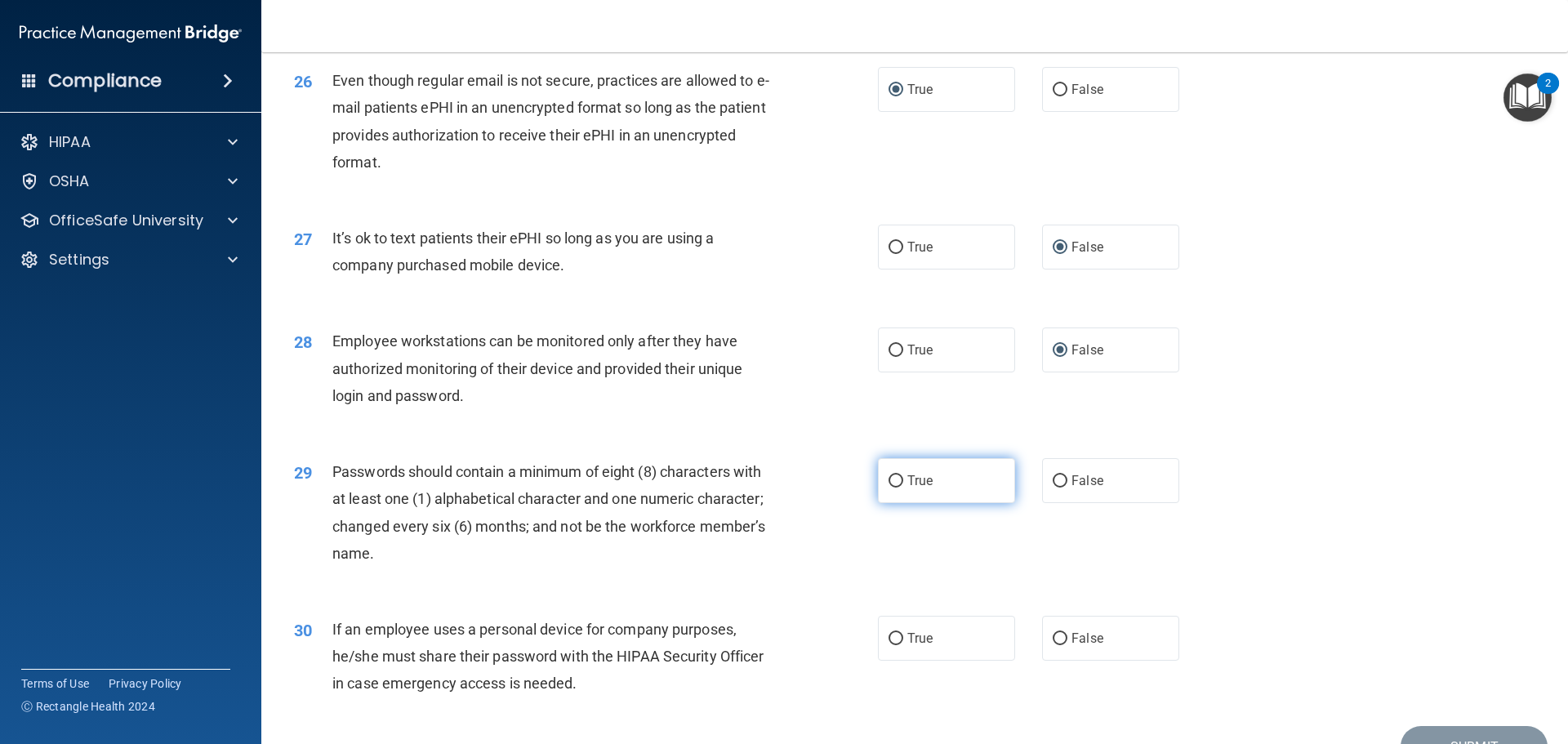 click on "True" at bounding box center [896, 481] 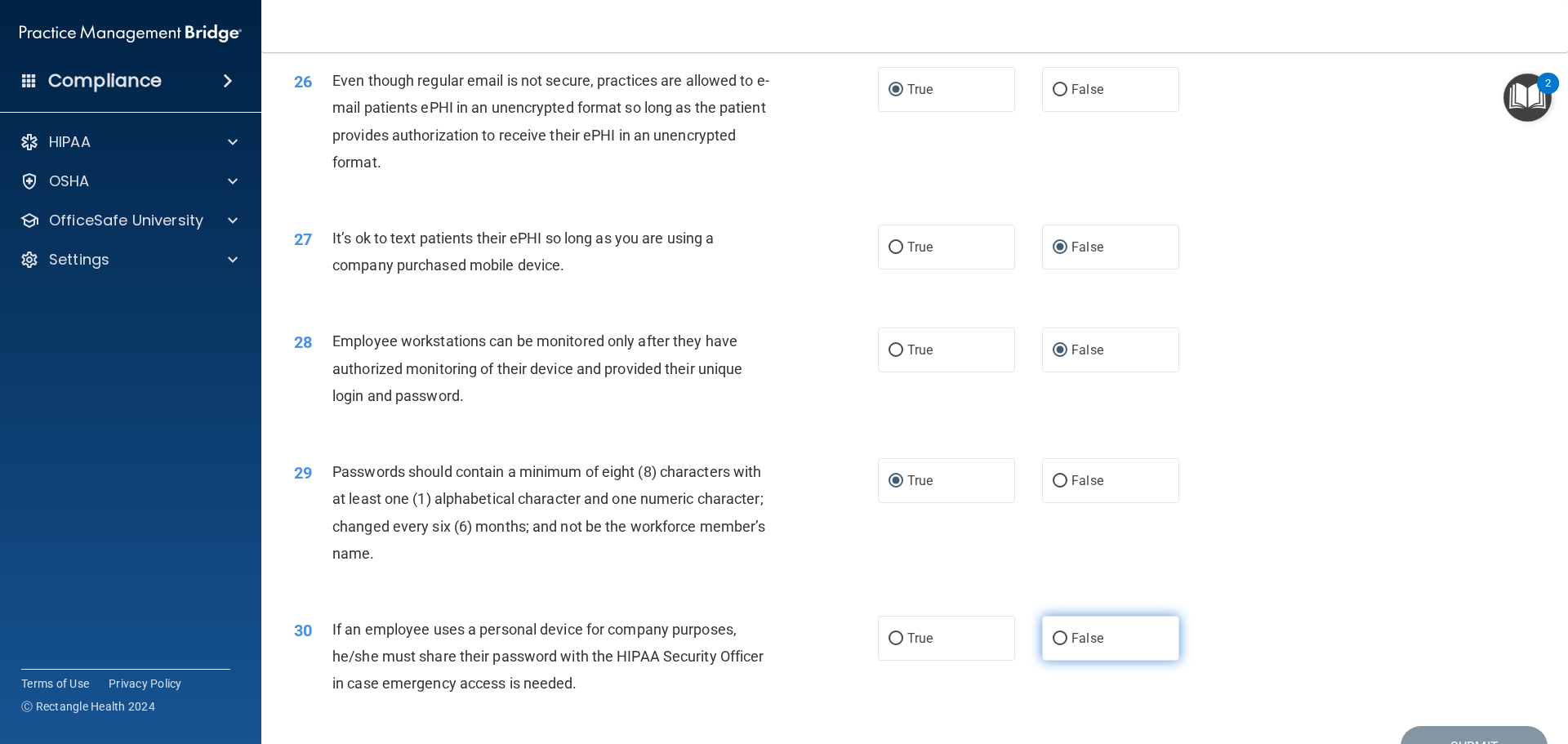 click on "False" at bounding box center (1060, 639) 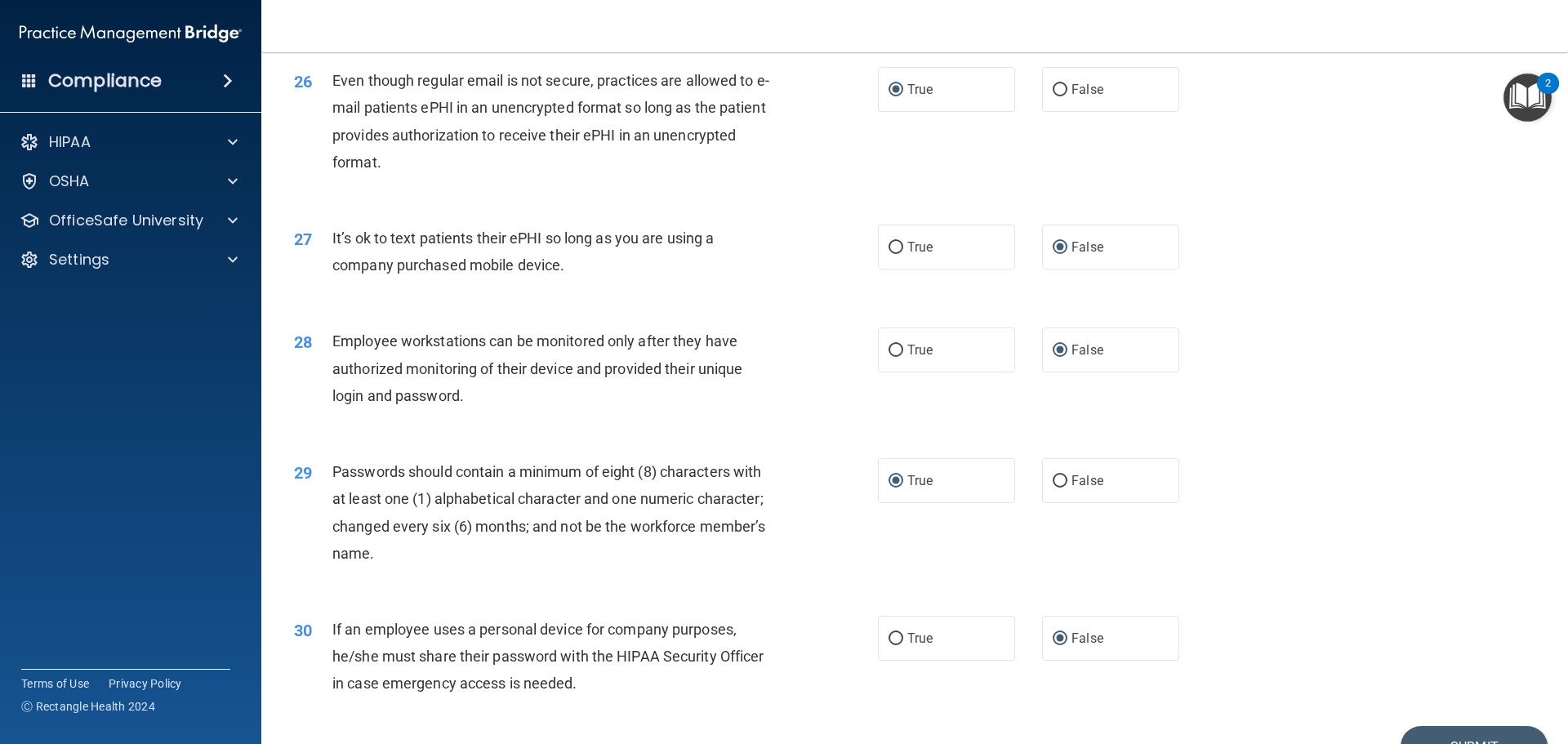 scroll, scrollTop: 3356, scrollLeft: 0, axis: vertical 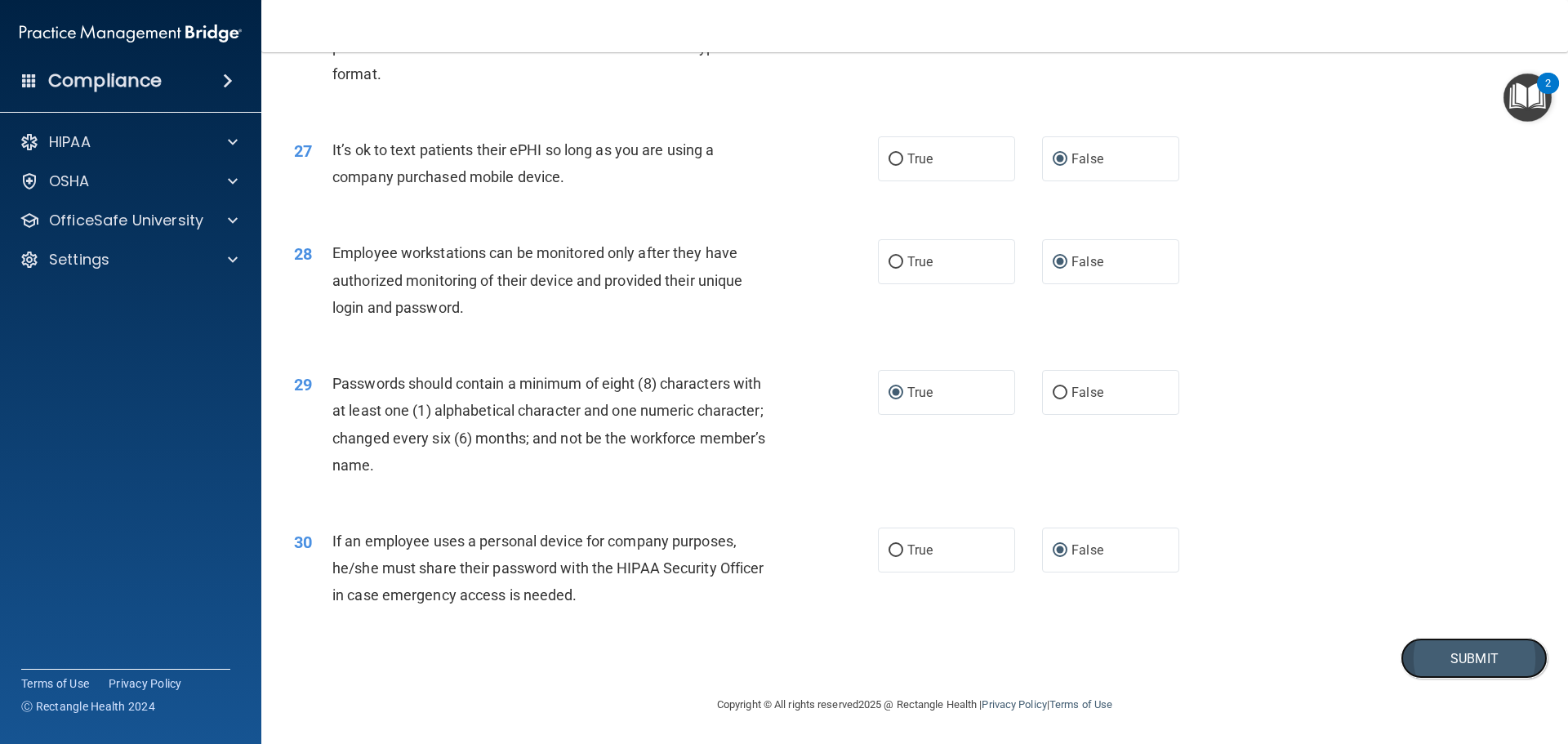 click on "Submit" at bounding box center [1474, 658] 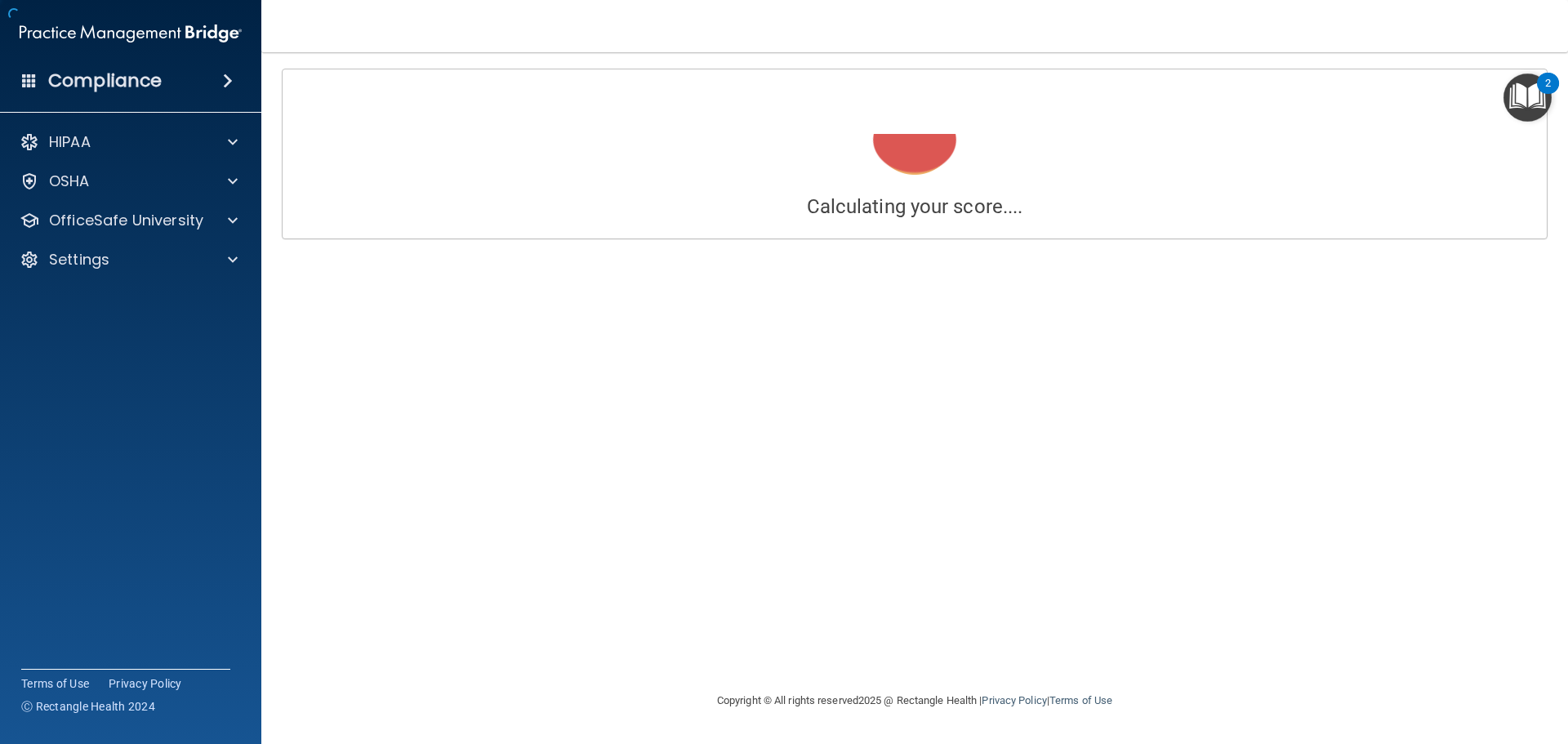 scroll, scrollTop: 0, scrollLeft: 0, axis: both 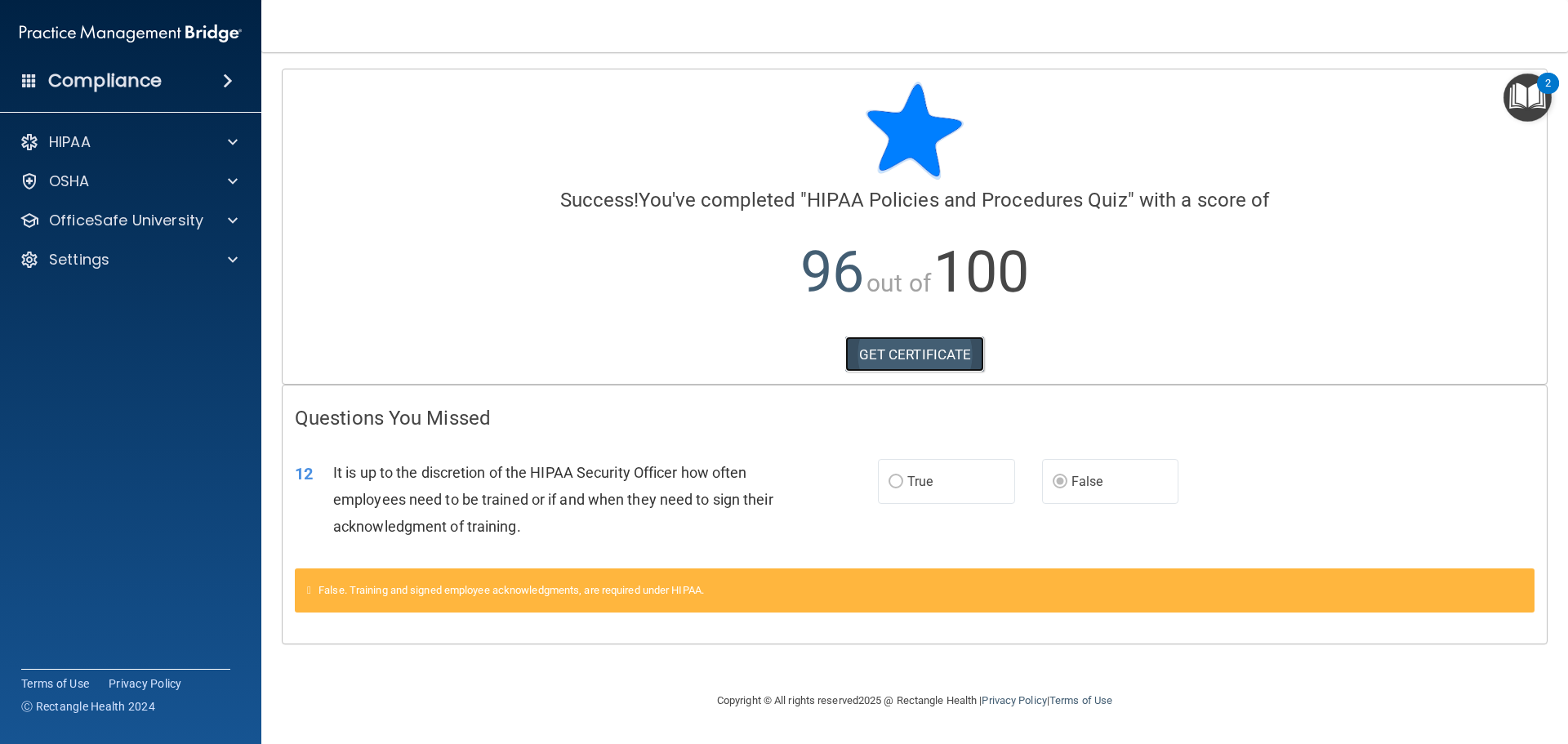 click on "GET CERTIFICATE" at bounding box center [915, 354] 